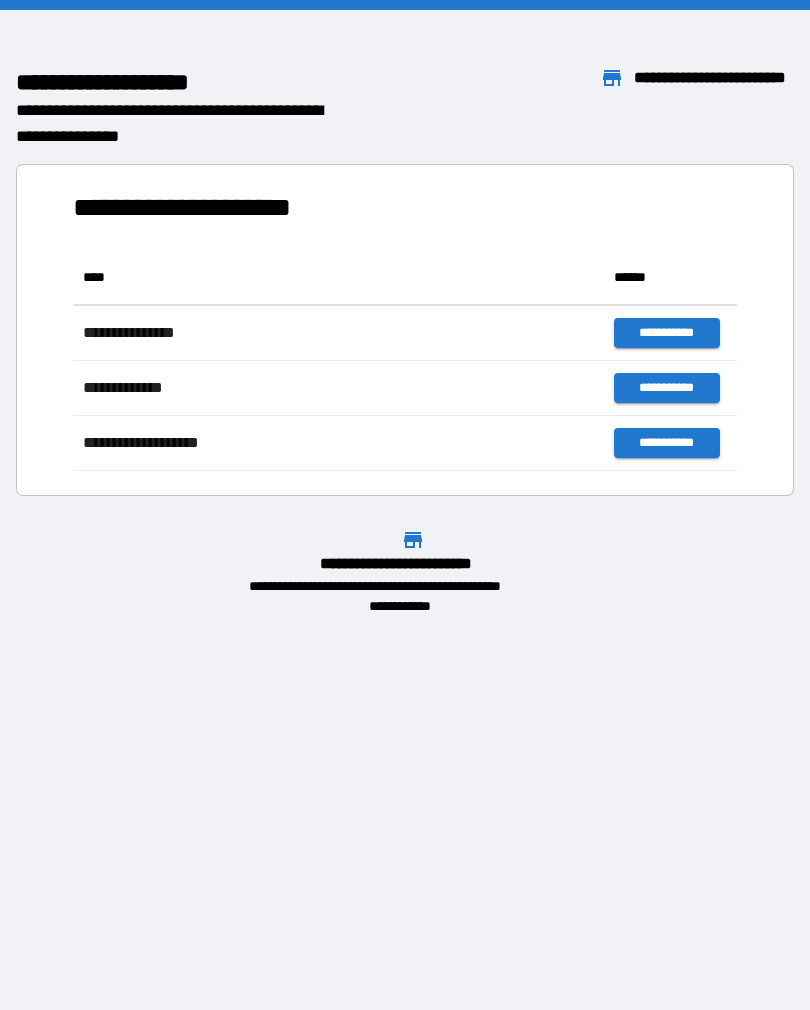 scroll, scrollTop: 0, scrollLeft: 0, axis: both 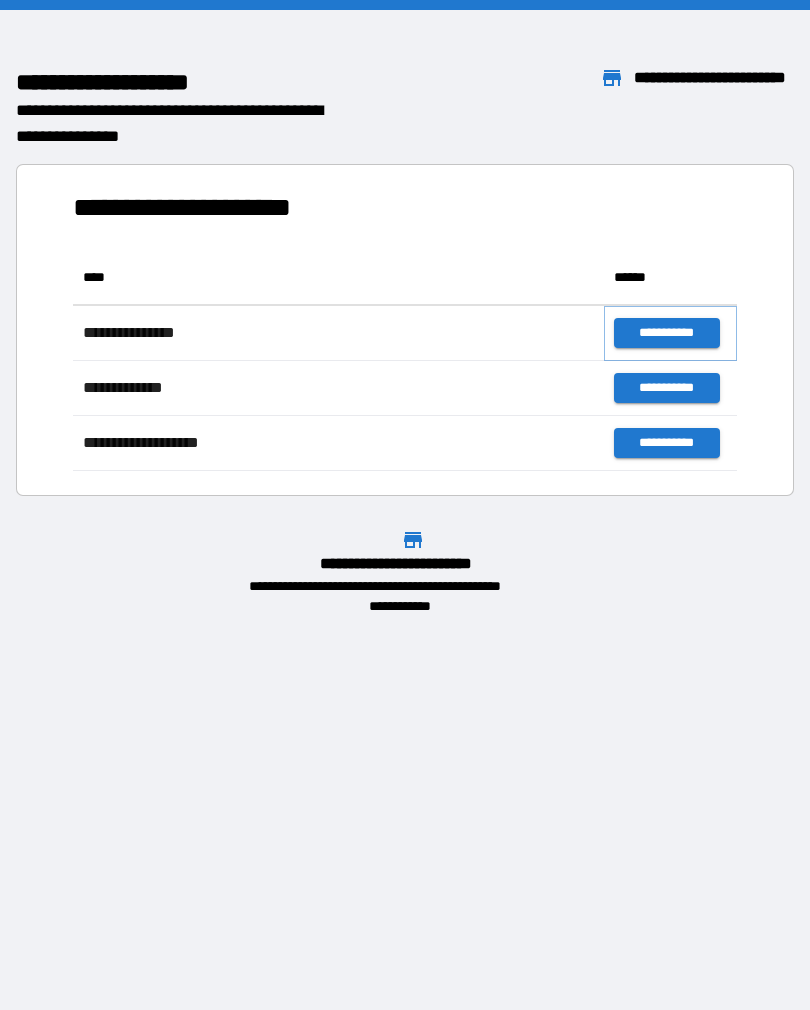 click on "**********" at bounding box center (666, 333) 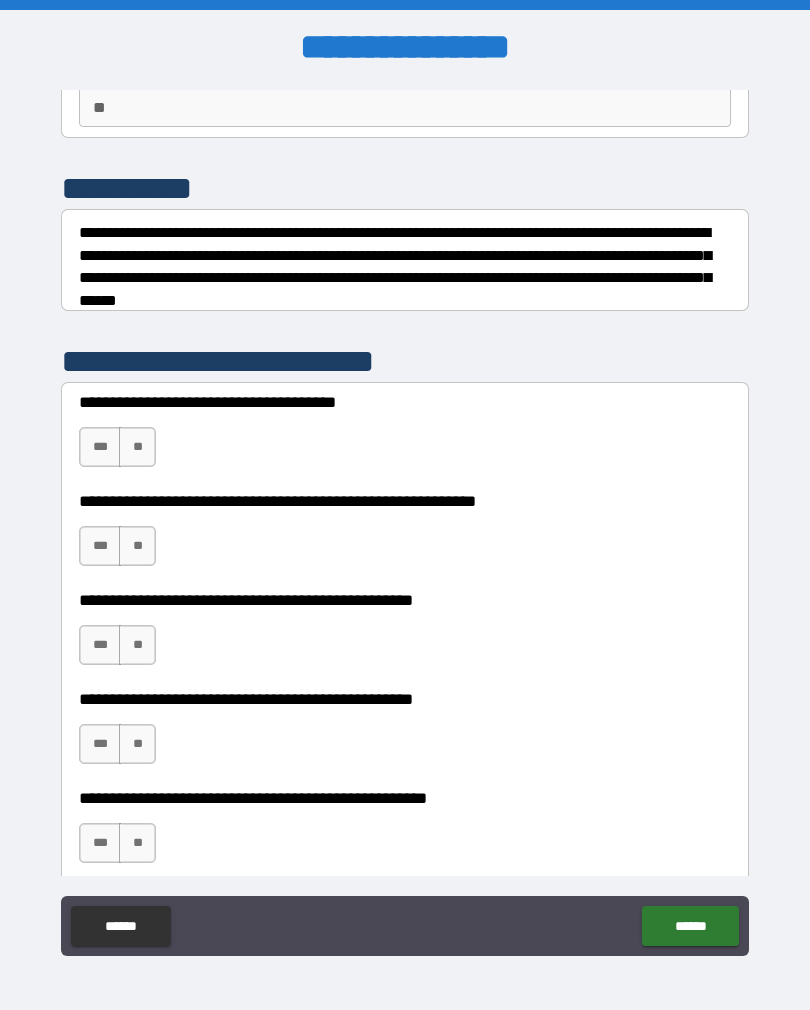scroll, scrollTop: 199, scrollLeft: 0, axis: vertical 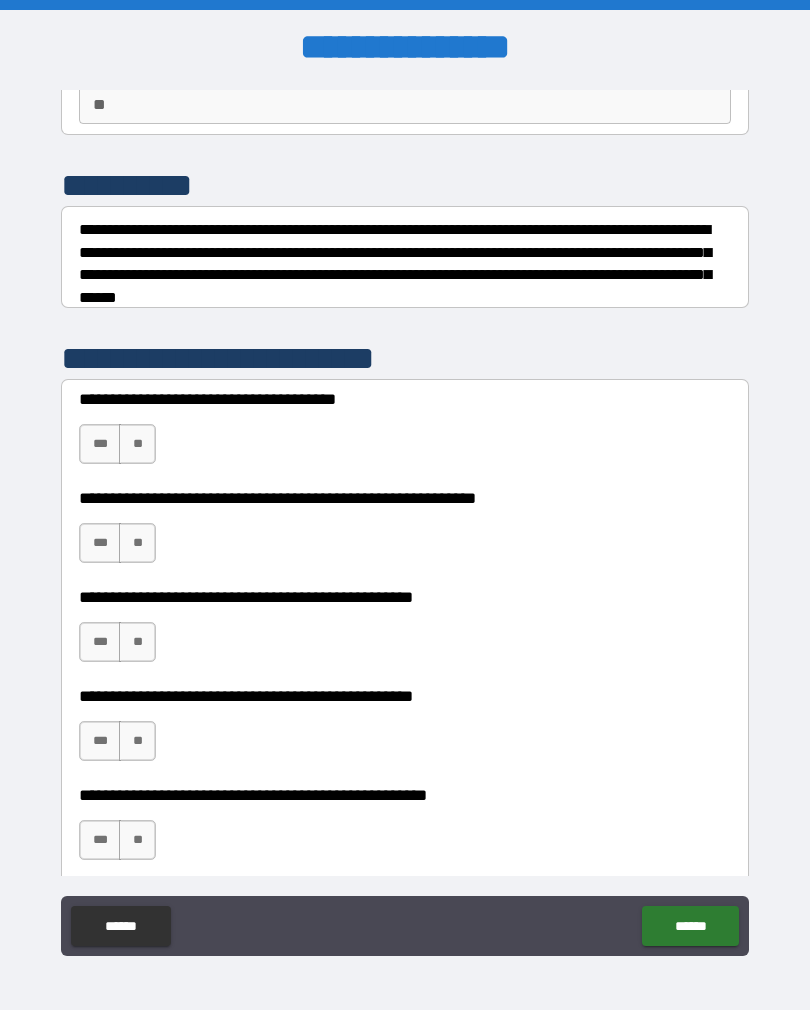 click on "**" at bounding box center [137, 444] 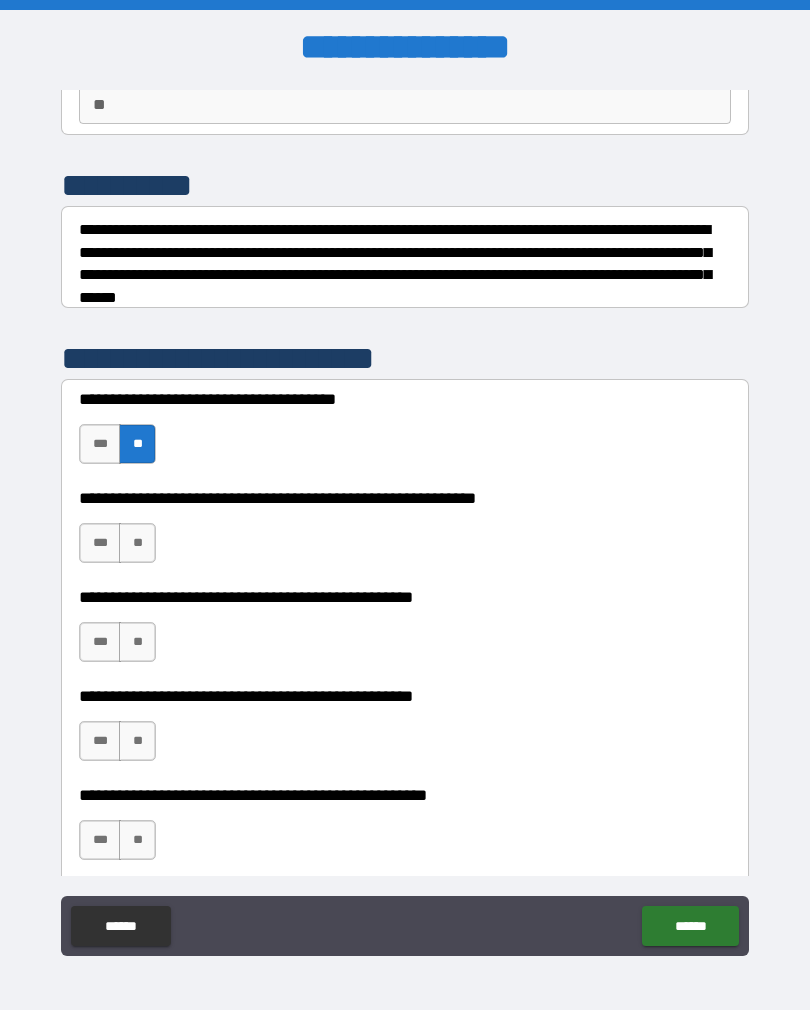 click on "**" at bounding box center (137, 543) 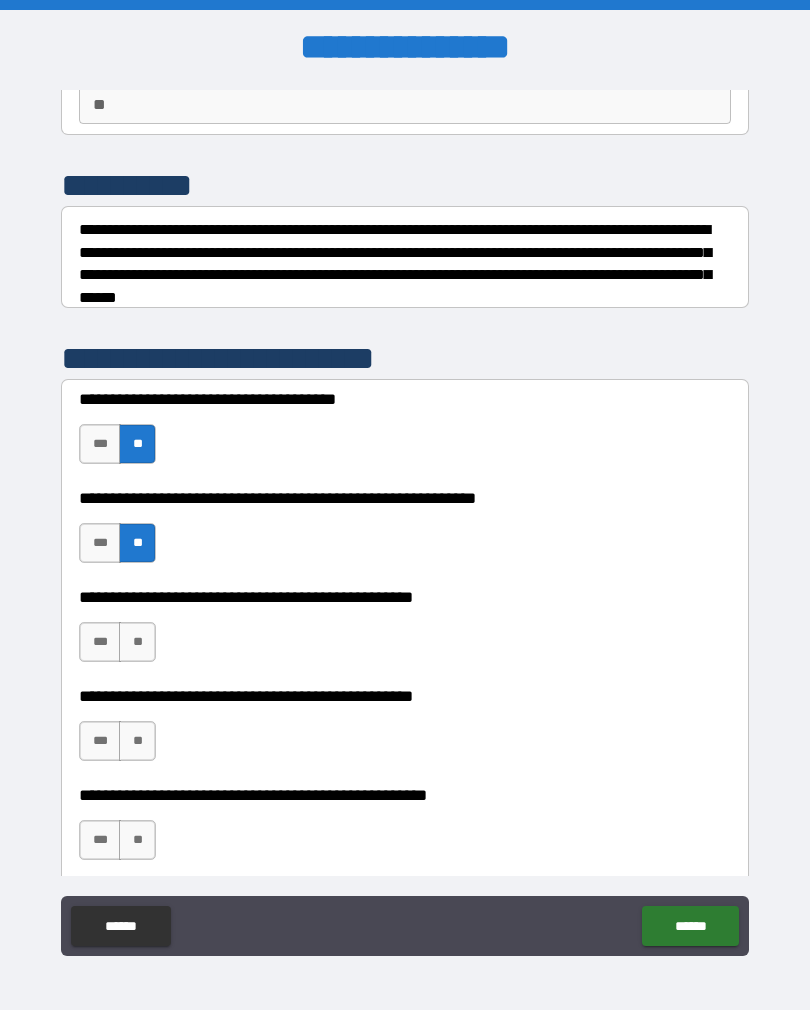click on "**" at bounding box center [137, 642] 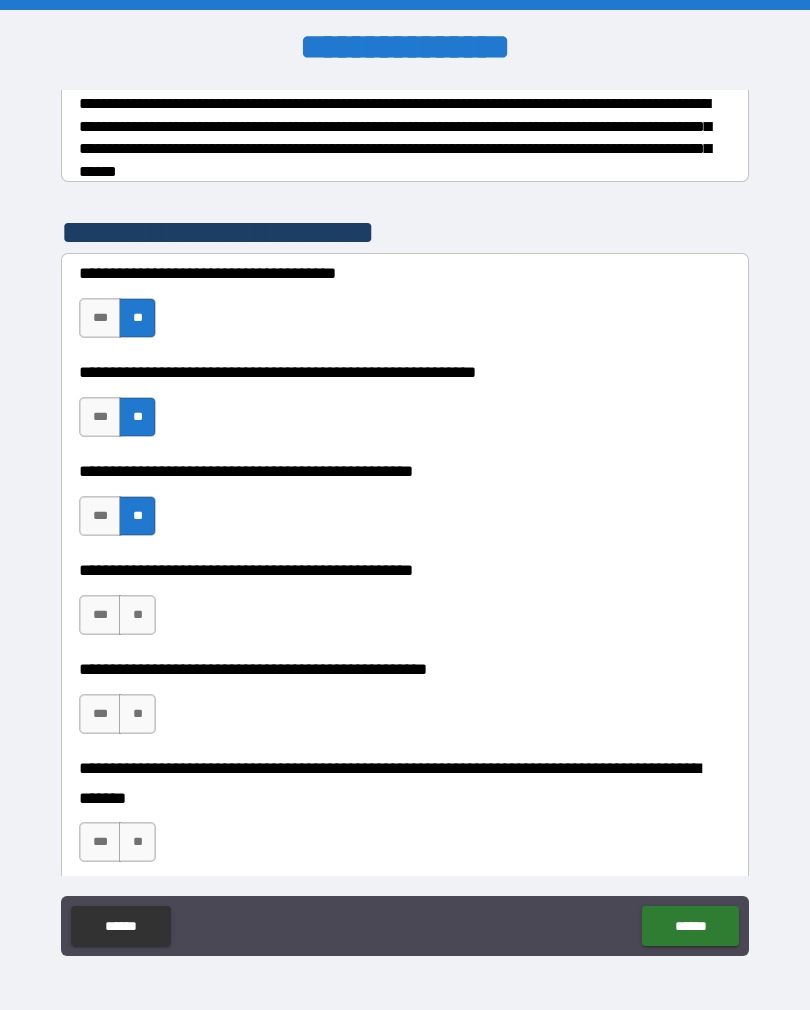 click on "**" at bounding box center (137, 615) 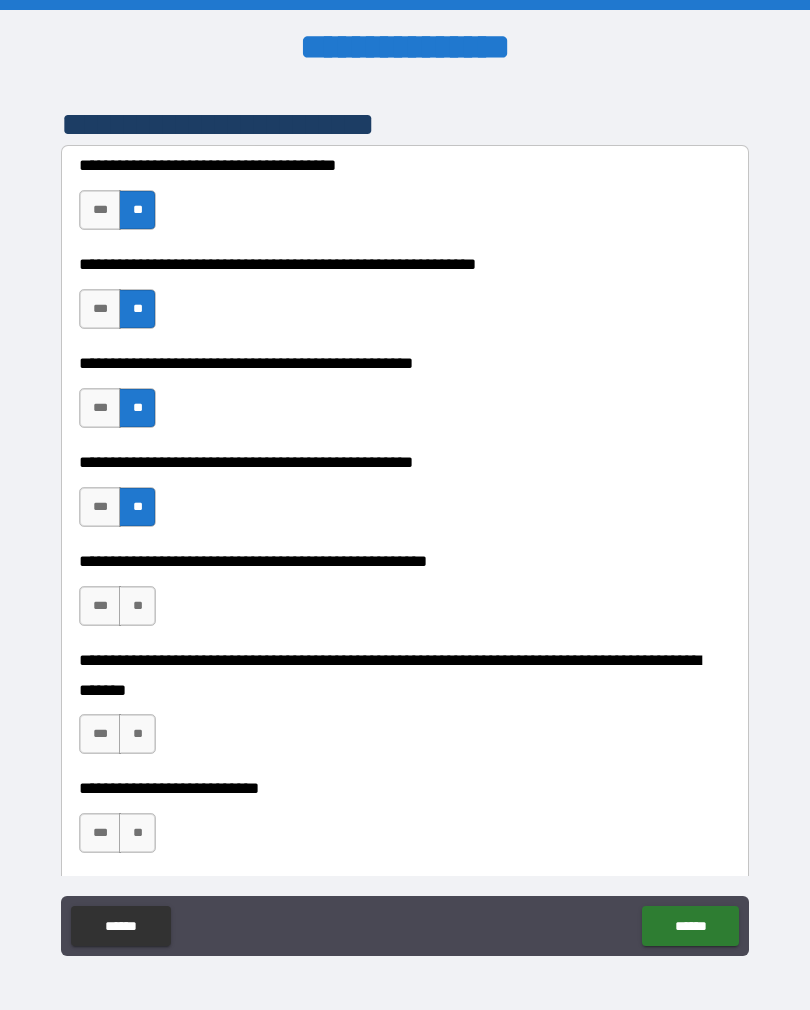 click on "**" at bounding box center (137, 606) 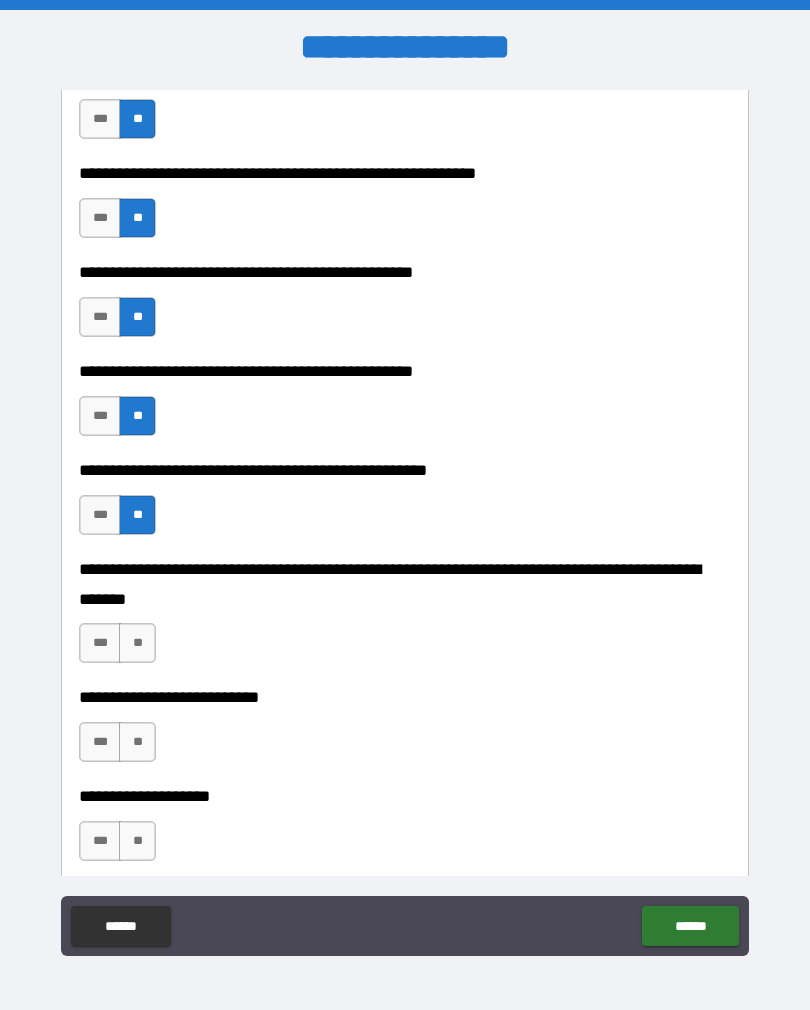 click on "**" at bounding box center [137, 643] 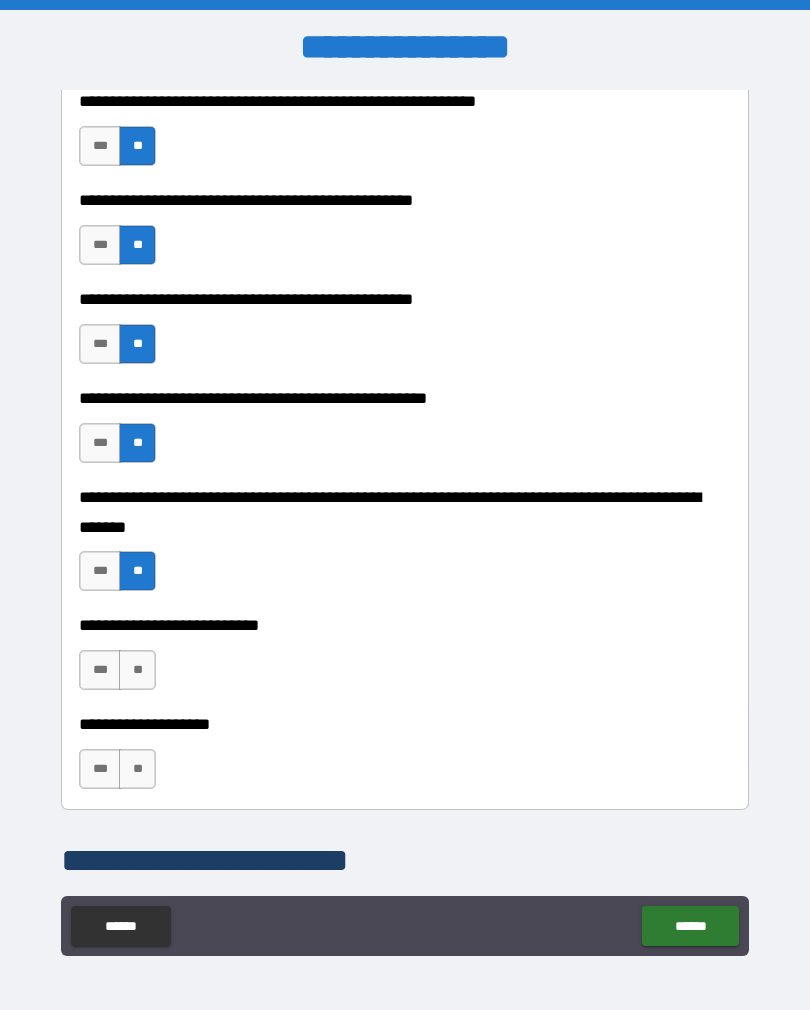 scroll, scrollTop: 624, scrollLeft: 0, axis: vertical 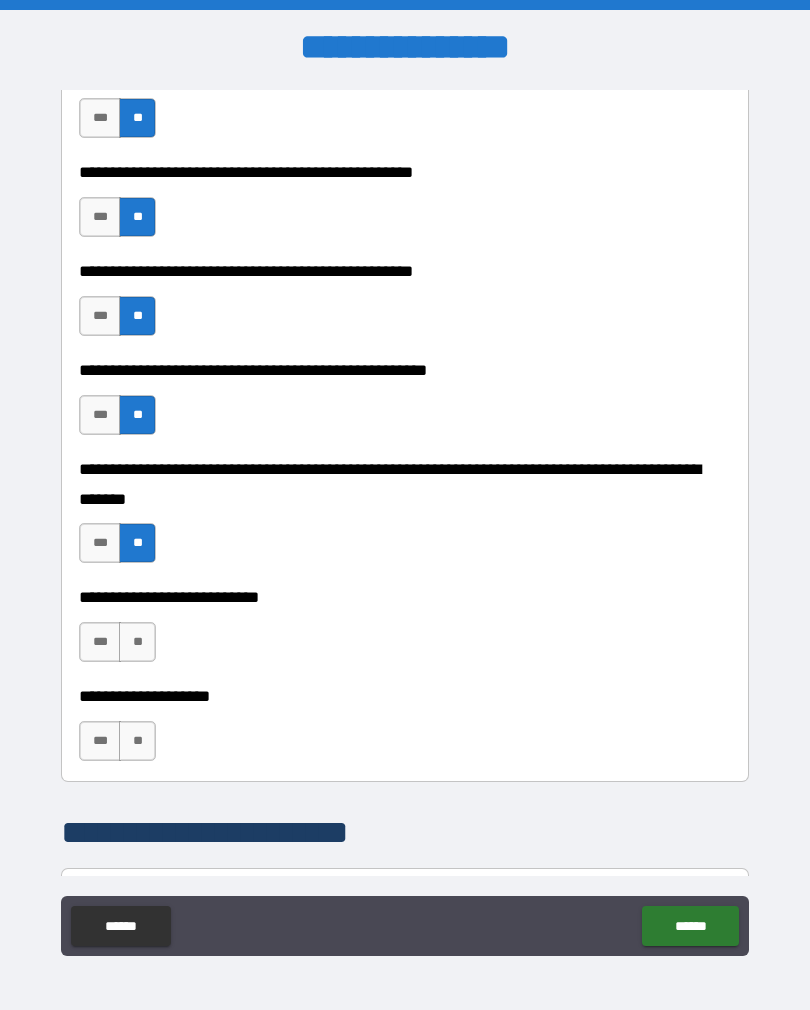 click on "**" at bounding box center (137, 642) 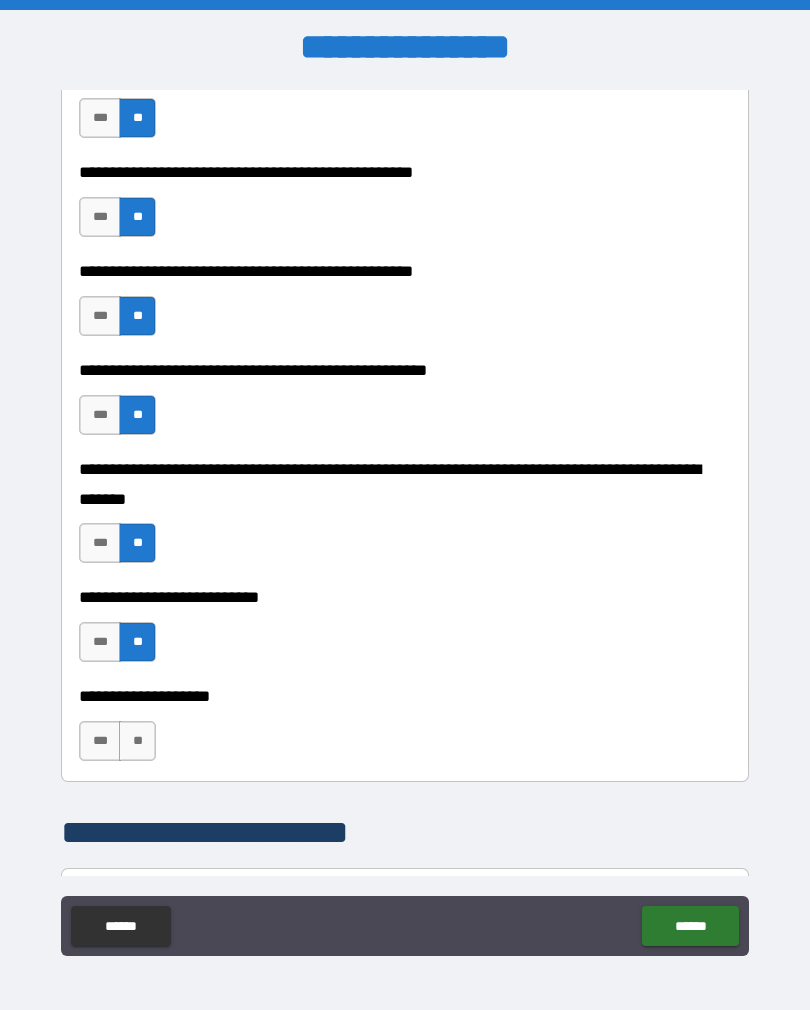 click on "**" at bounding box center (137, 741) 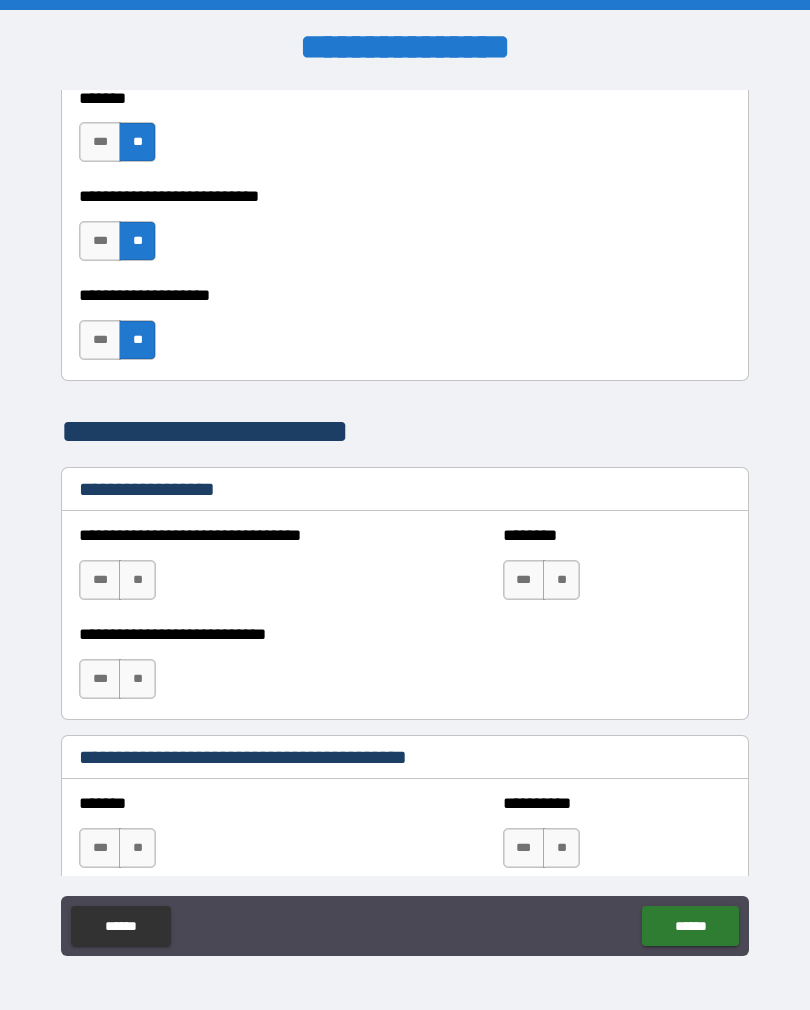 scroll, scrollTop: 1051, scrollLeft: 0, axis: vertical 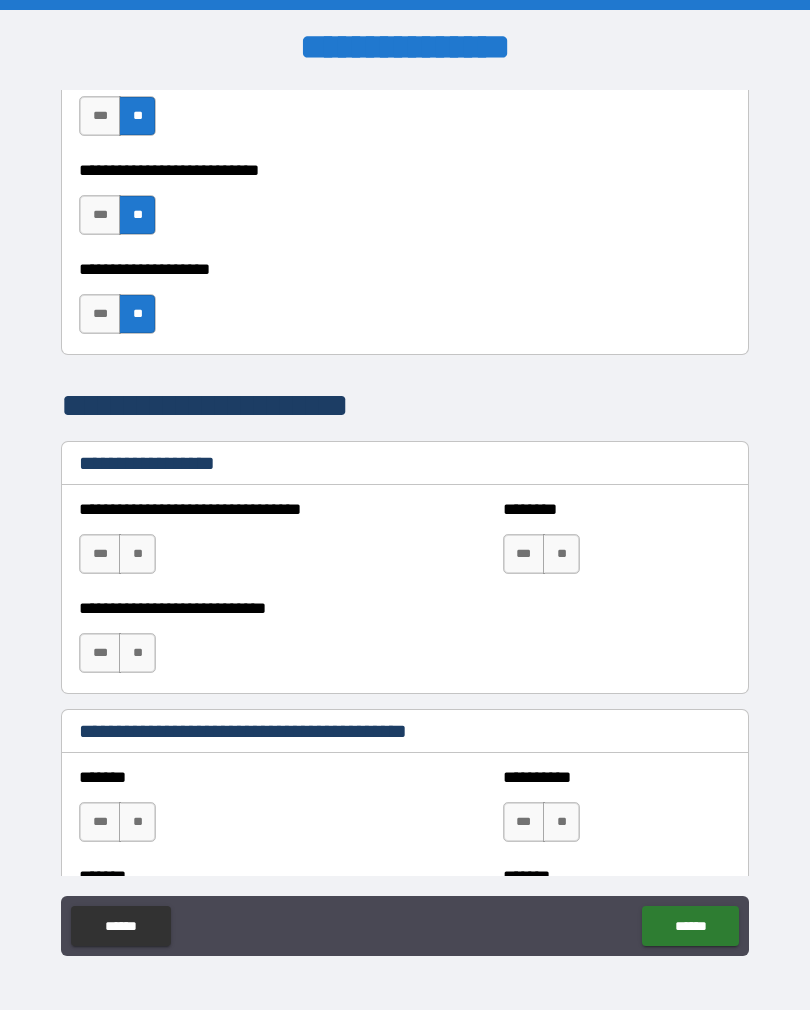 click on "**" at bounding box center (137, 554) 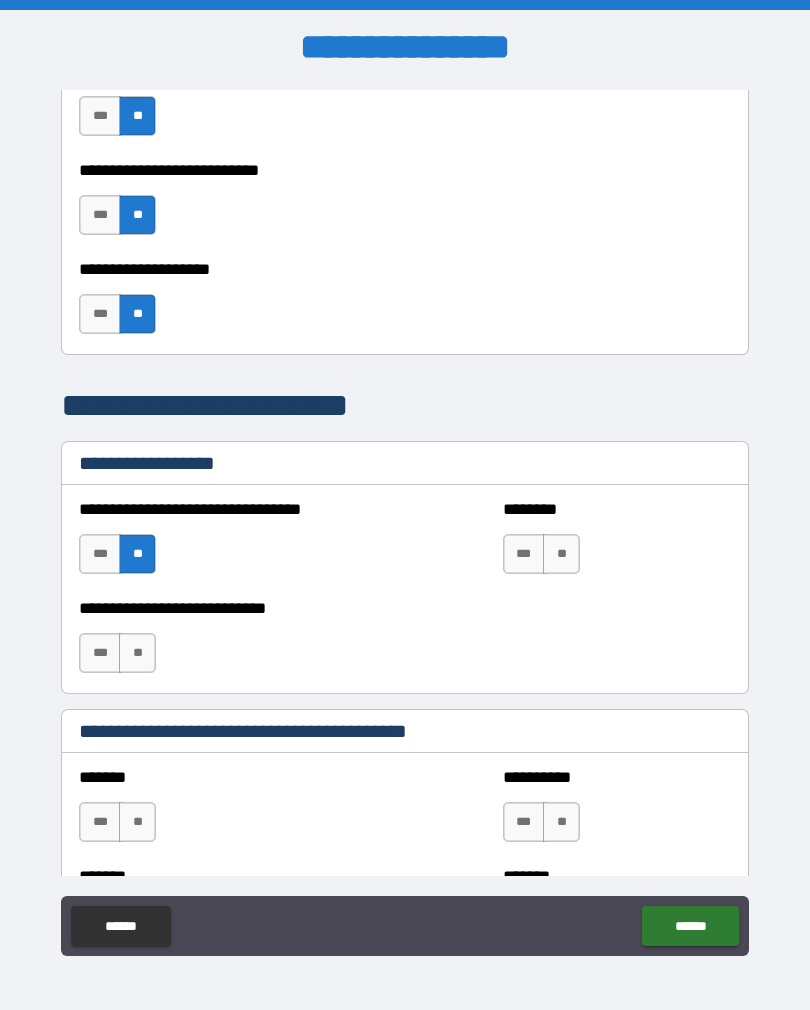 click on "**" at bounding box center (561, 554) 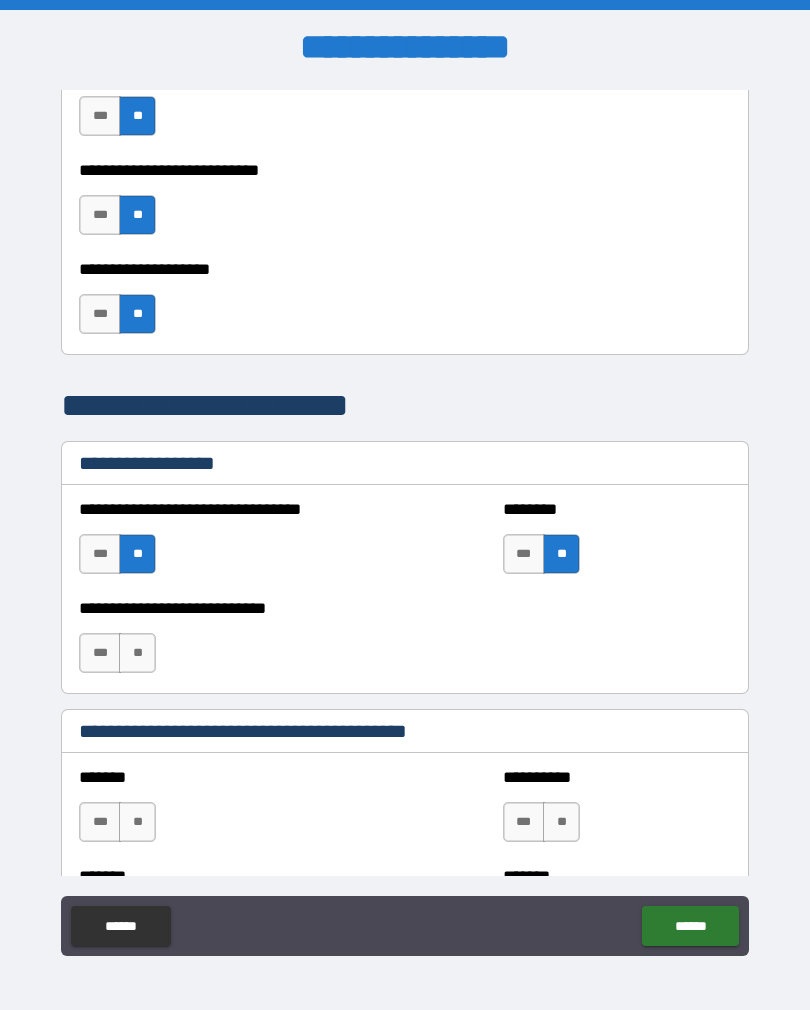 click on "**" at bounding box center (137, 653) 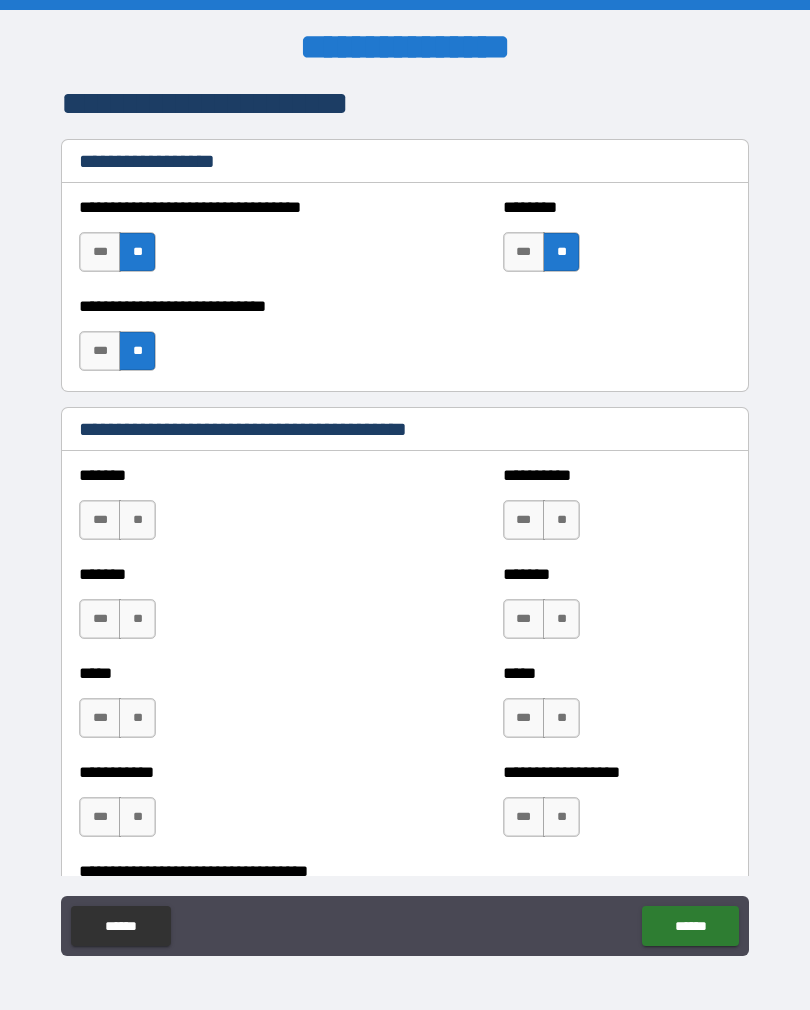 scroll, scrollTop: 1357, scrollLeft: 0, axis: vertical 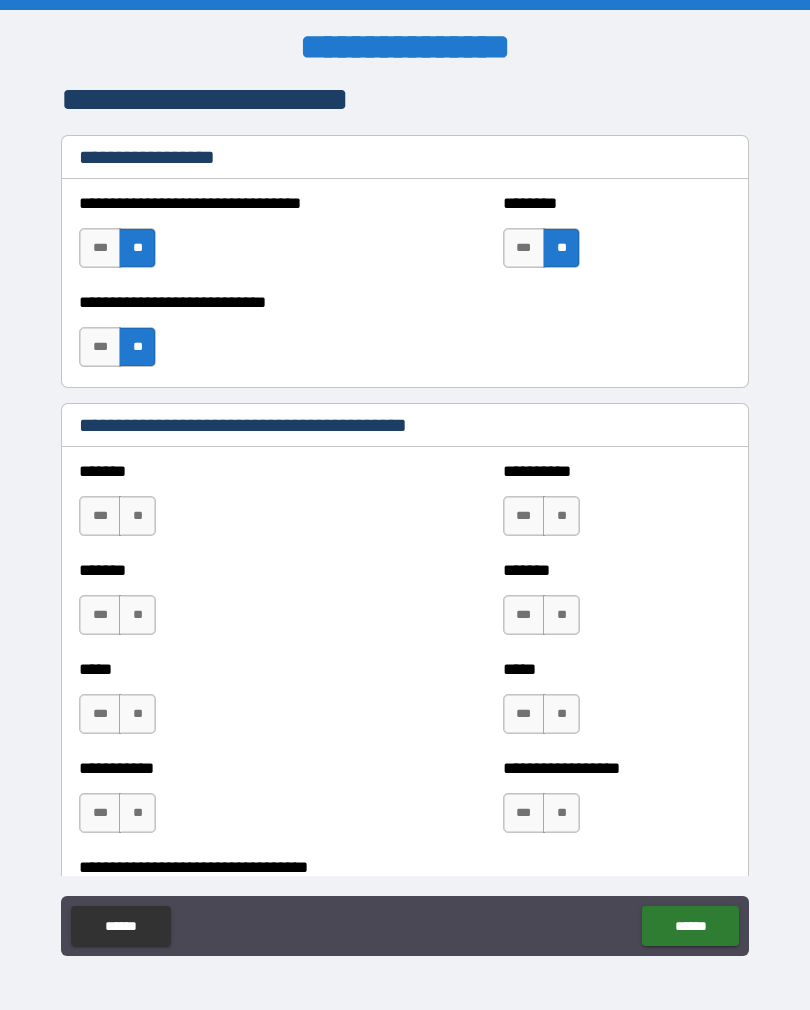click on "**" at bounding box center [137, 516] 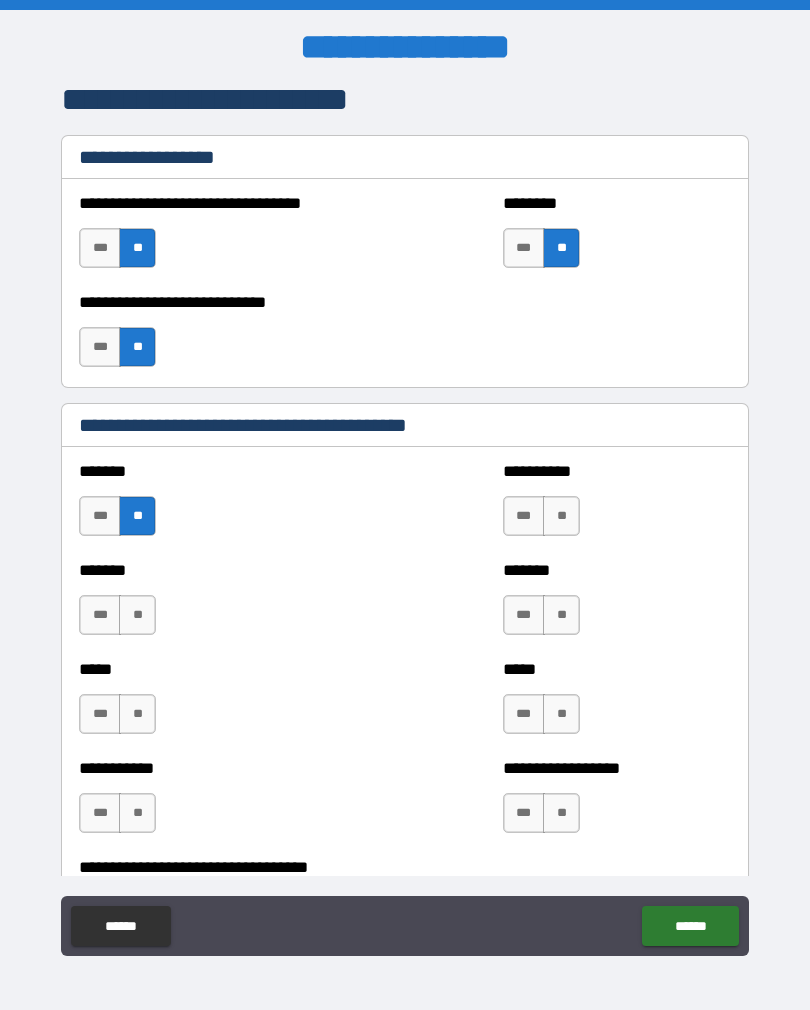click on "***" at bounding box center (524, 516) 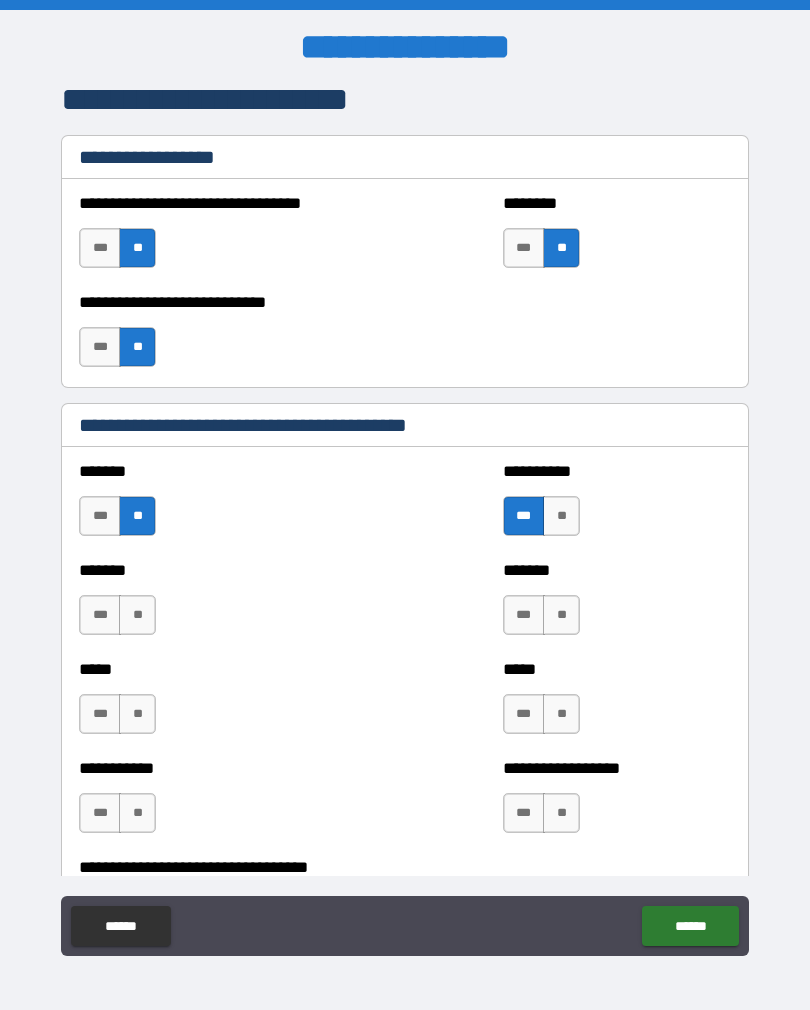 click on "**" at bounding box center [137, 615] 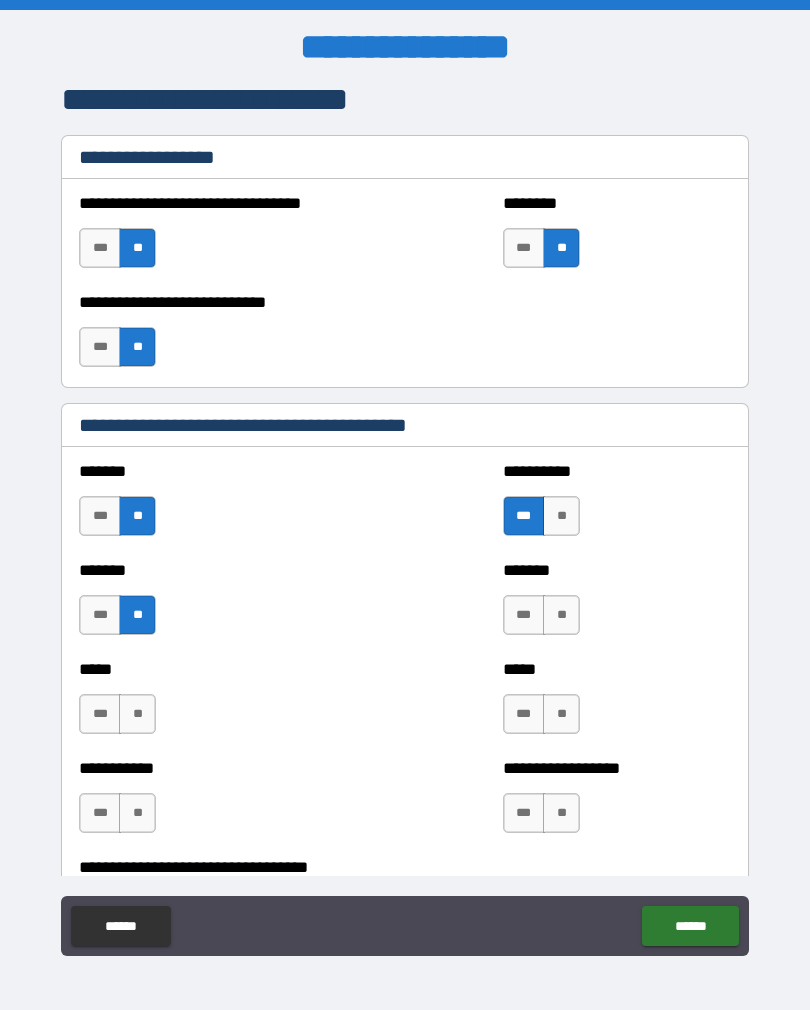 click on "**" at bounding box center (561, 615) 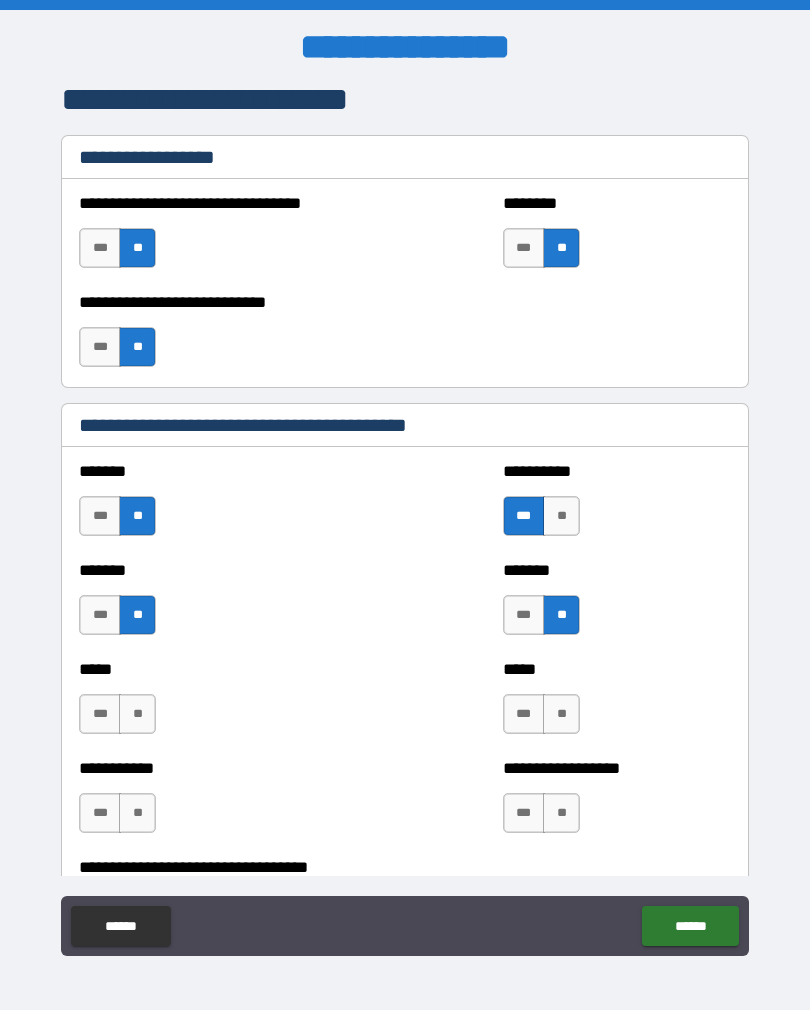 click on "**" at bounding box center [137, 714] 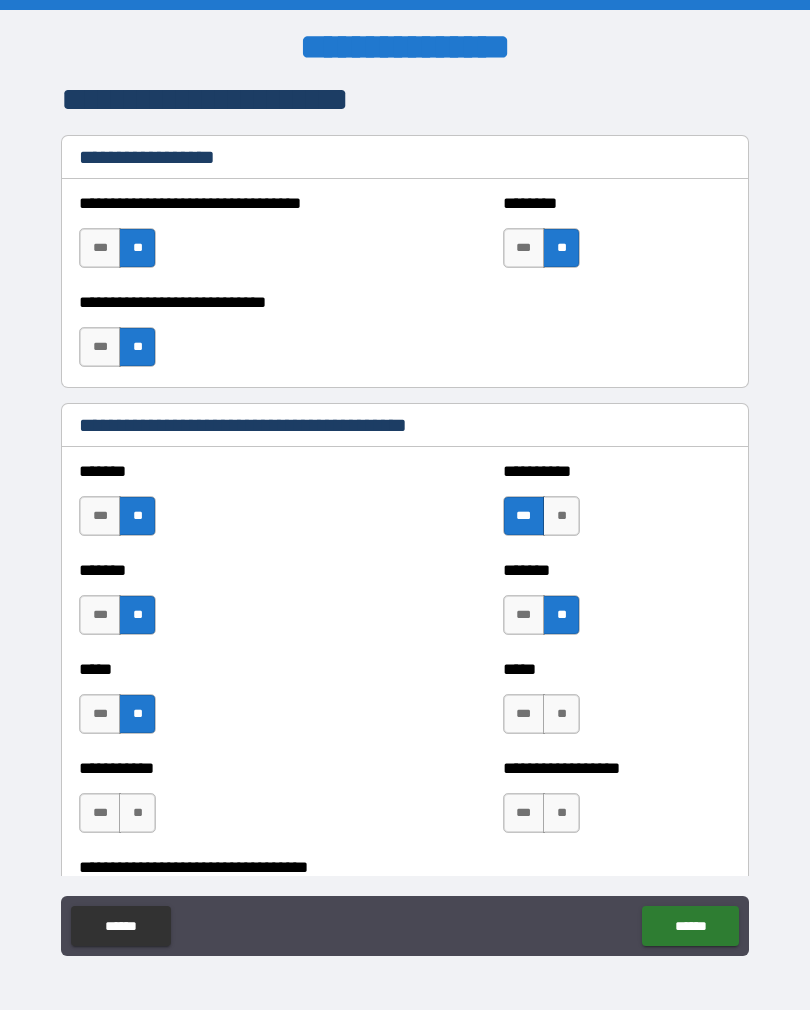 click on "**" at bounding box center (561, 714) 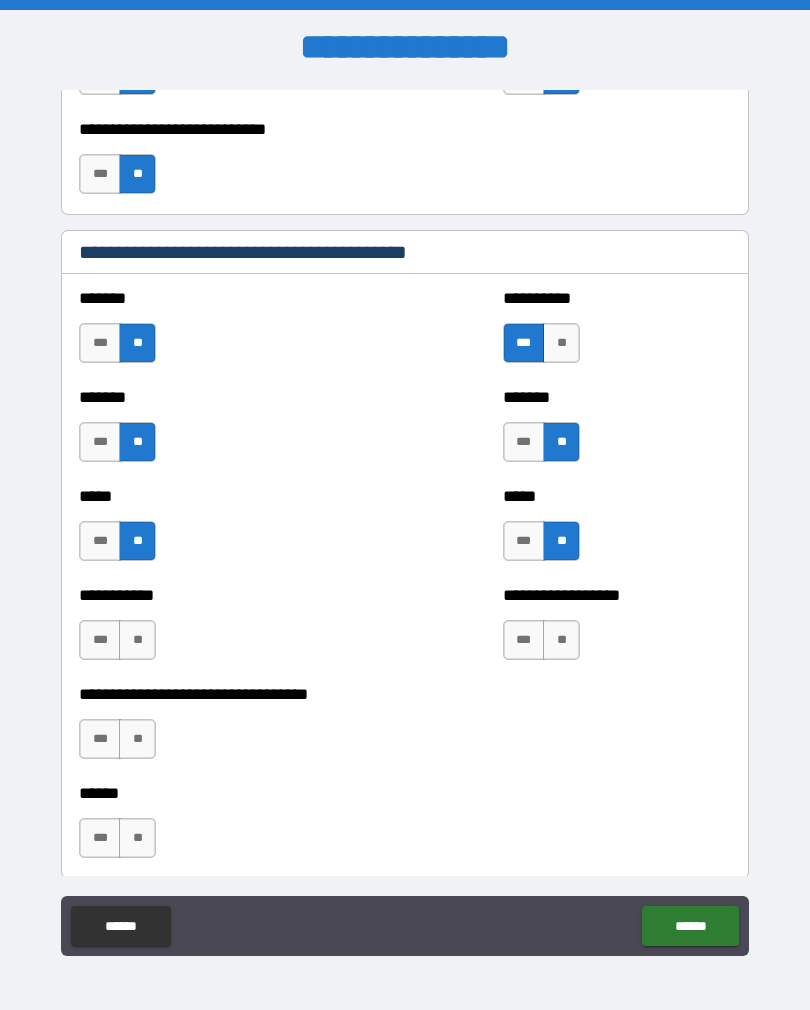 scroll, scrollTop: 1532, scrollLeft: 0, axis: vertical 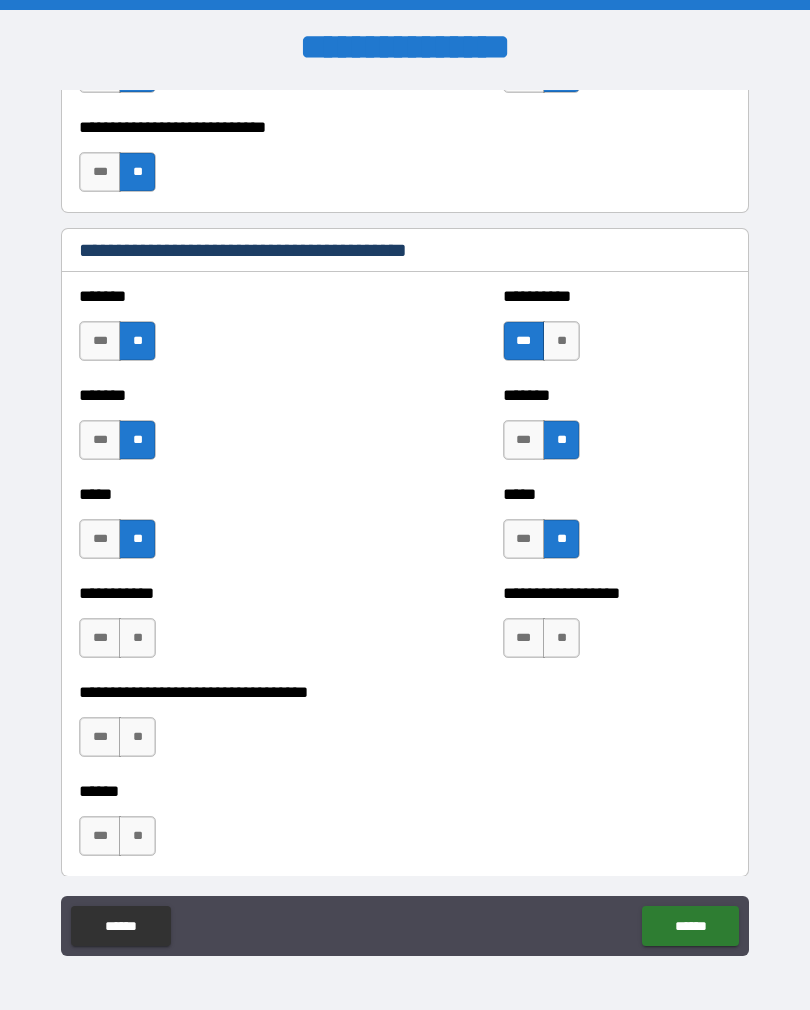 click on "**" at bounding box center [137, 638] 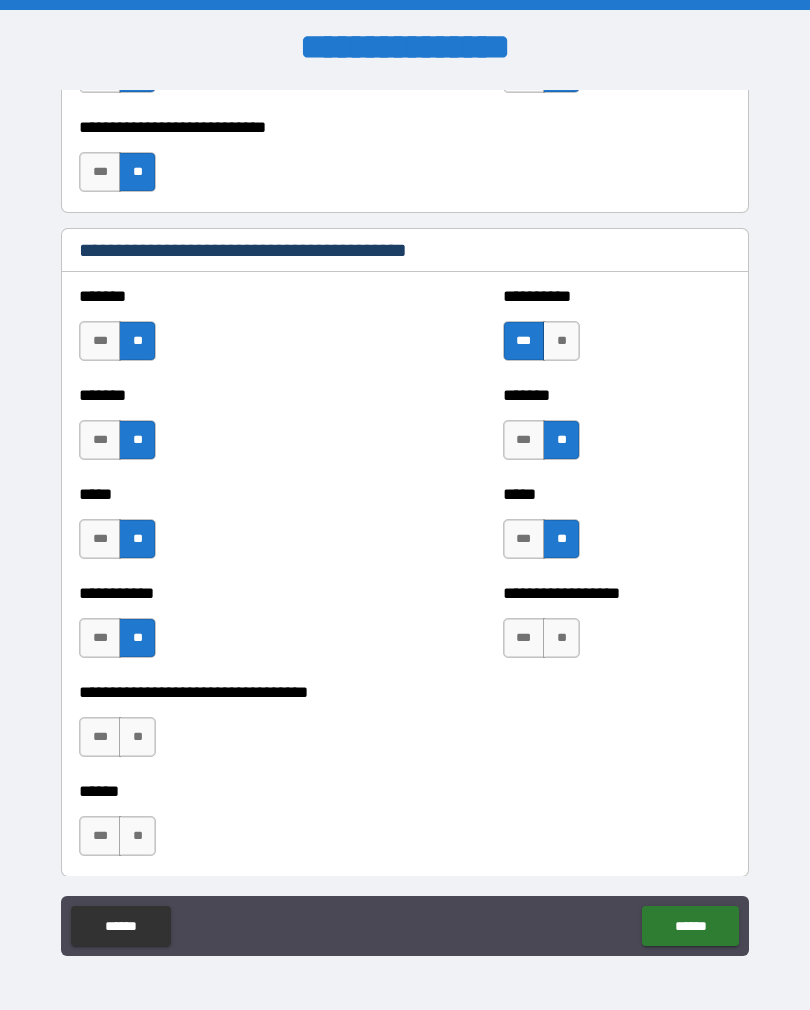 click on "**" at bounding box center (561, 638) 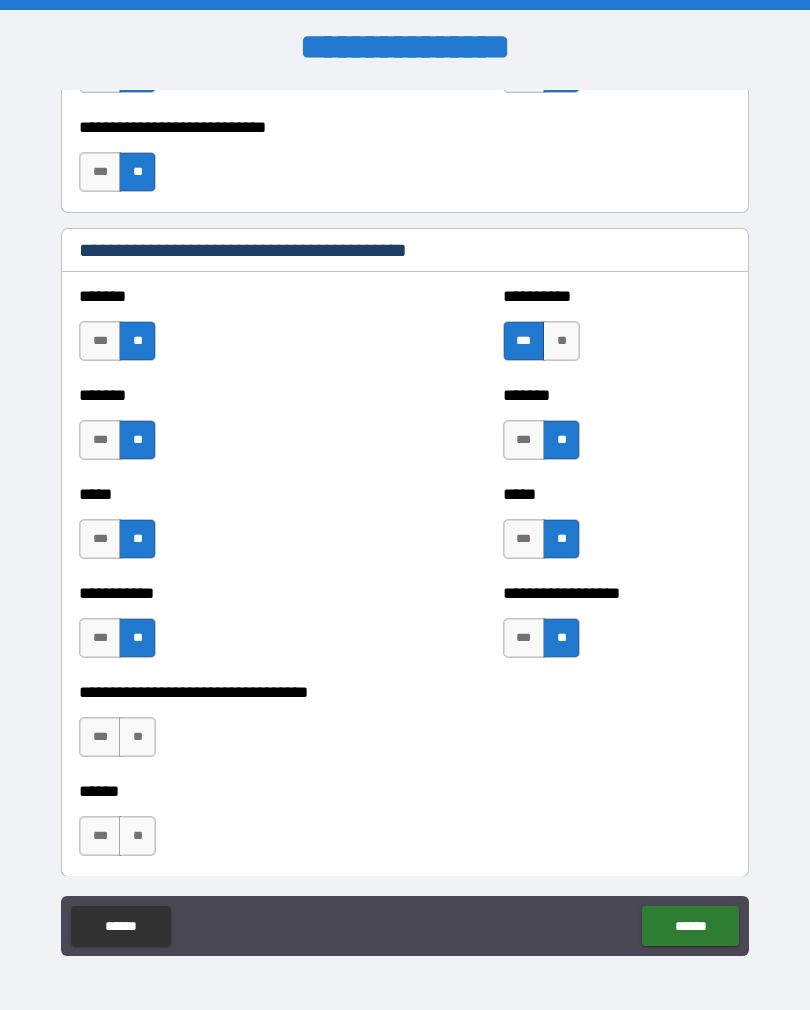 click on "**" at bounding box center (137, 737) 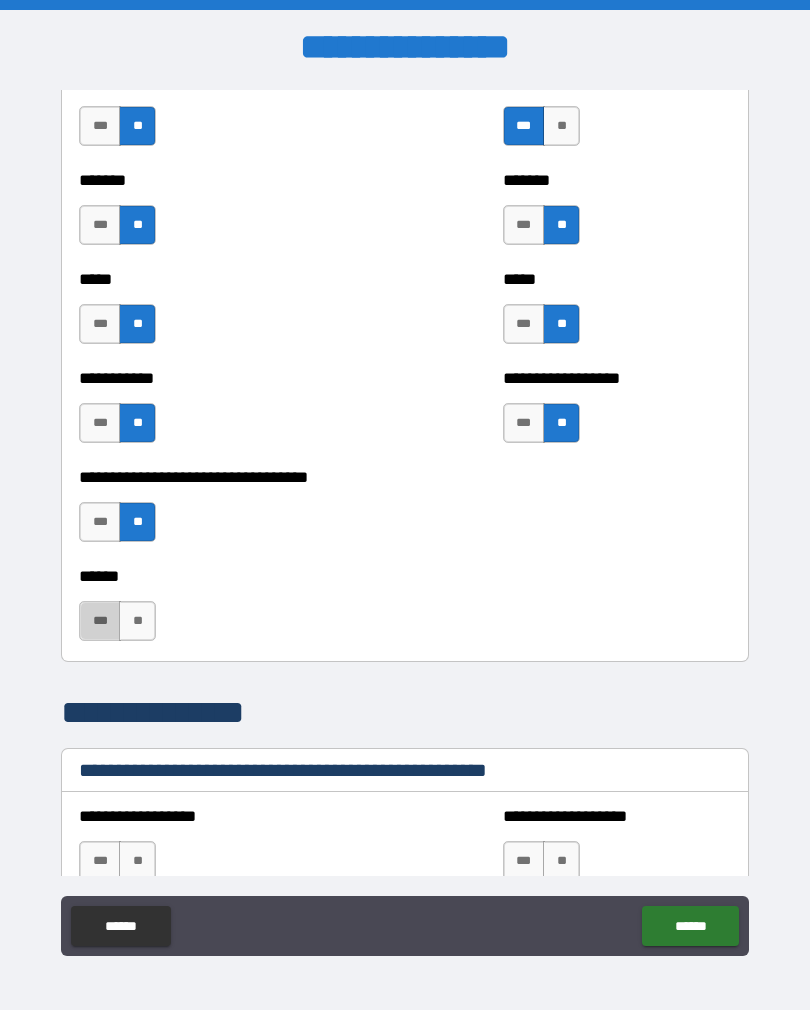 scroll, scrollTop: 1755, scrollLeft: 0, axis: vertical 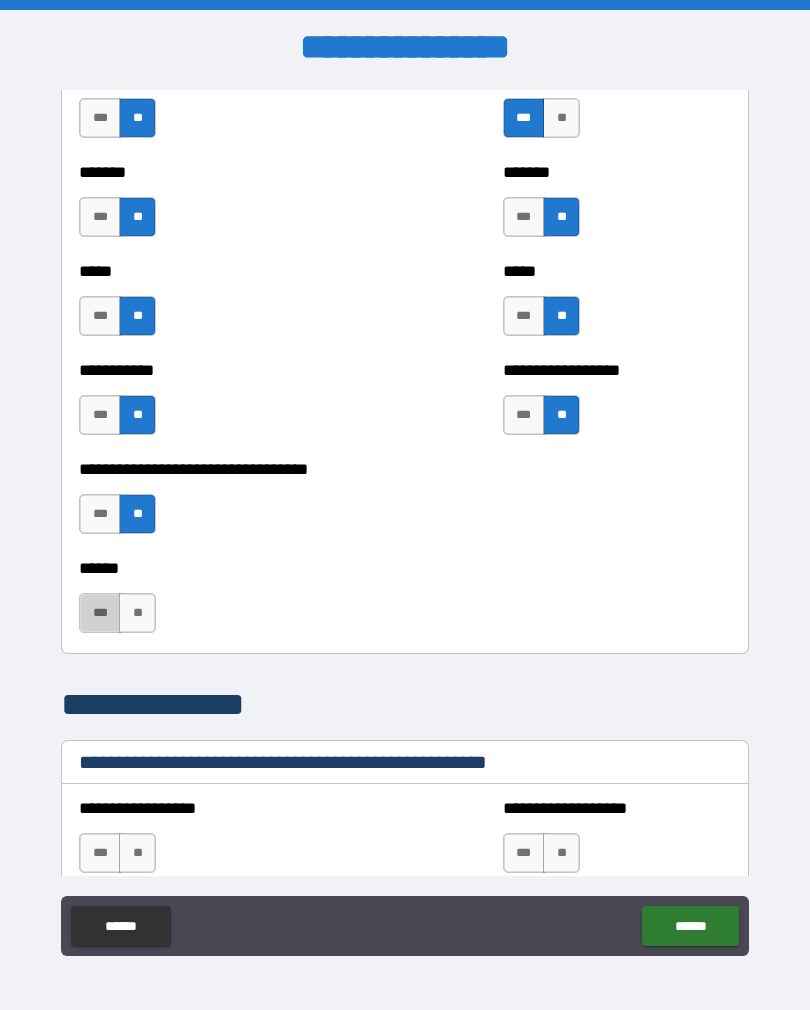 click on "***" at bounding box center [100, 613] 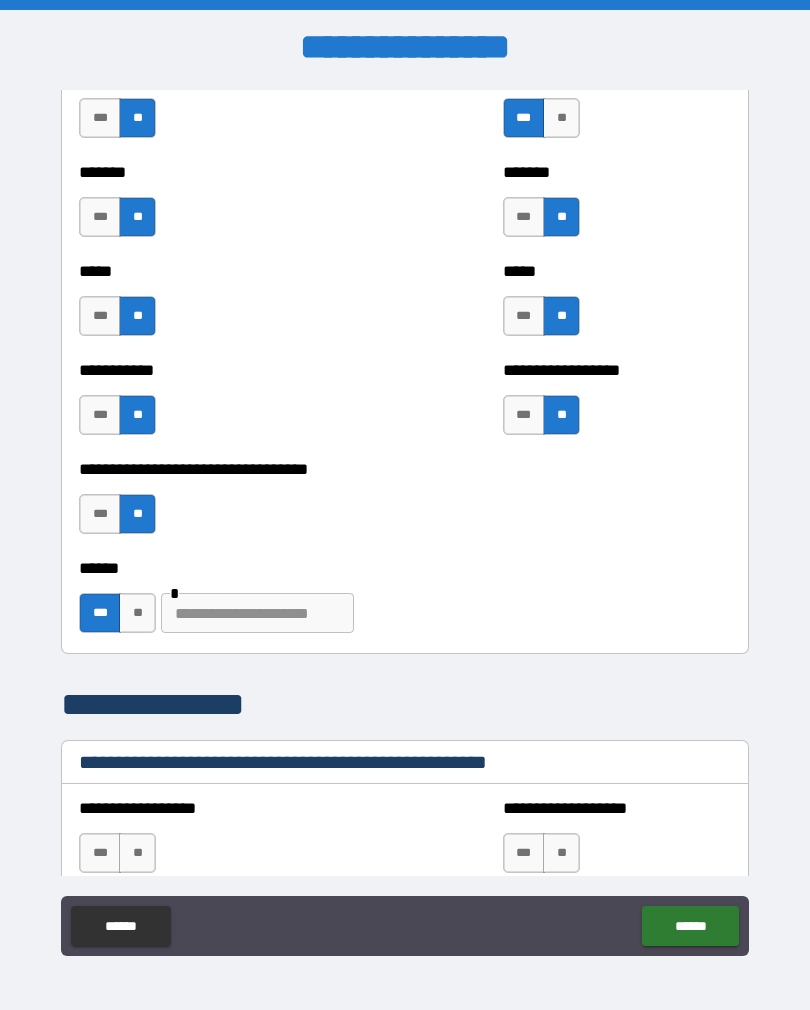 click at bounding box center (257, 613) 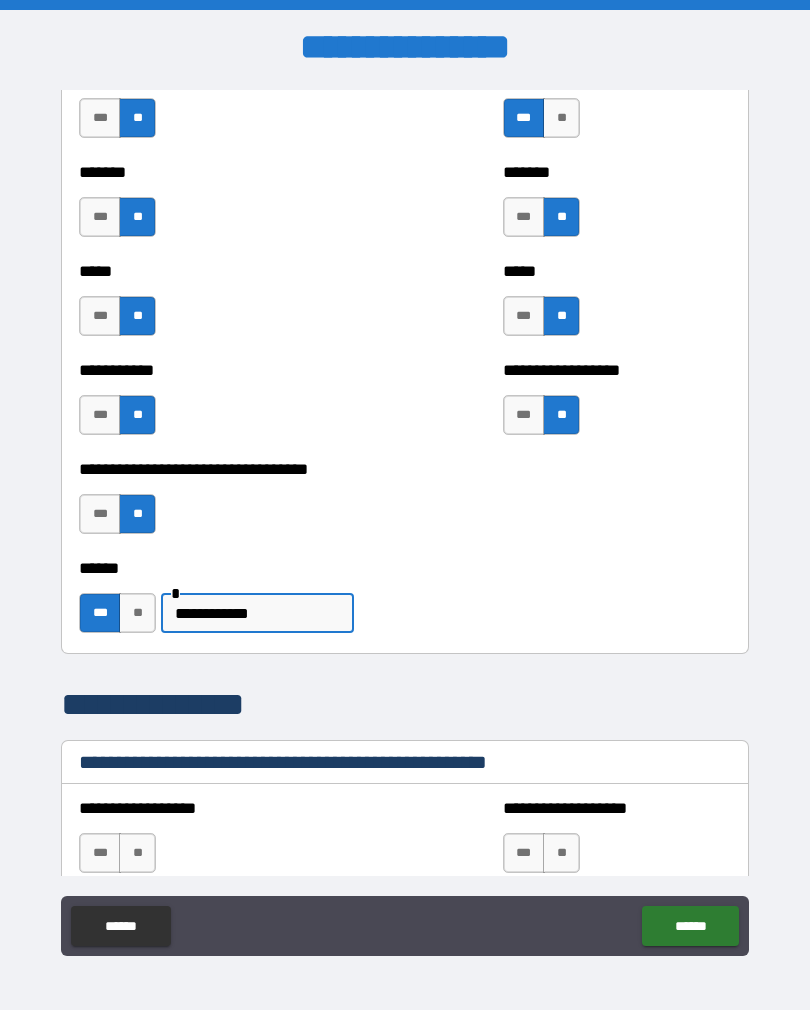 type on "**********" 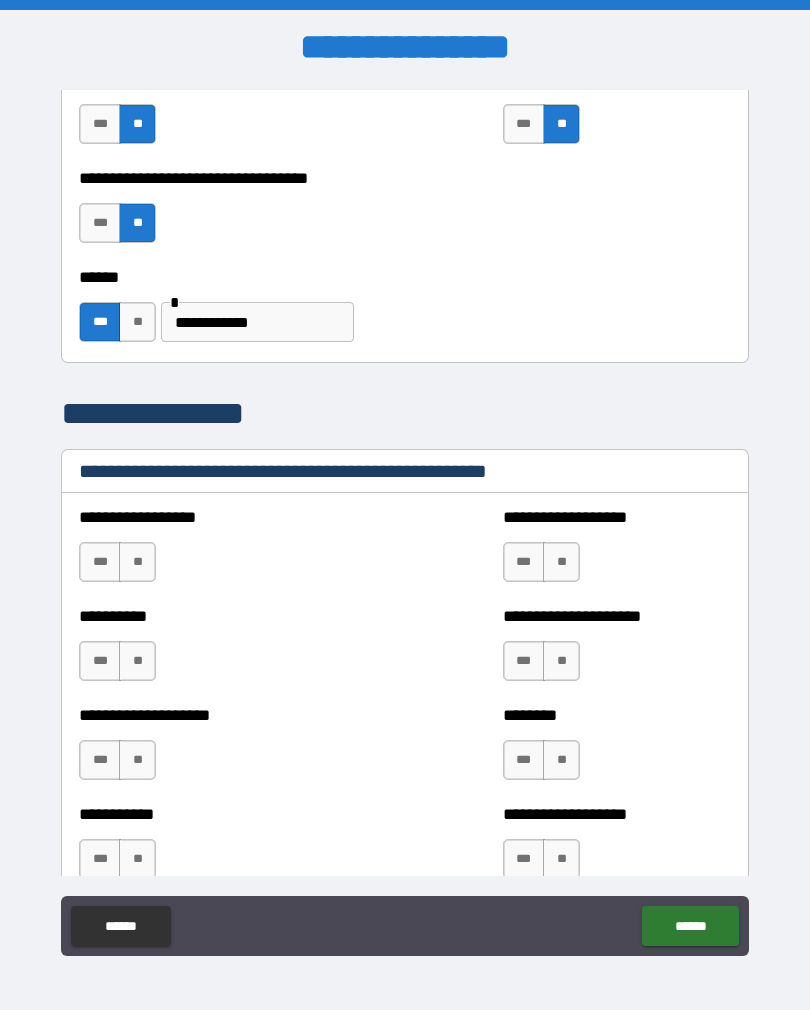 scroll, scrollTop: 2053, scrollLeft: 0, axis: vertical 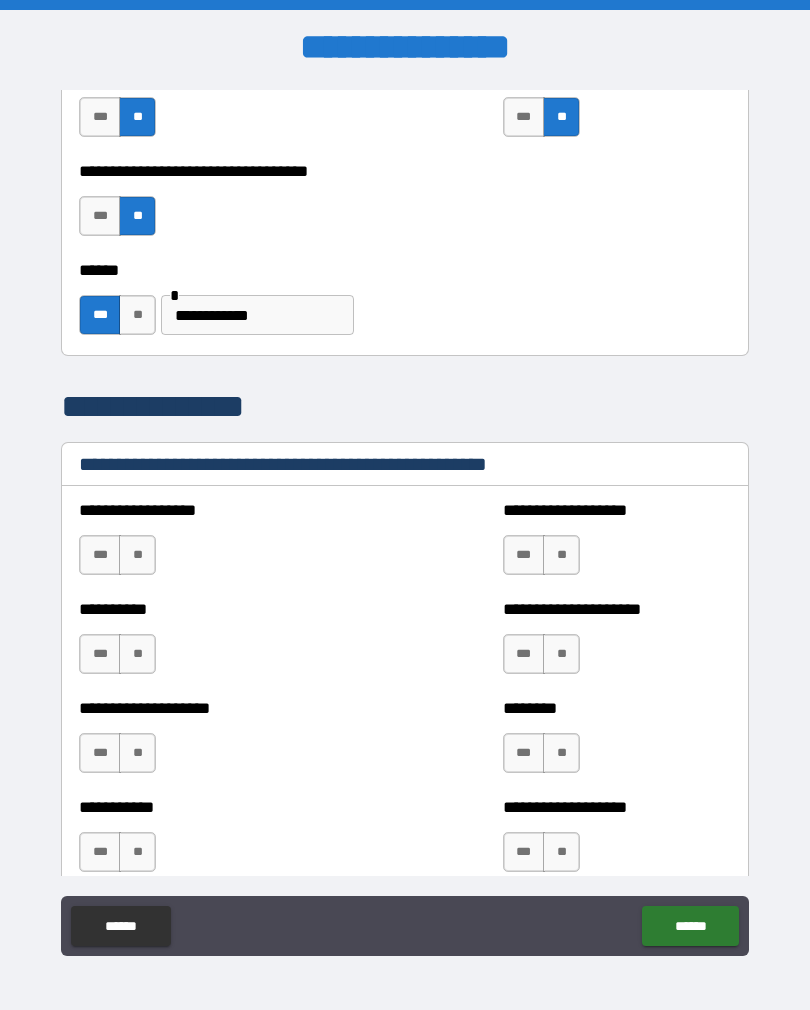 click on "**" at bounding box center (137, 555) 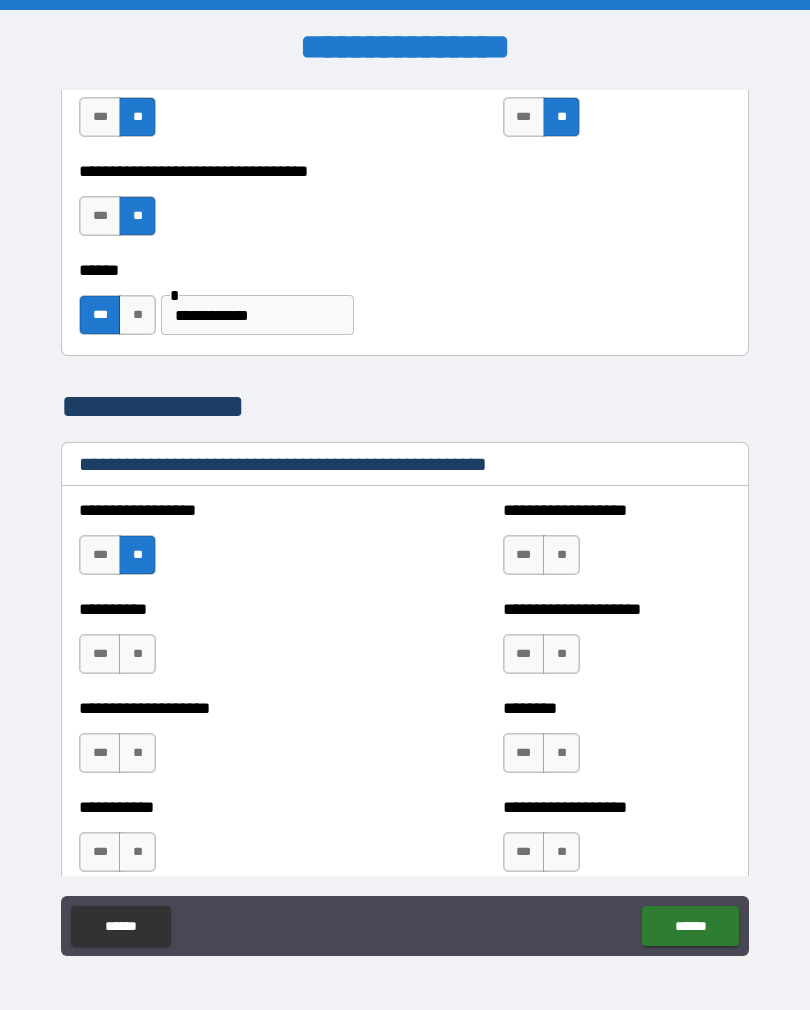 click on "**" at bounding box center [561, 555] 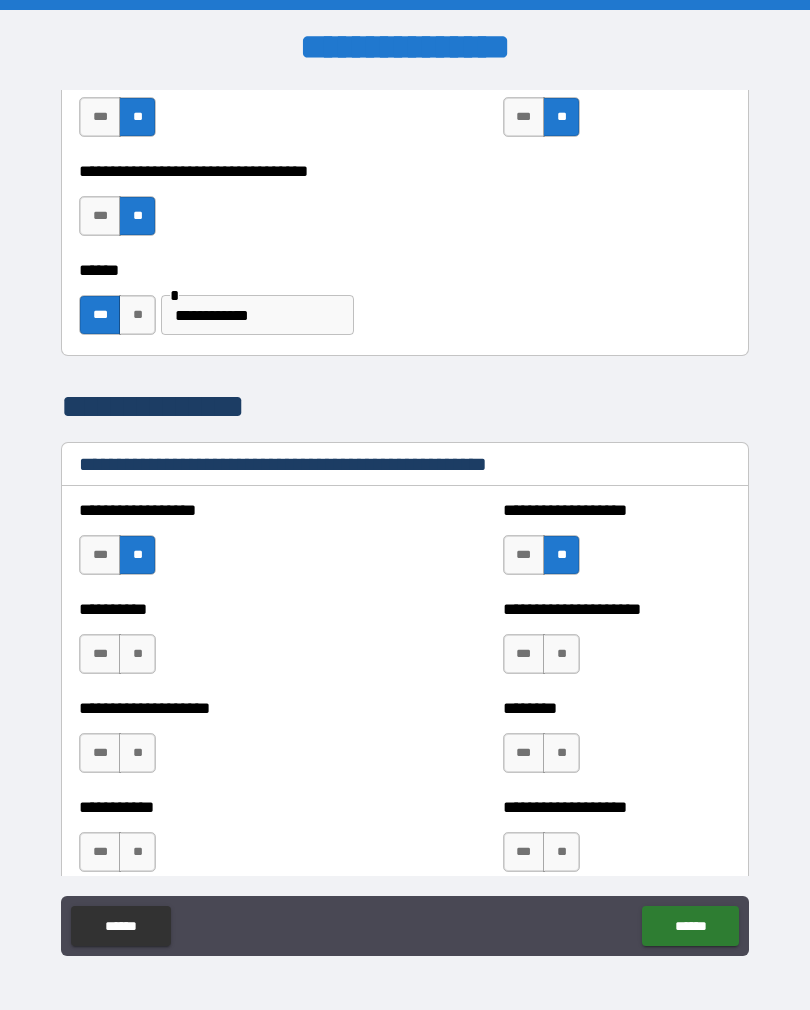 click on "**" at bounding box center [137, 654] 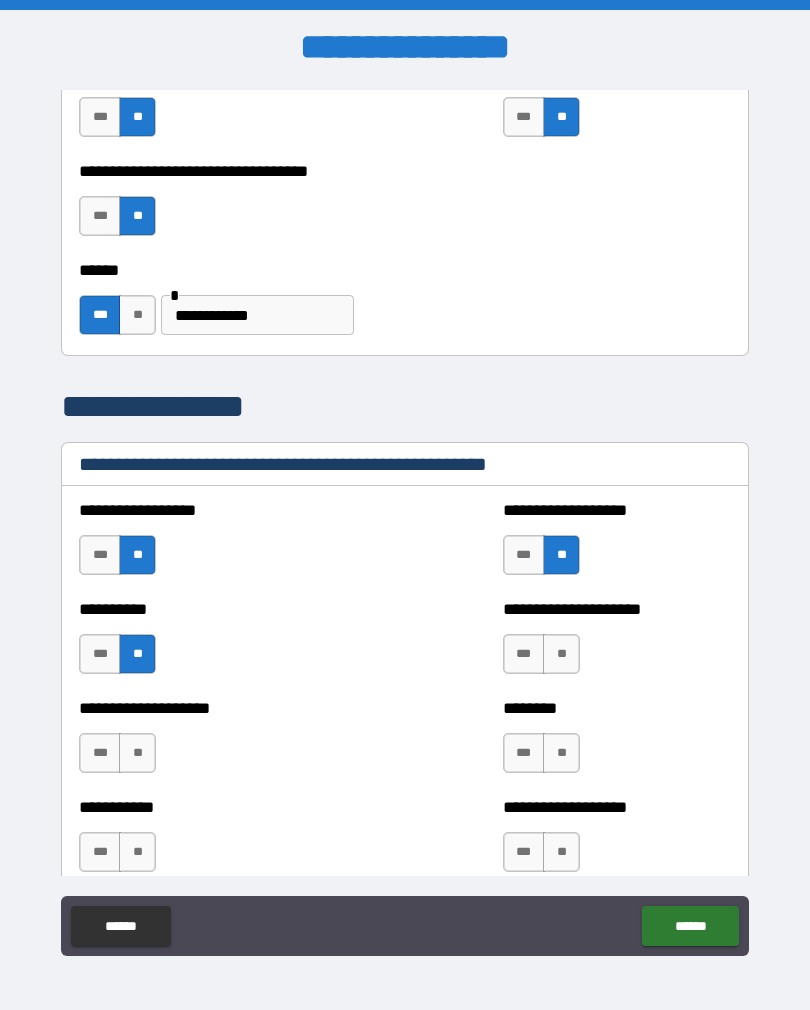 click on "**" at bounding box center [561, 654] 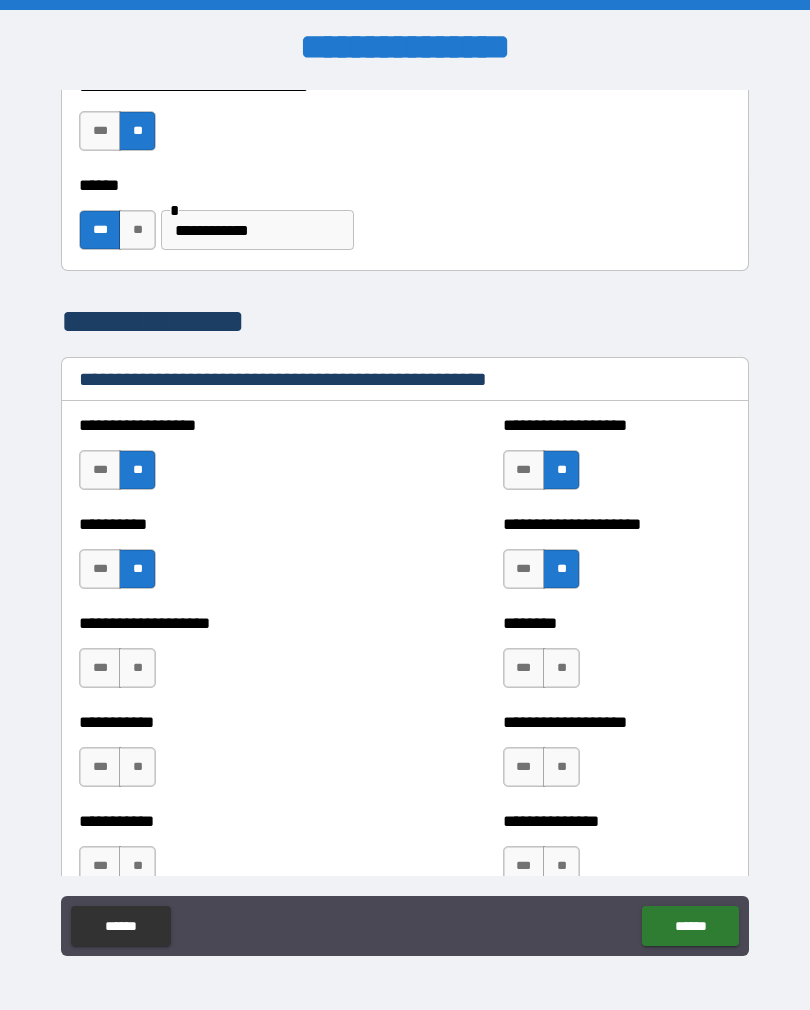 scroll, scrollTop: 2140, scrollLeft: 0, axis: vertical 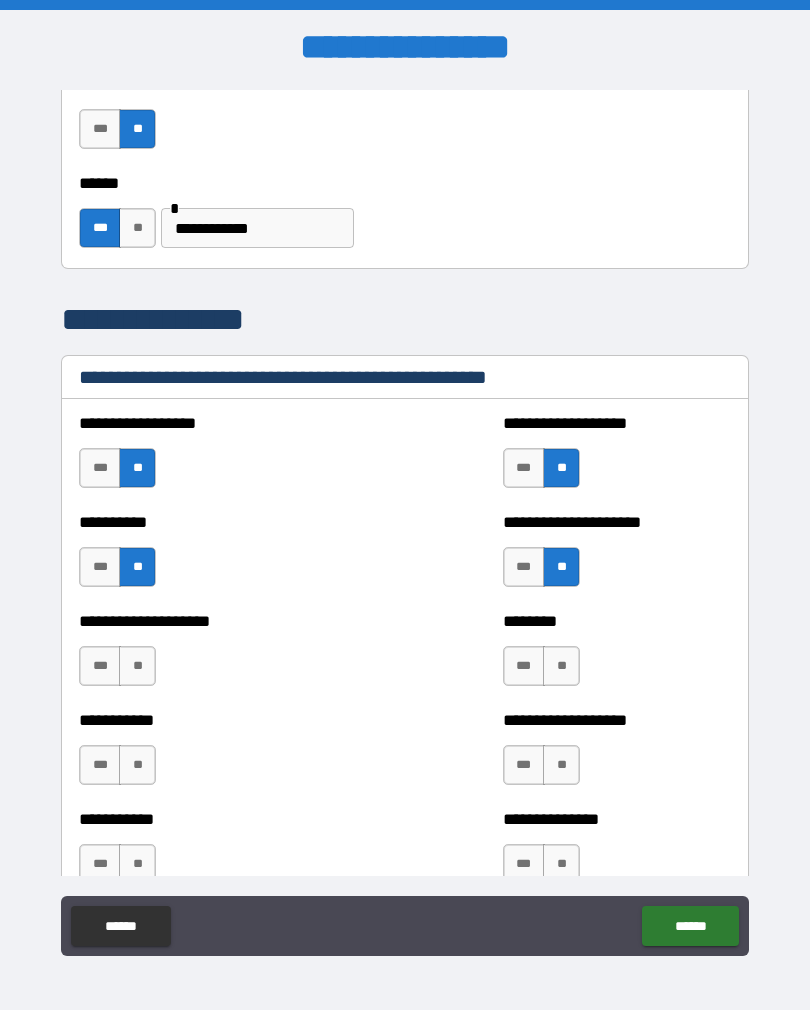 click on "**" at bounding box center (137, 666) 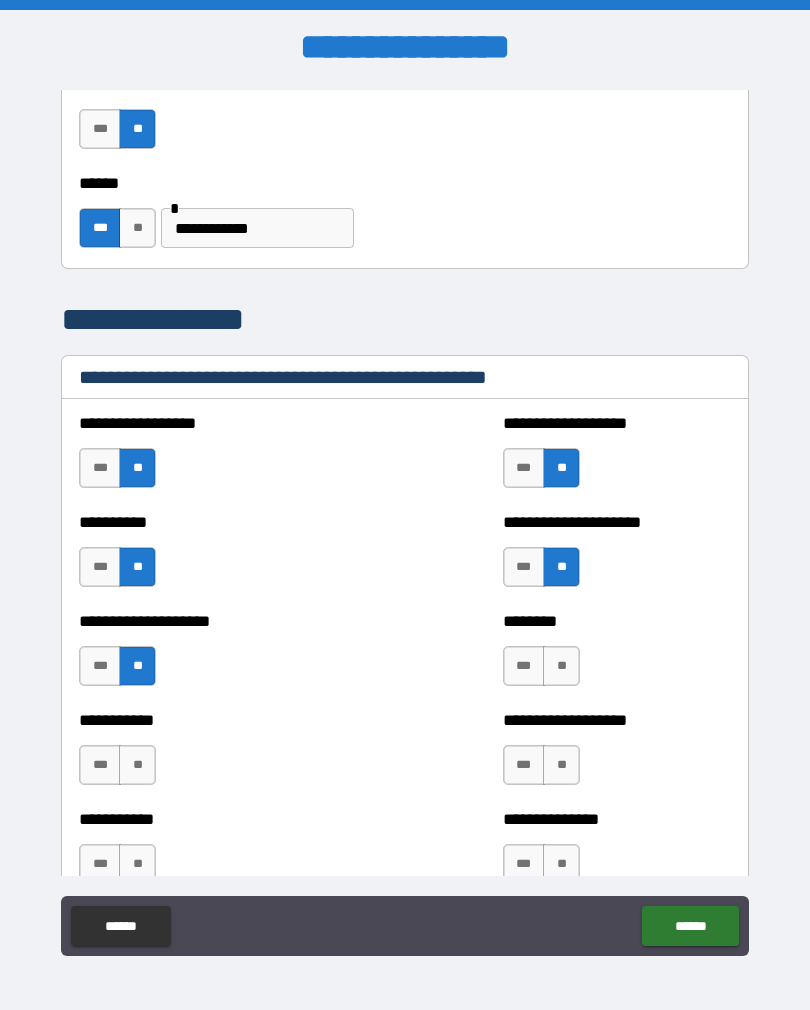 click on "**" at bounding box center (561, 666) 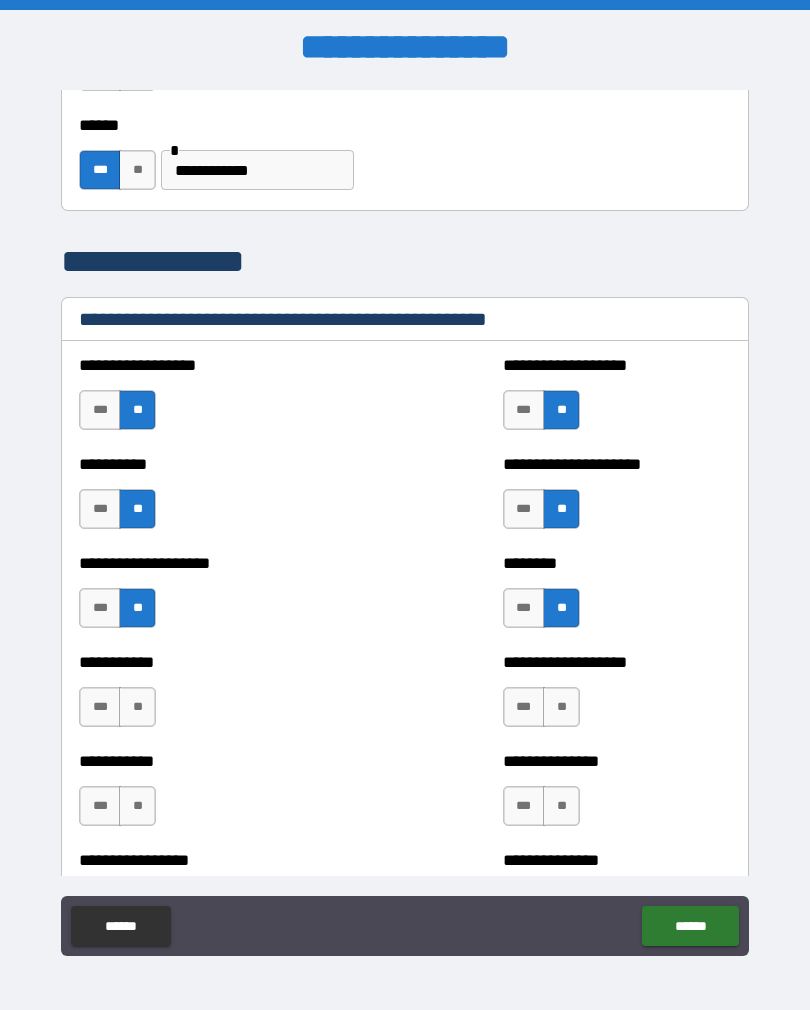scroll, scrollTop: 2199, scrollLeft: 0, axis: vertical 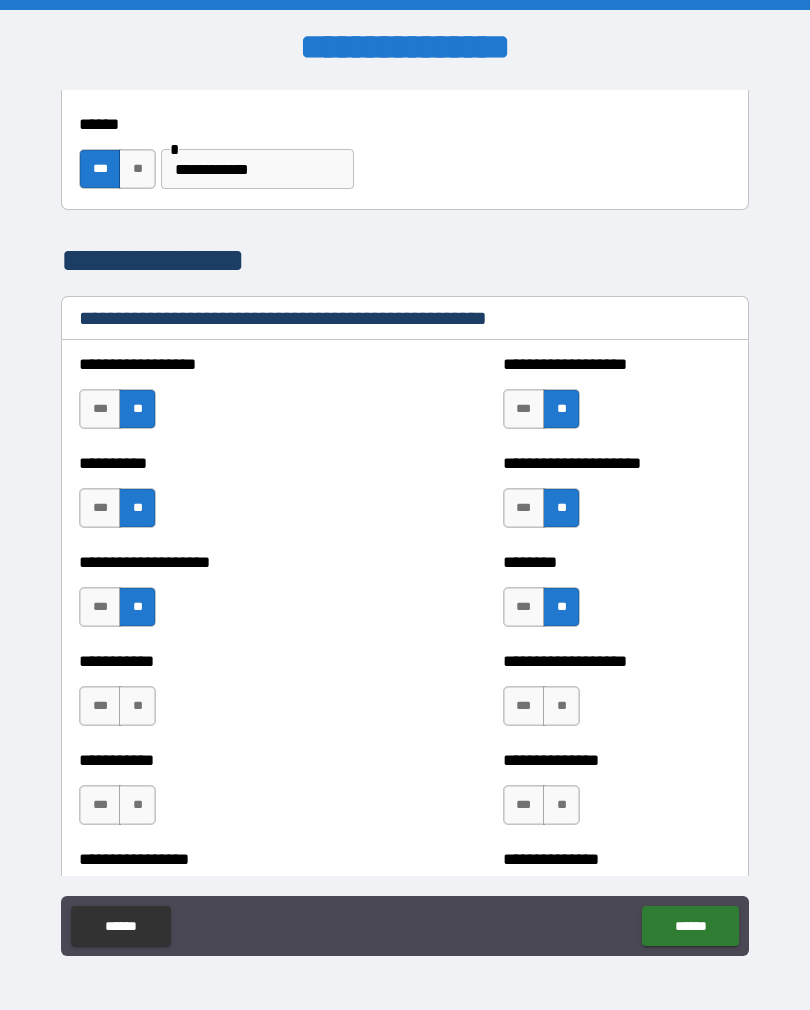 click on "**" at bounding box center [137, 706] 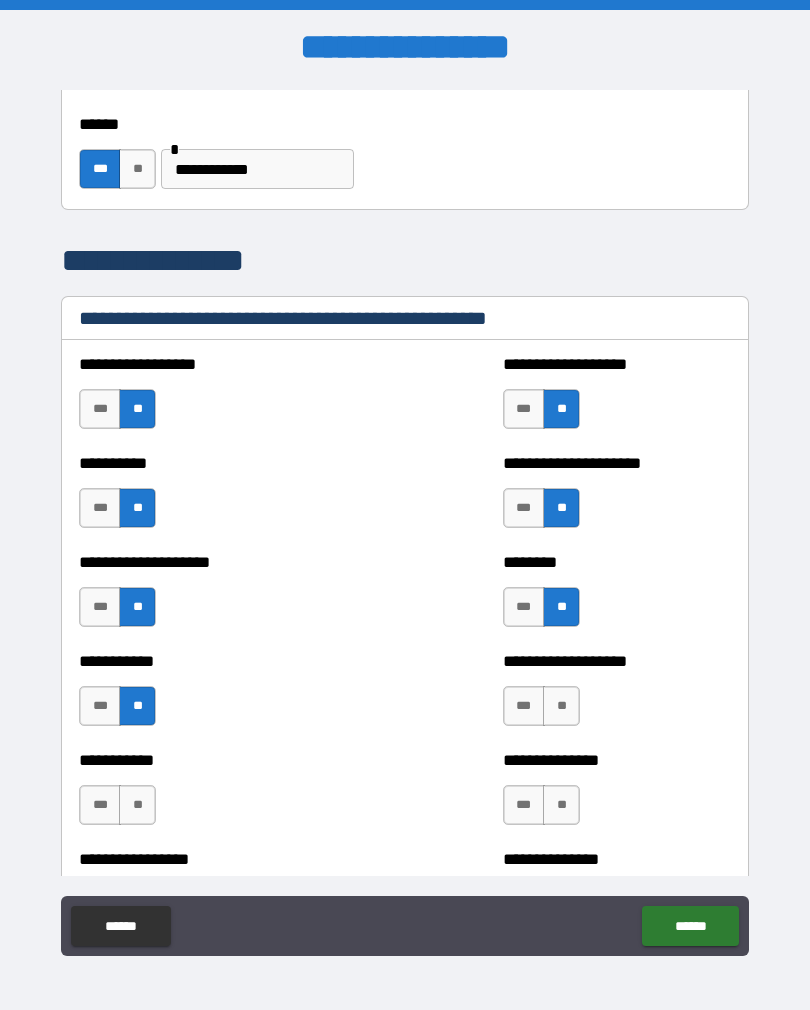 click on "**" at bounding box center [561, 706] 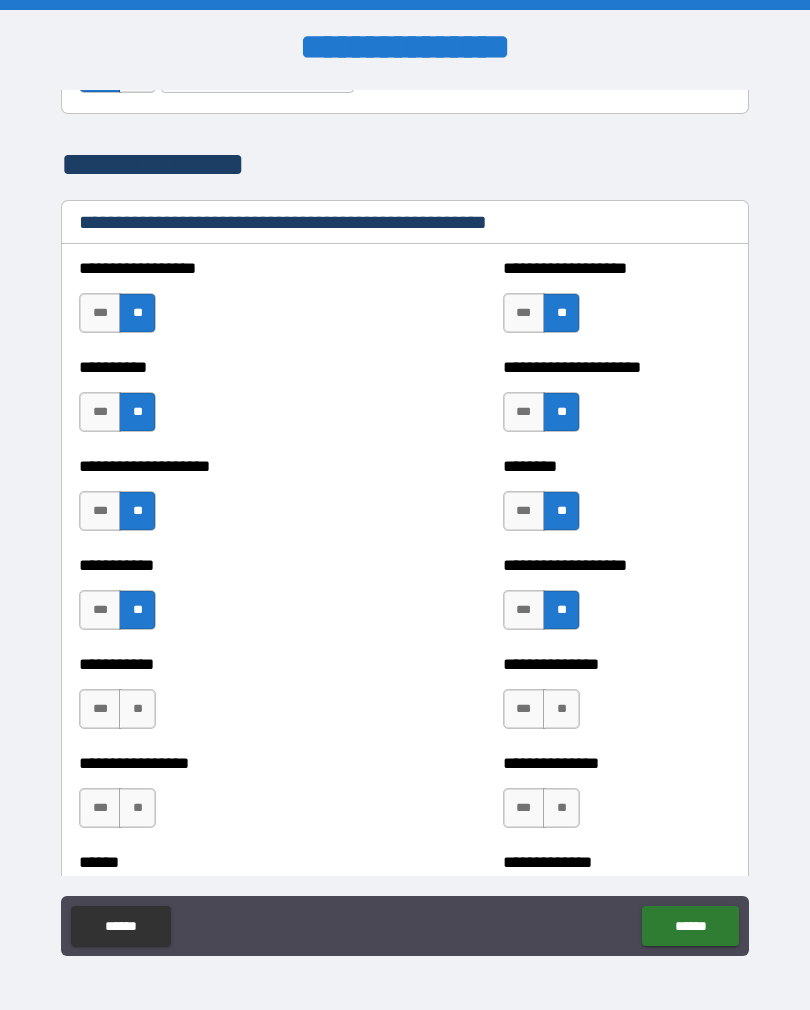 scroll, scrollTop: 2300, scrollLeft: 0, axis: vertical 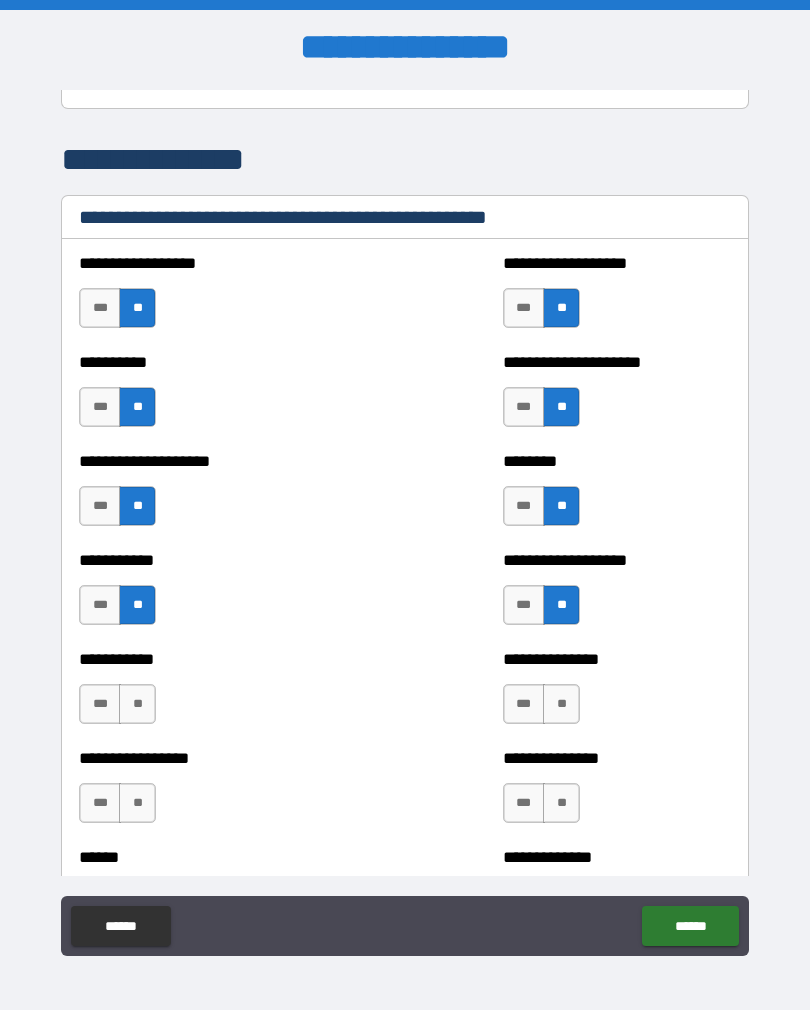 click on "**" at bounding box center (137, 704) 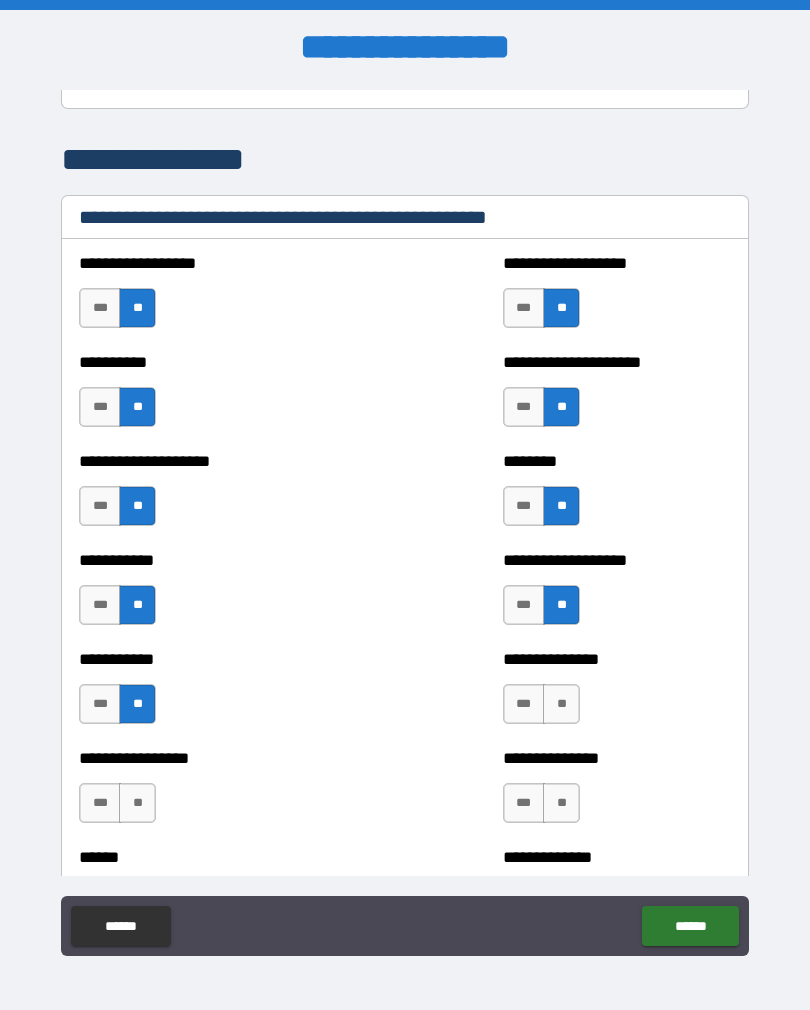 click on "**" at bounding box center (561, 704) 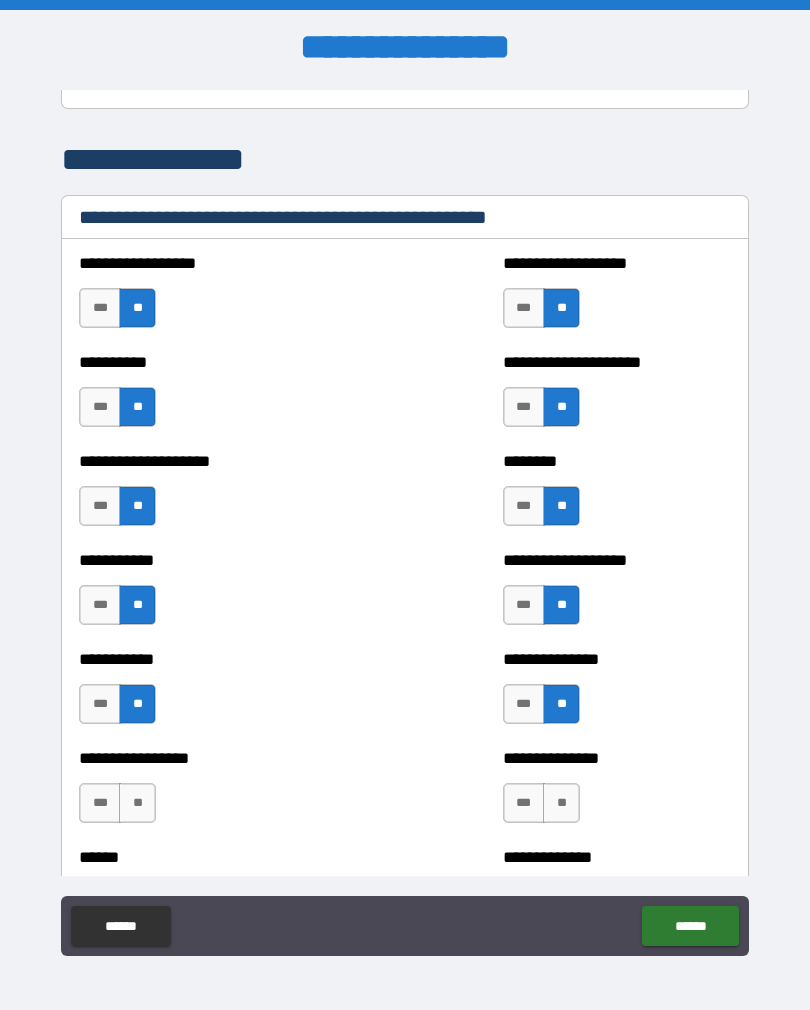 click on "**" at bounding box center [137, 803] 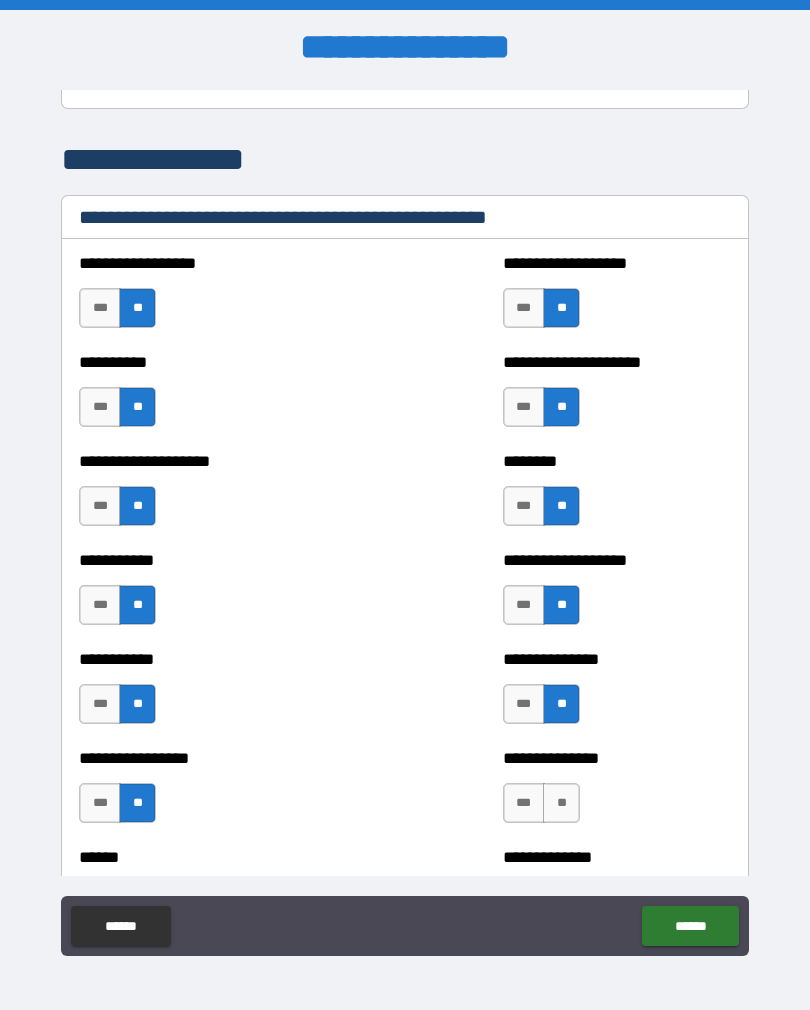 click on "**" at bounding box center (561, 803) 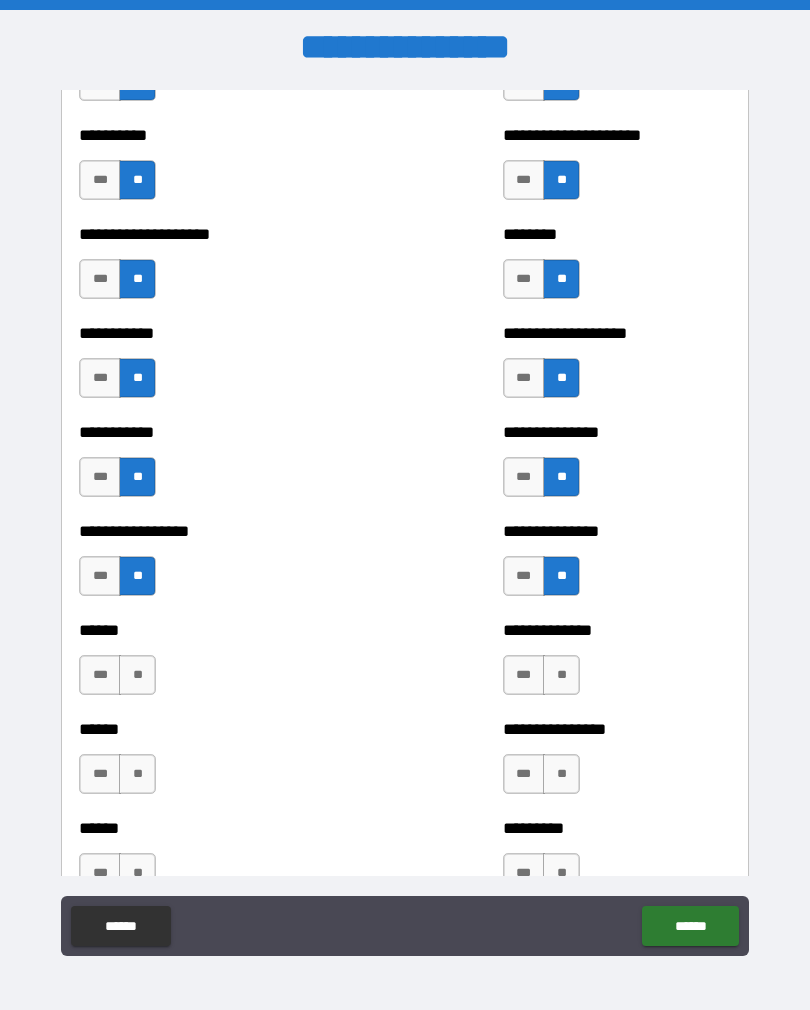 scroll, scrollTop: 2577, scrollLeft: 0, axis: vertical 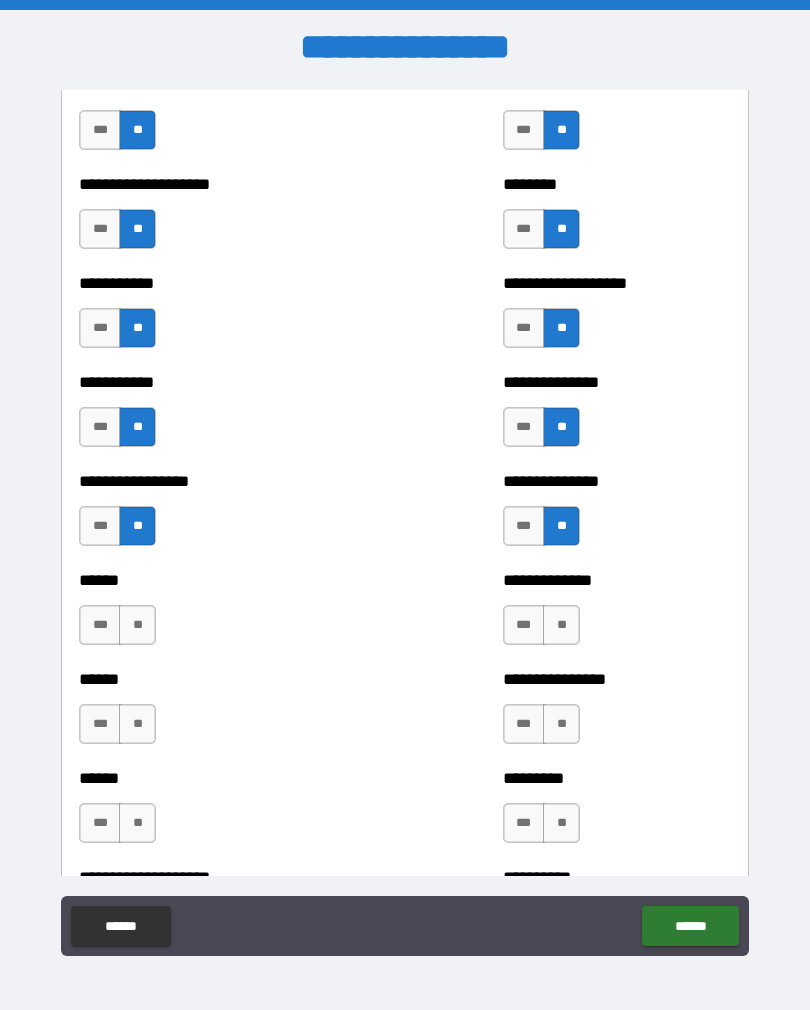 click on "**" at bounding box center [137, 625] 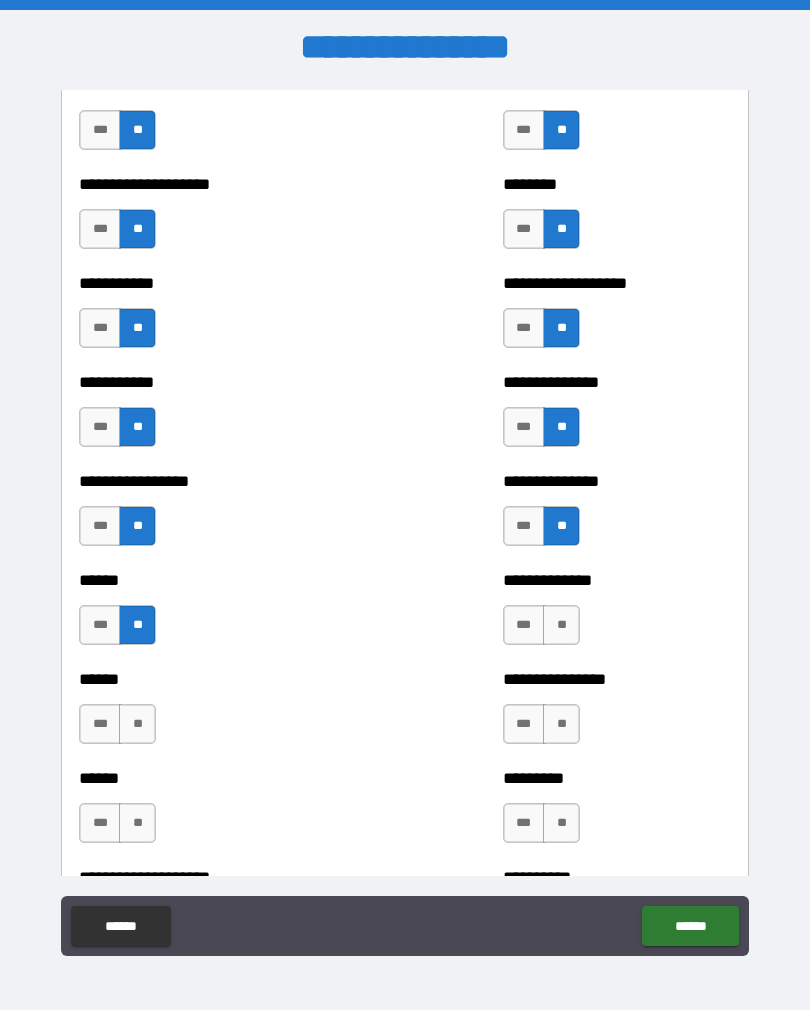 click on "**" at bounding box center [561, 625] 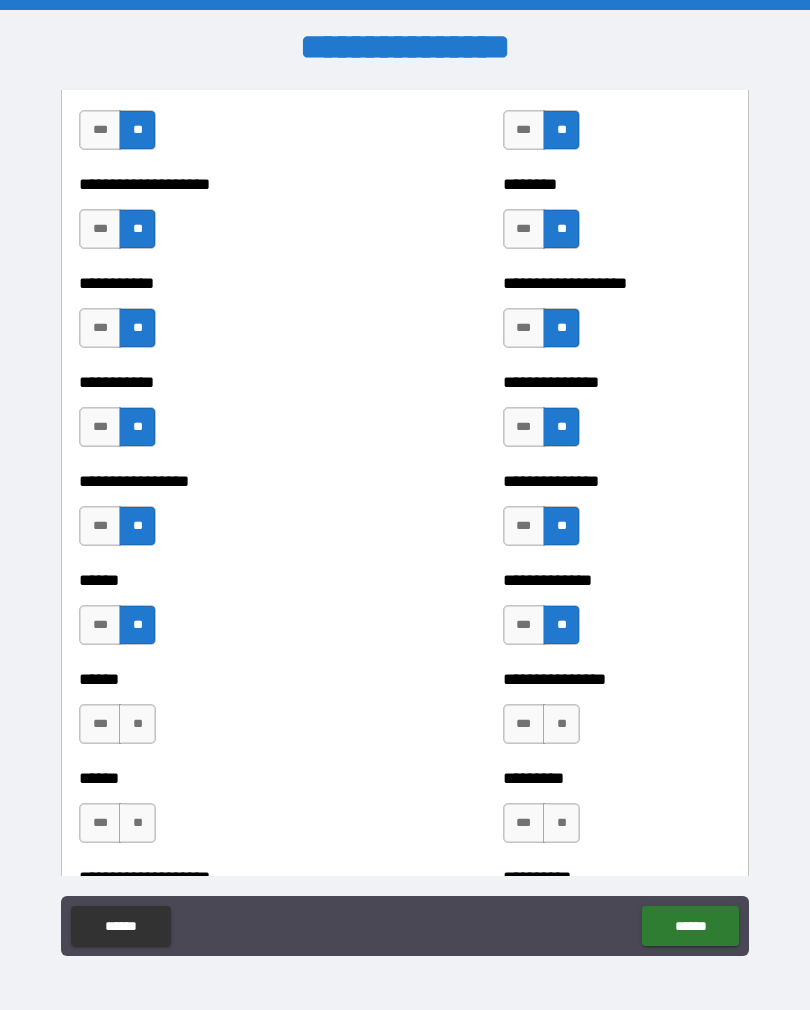 click on "**" at bounding box center [137, 724] 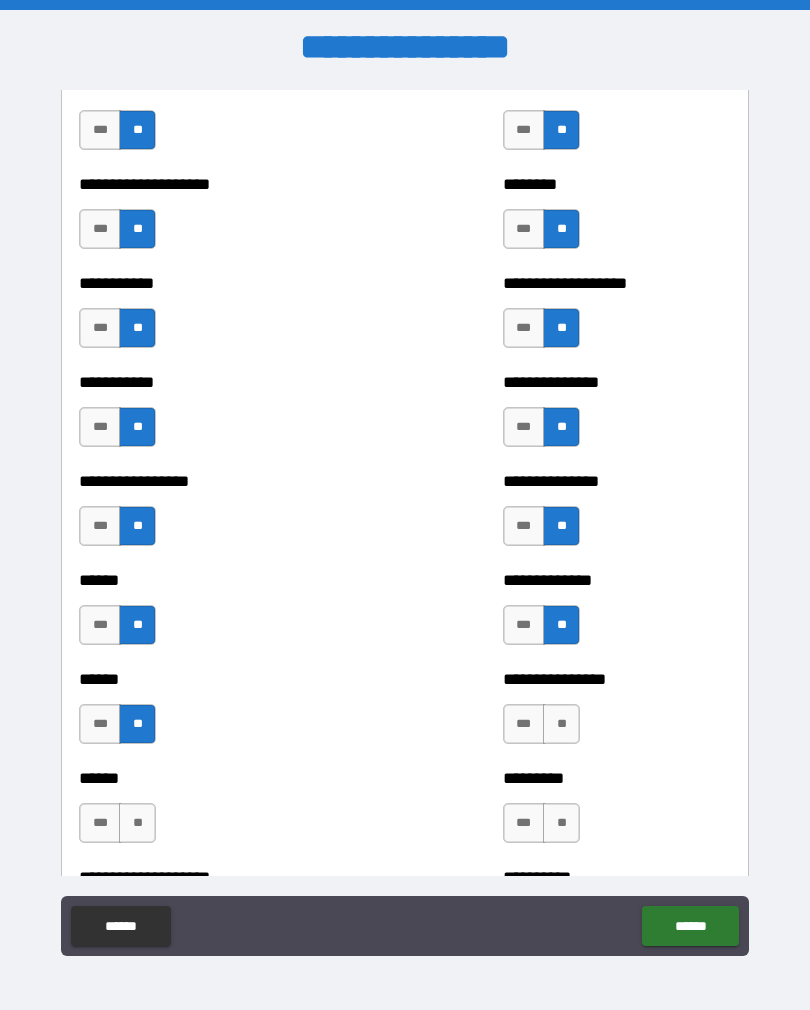 click on "**" at bounding box center (561, 724) 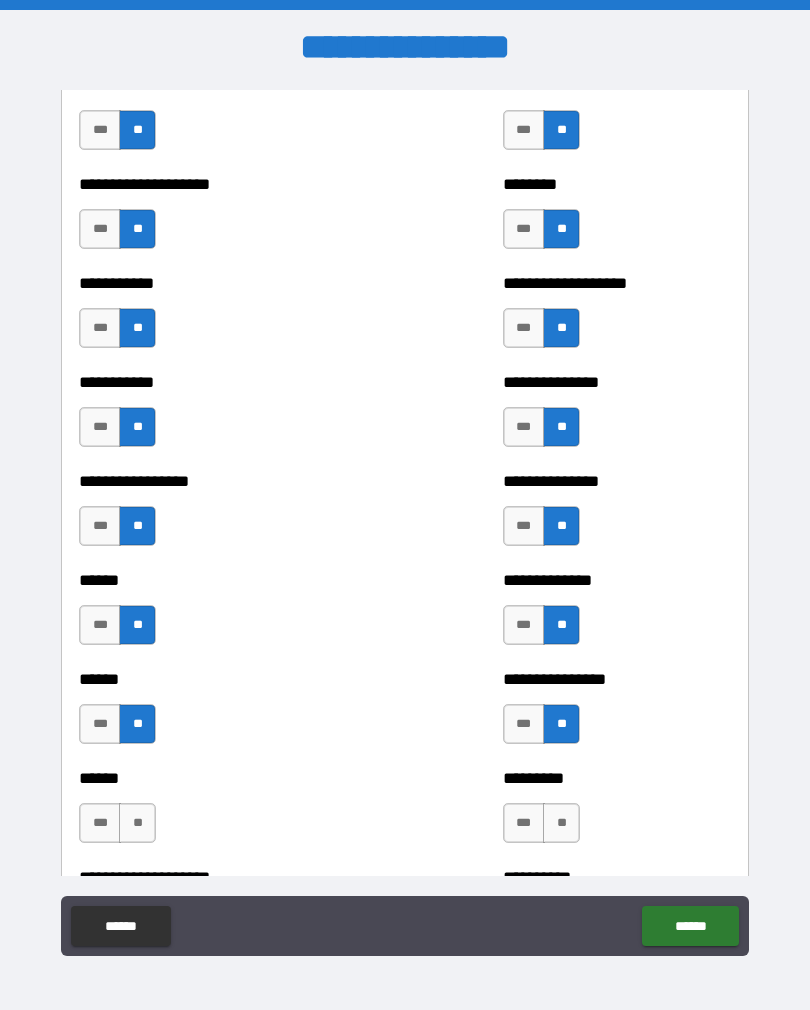 click on "**" at bounding box center (137, 823) 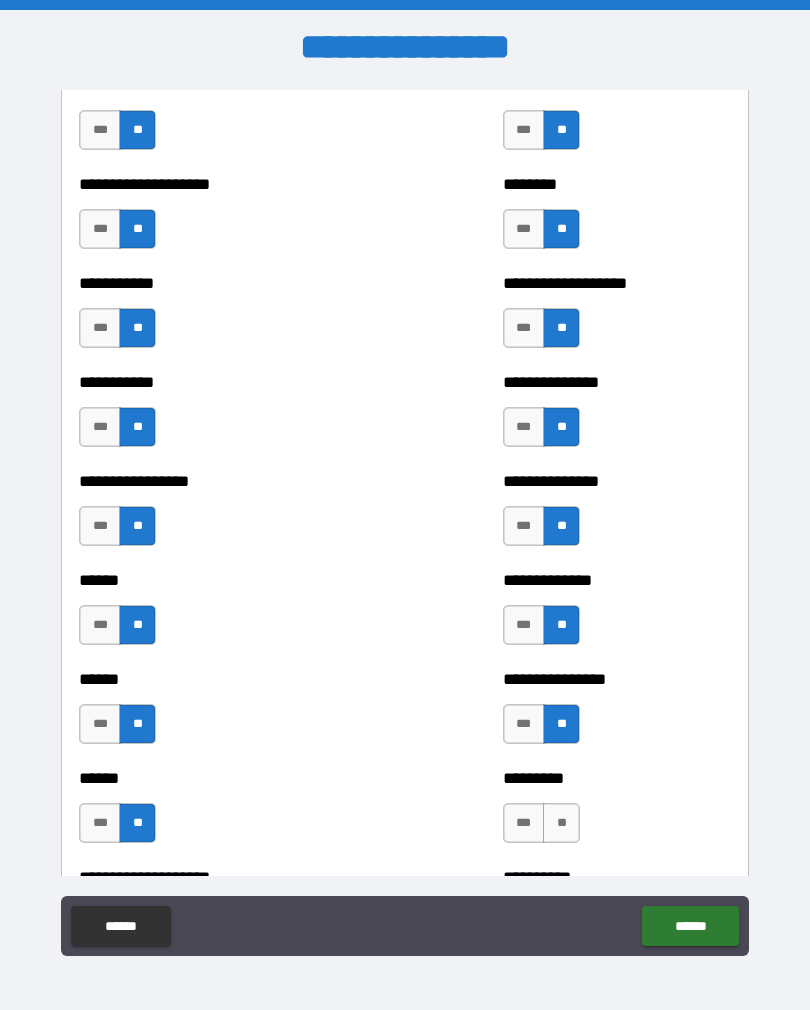 click on "**" at bounding box center (561, 823) 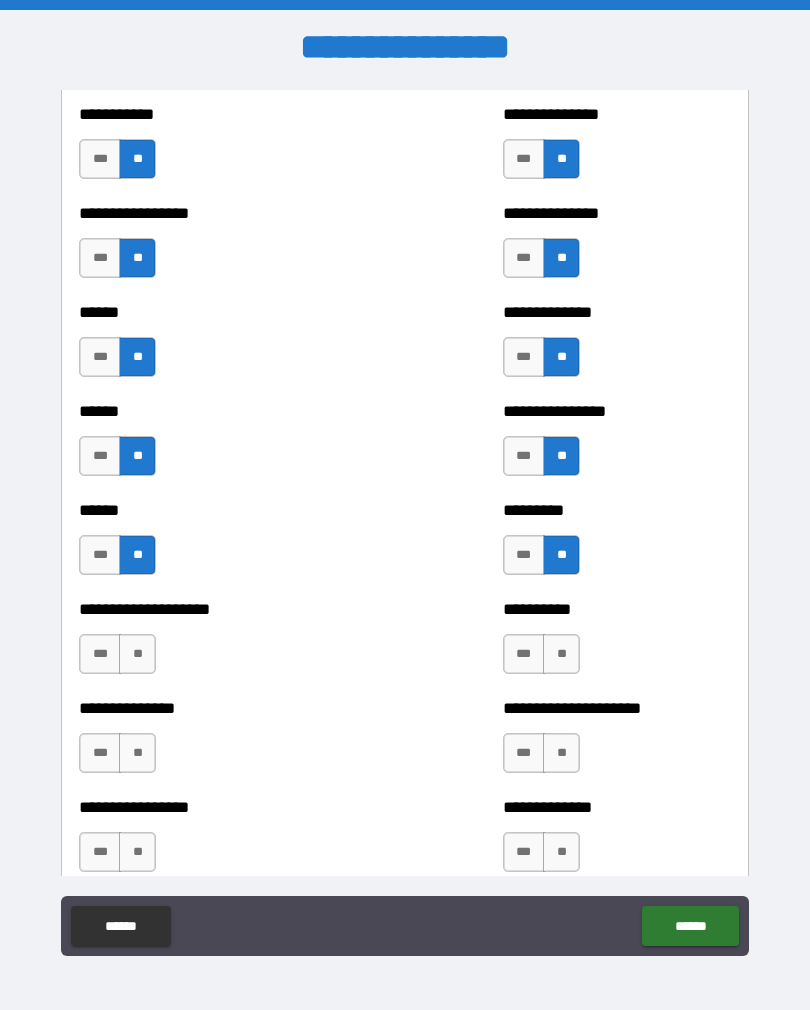 scroll, scrollTop: 2850, scrollLeft: 0, axis: vertical 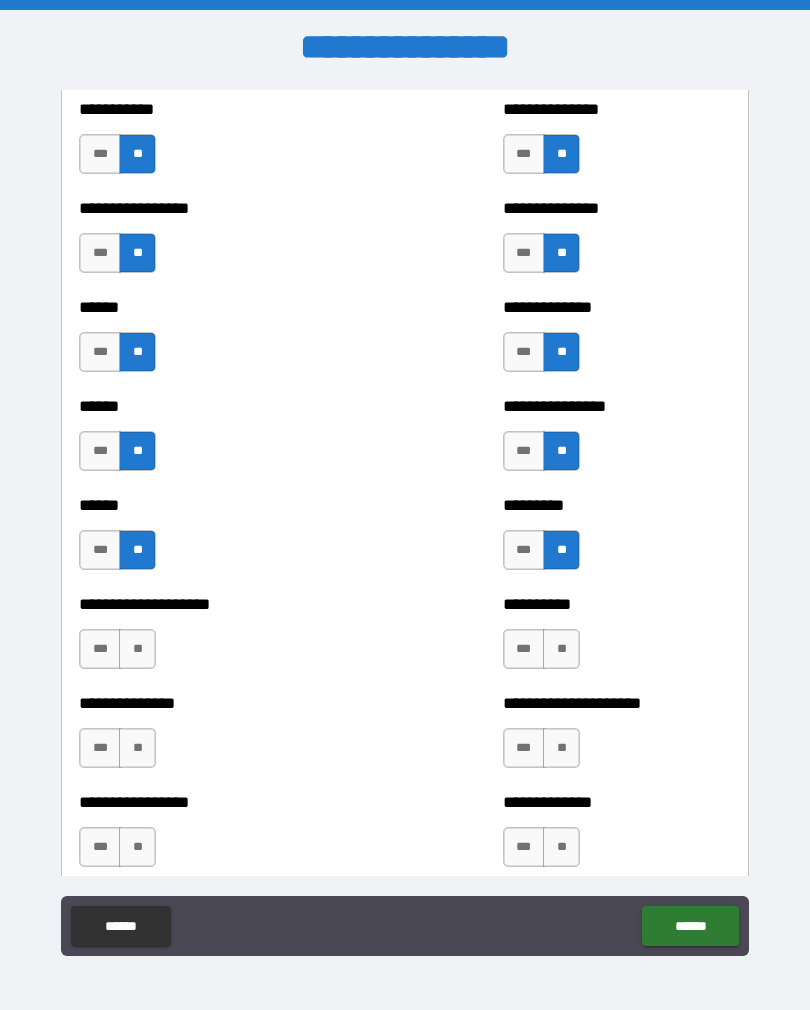 click on "**" at bounding box center (137, 649) 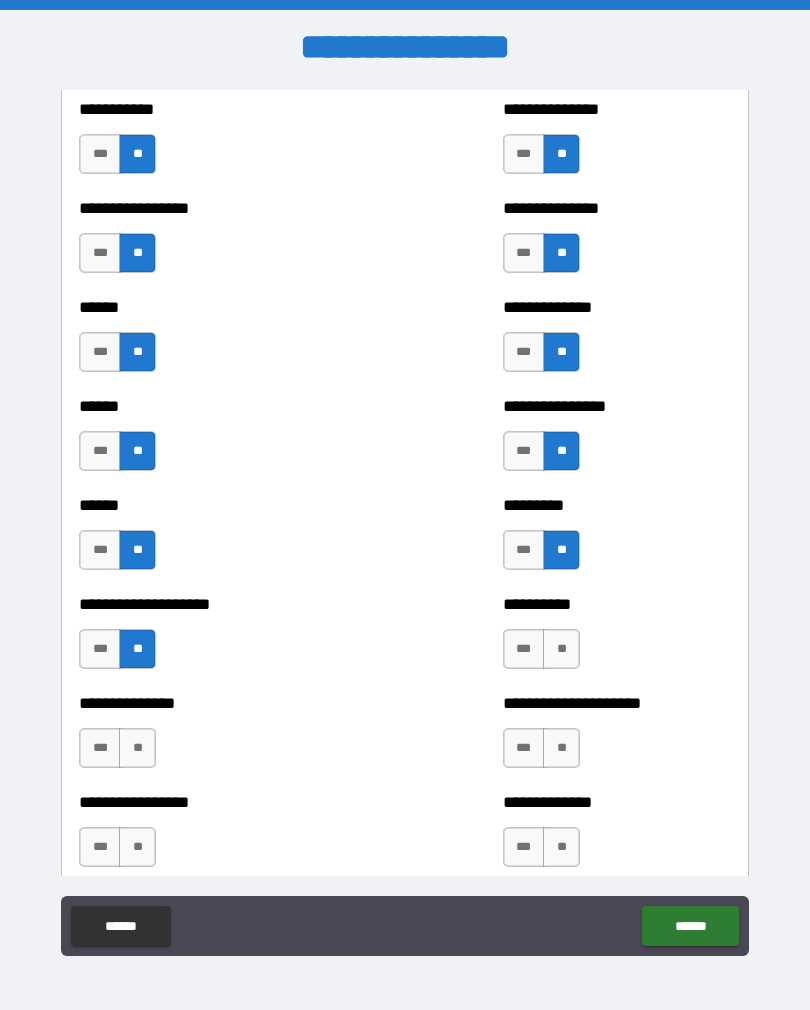 click on "**" at bounding box center [561, 649] 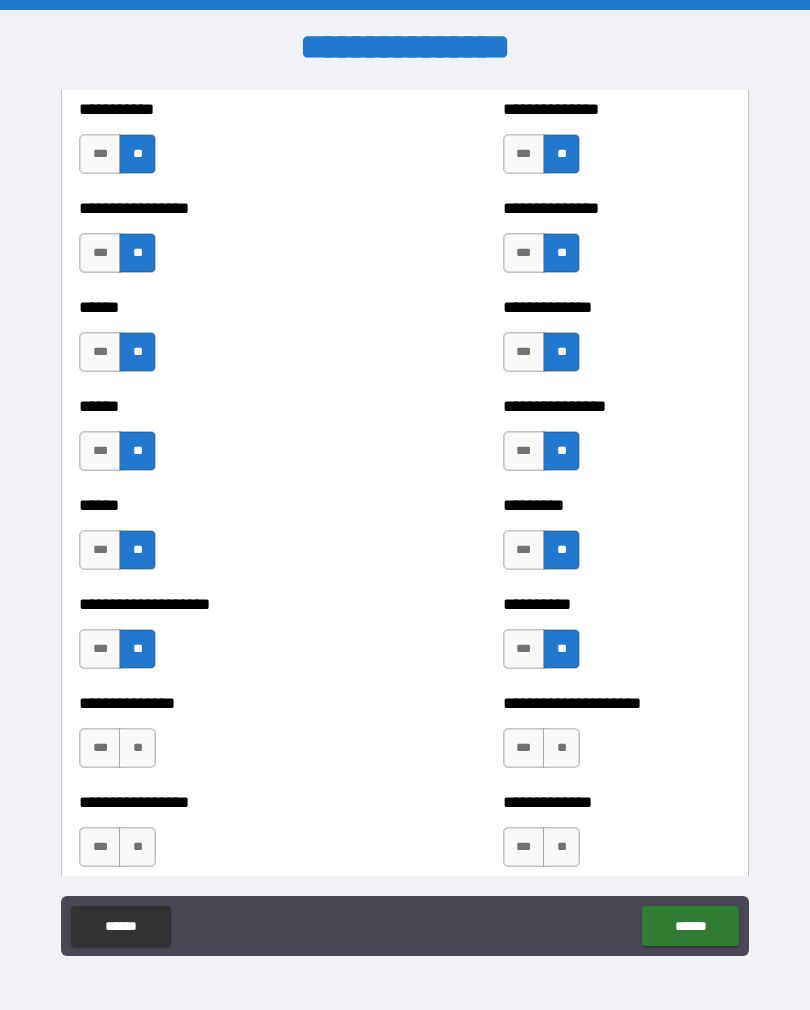 click on "**" at bounding box center (137, 748) 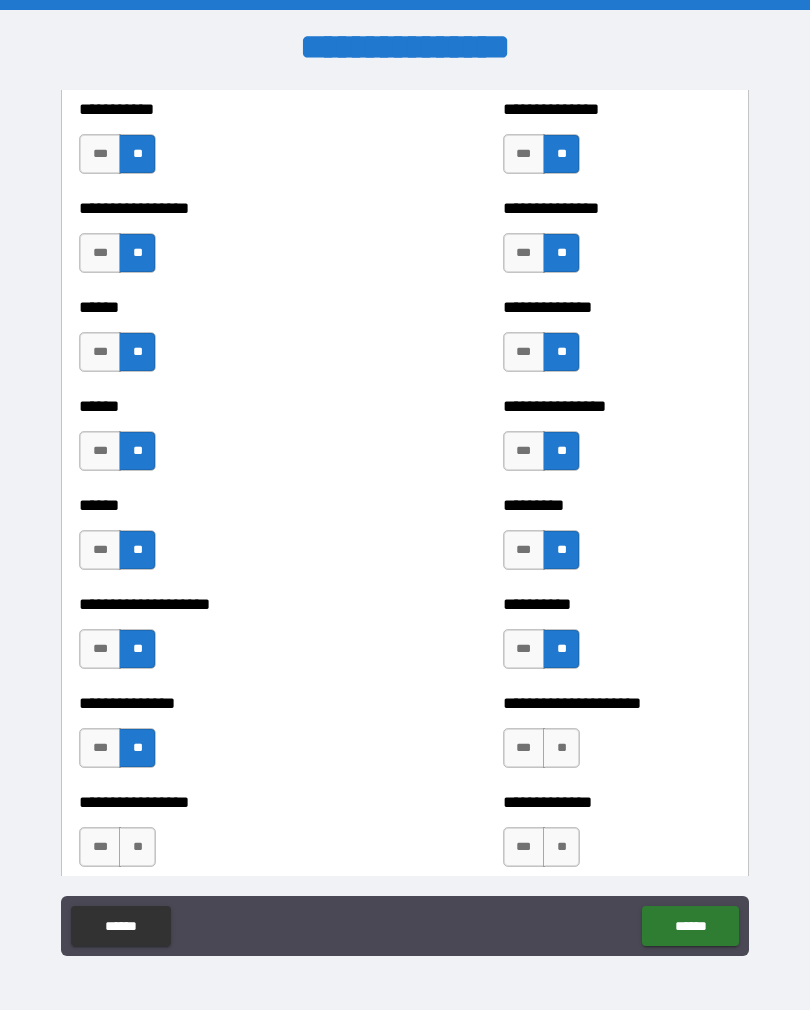 click on "**" at bounding box center [561, 748] 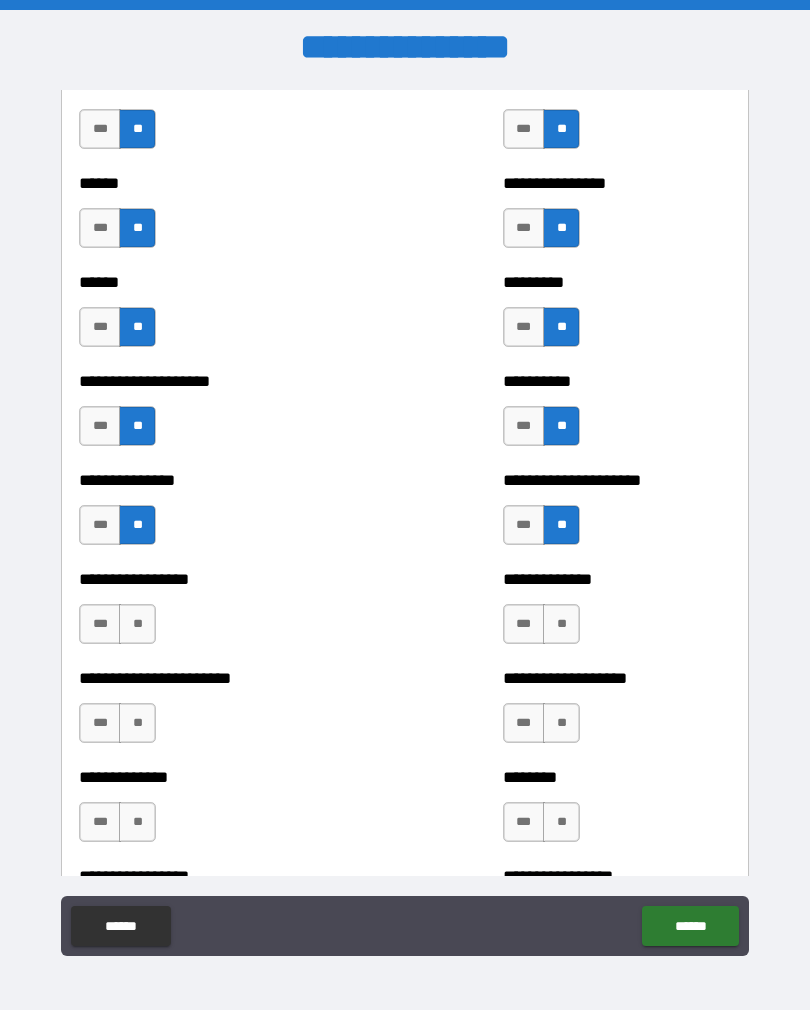 scroll, scrollTop: 3073, scrollLeft: 0, axis: vertical 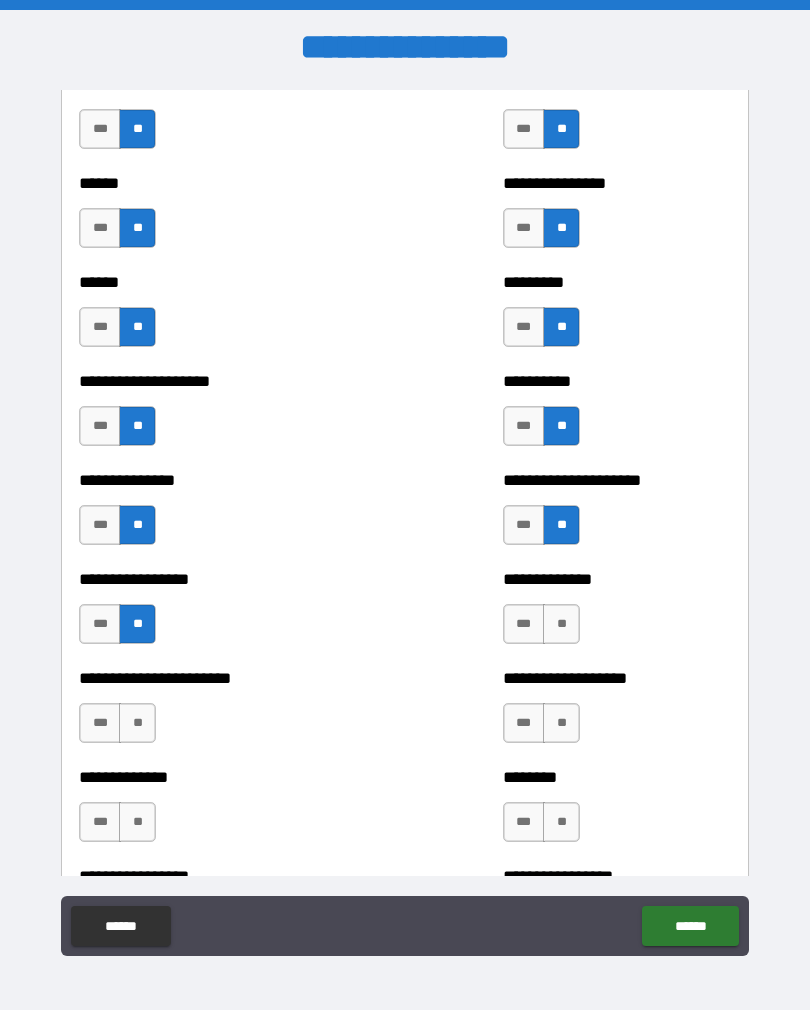click on "**" at bounding box center (561, 624) 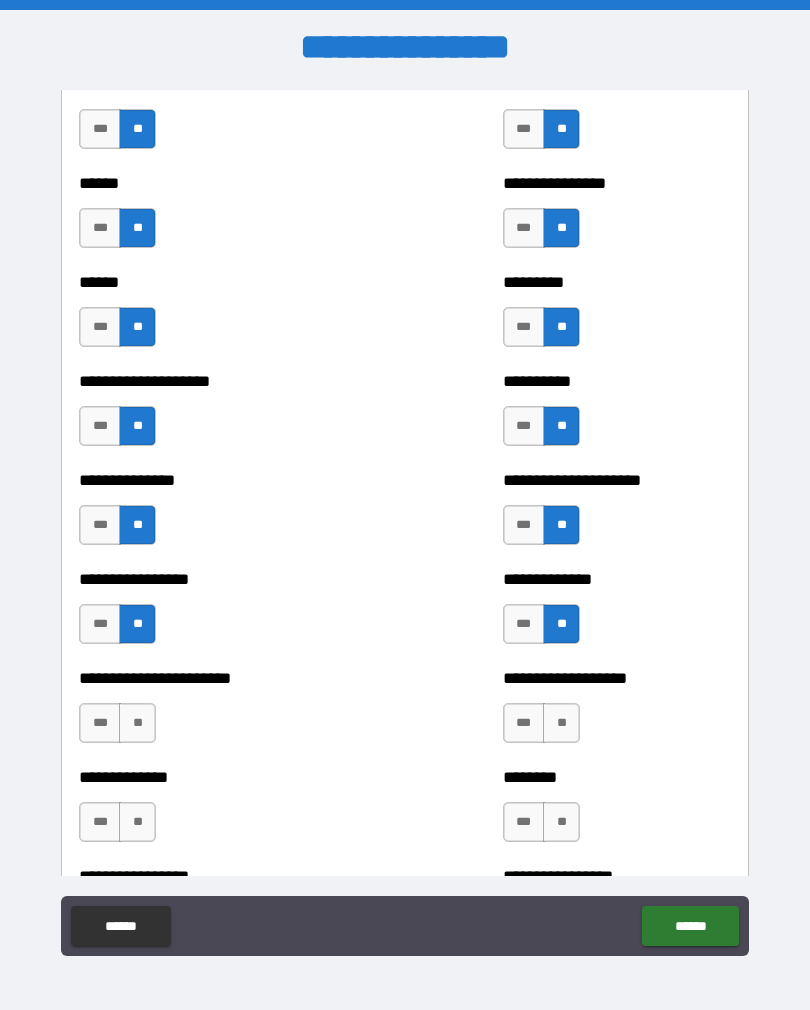 click on "**" at bounding box center [137, 723] 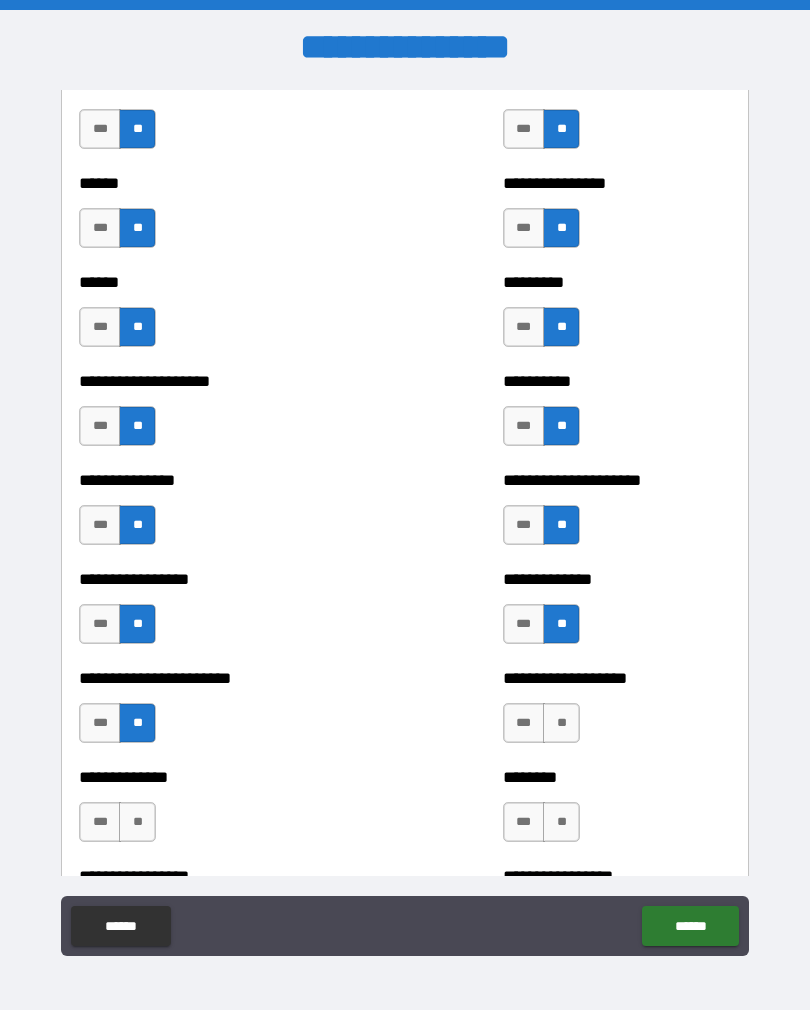 click on "**" at bounding box center [561, 723] 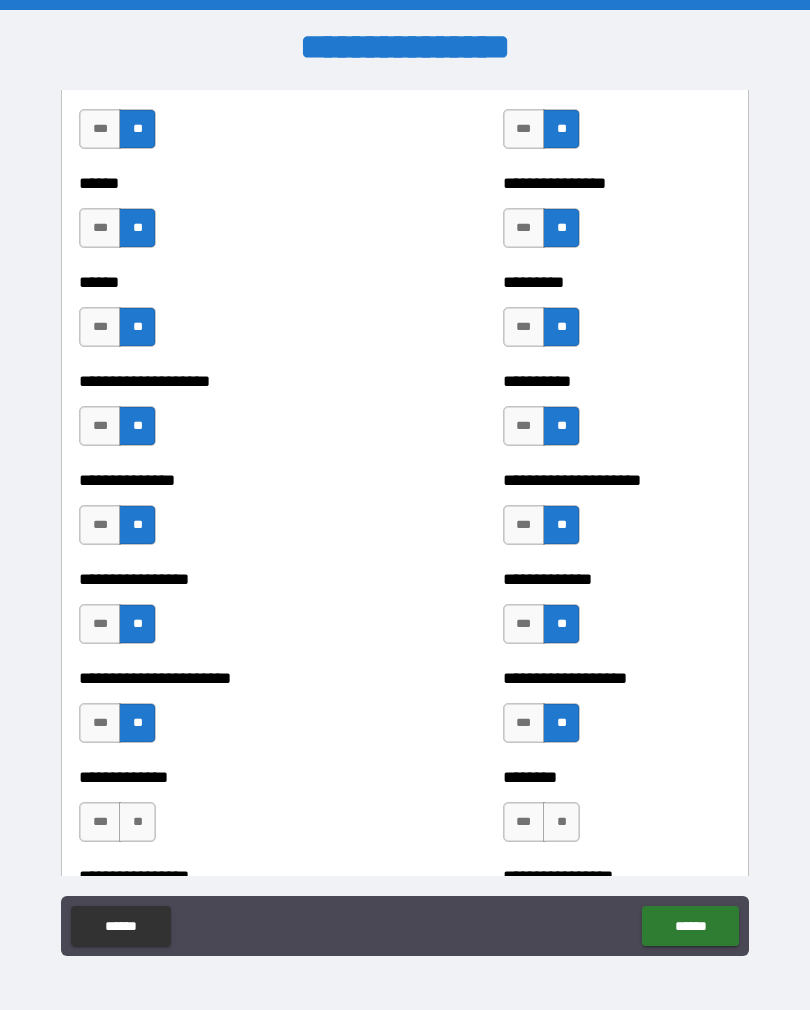click on "**" at bounding box center [137, 822] 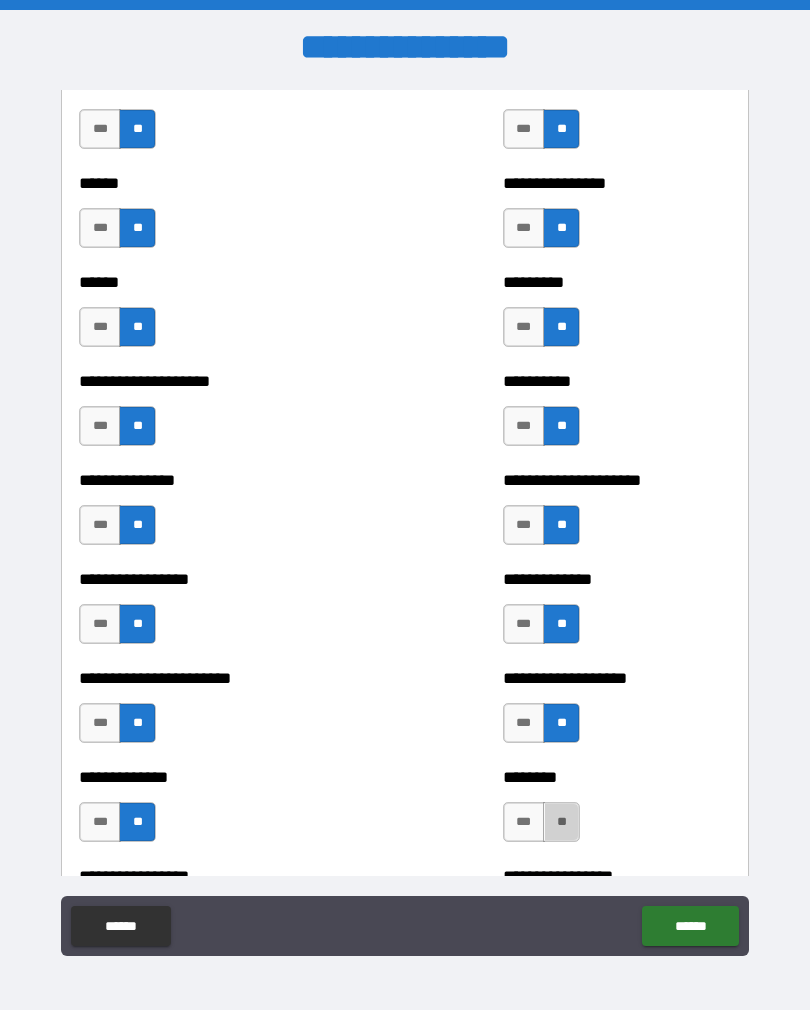 click on "**" at bounding box center (561, 822) 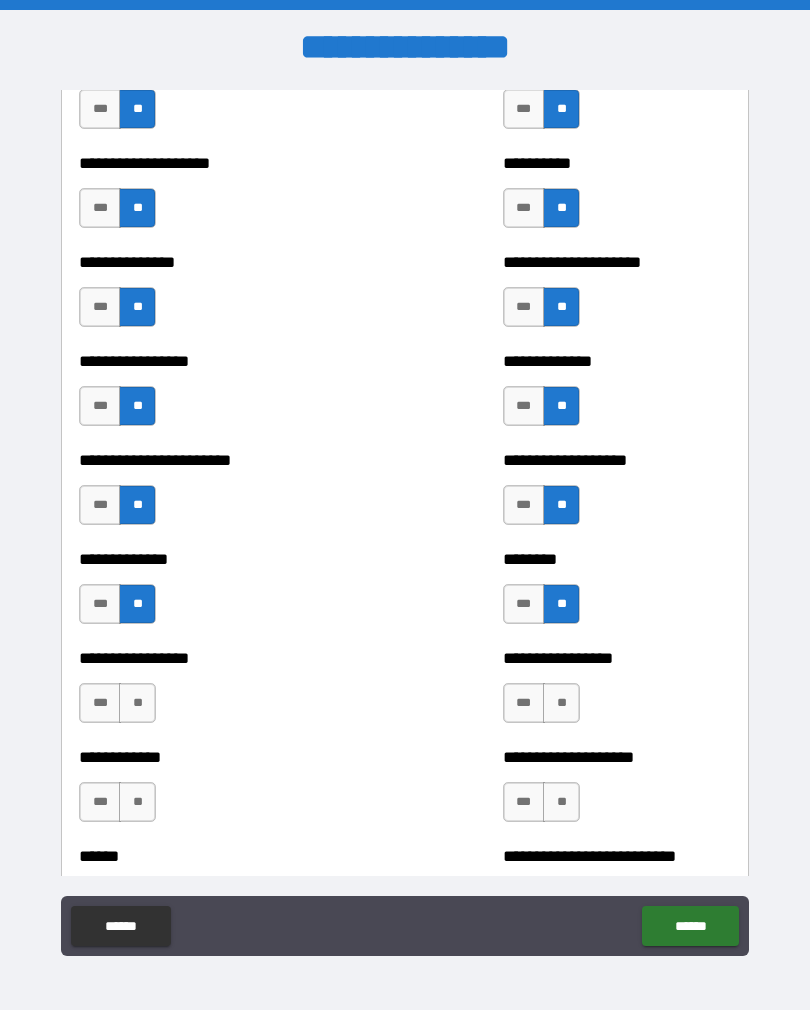 scroll, scrollTop: 3303, scrollLeft: 0, axis: vertical 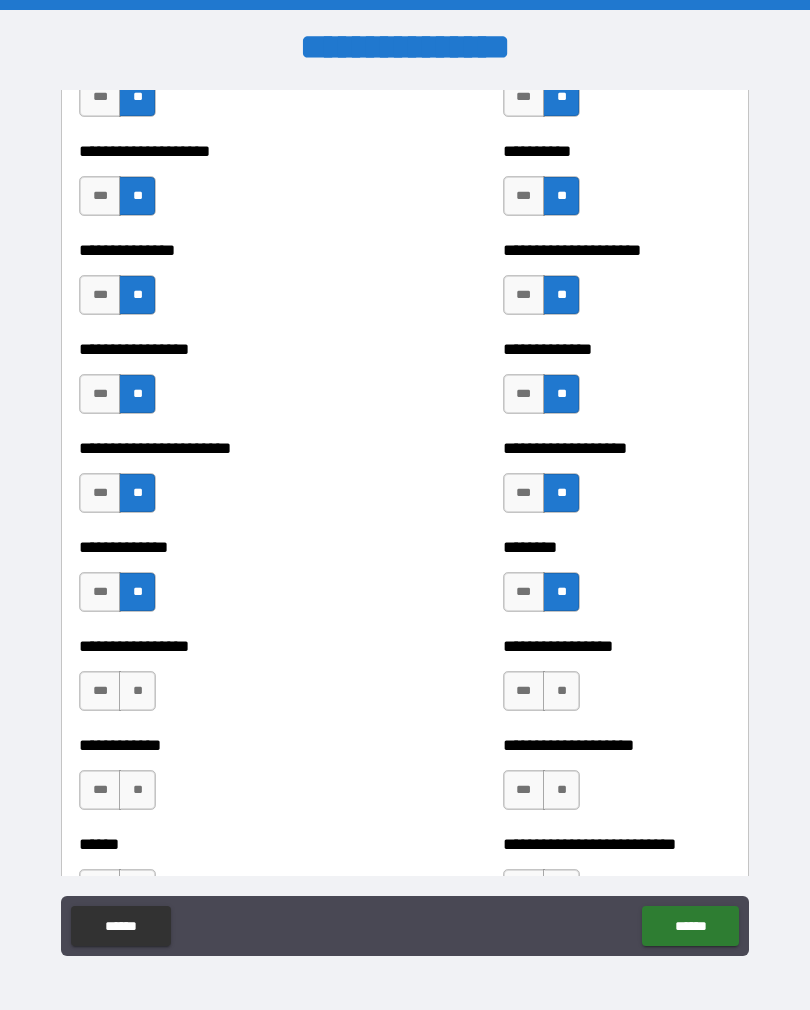 click on "**" at bounding box center (137, 691) 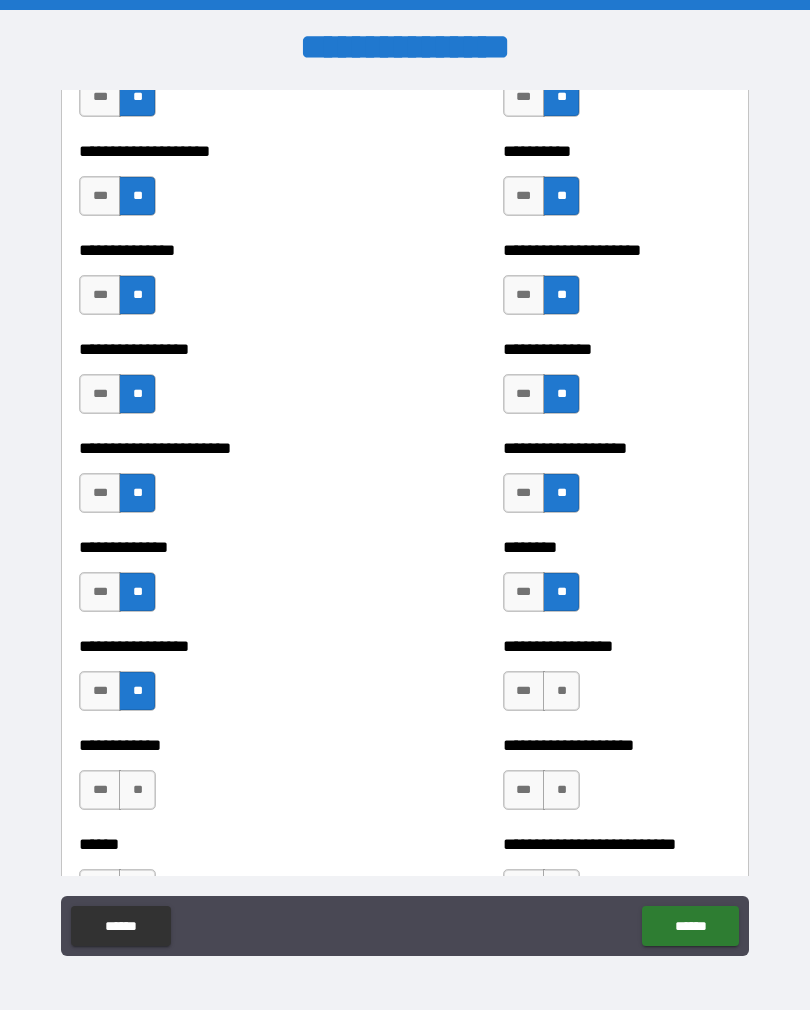 click on "**" at bounding box center (561, 691) 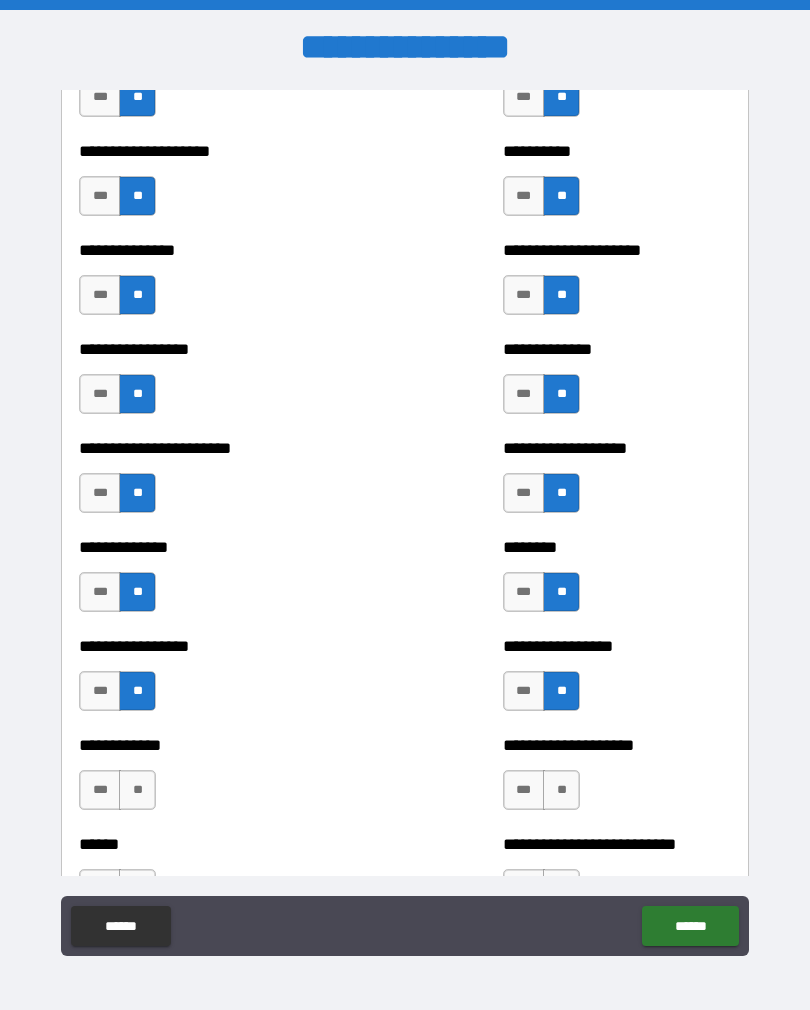 click on "**" at bounding box center (137, 790) 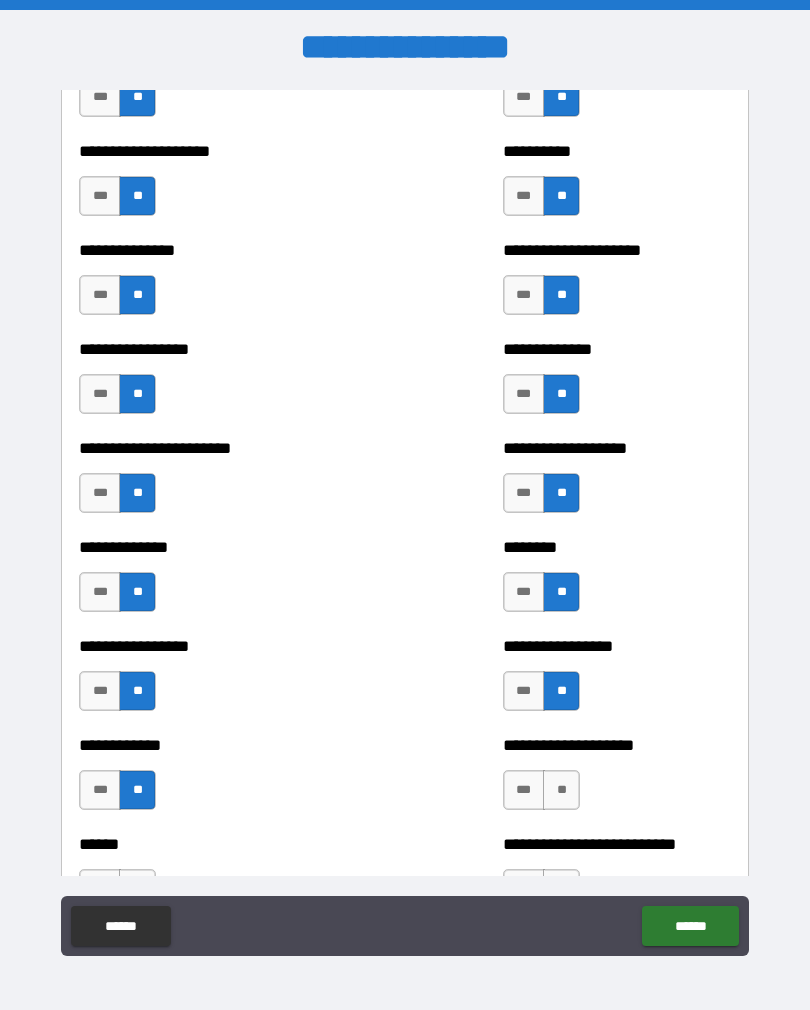 click on "**" at bounding box center [561, 790] 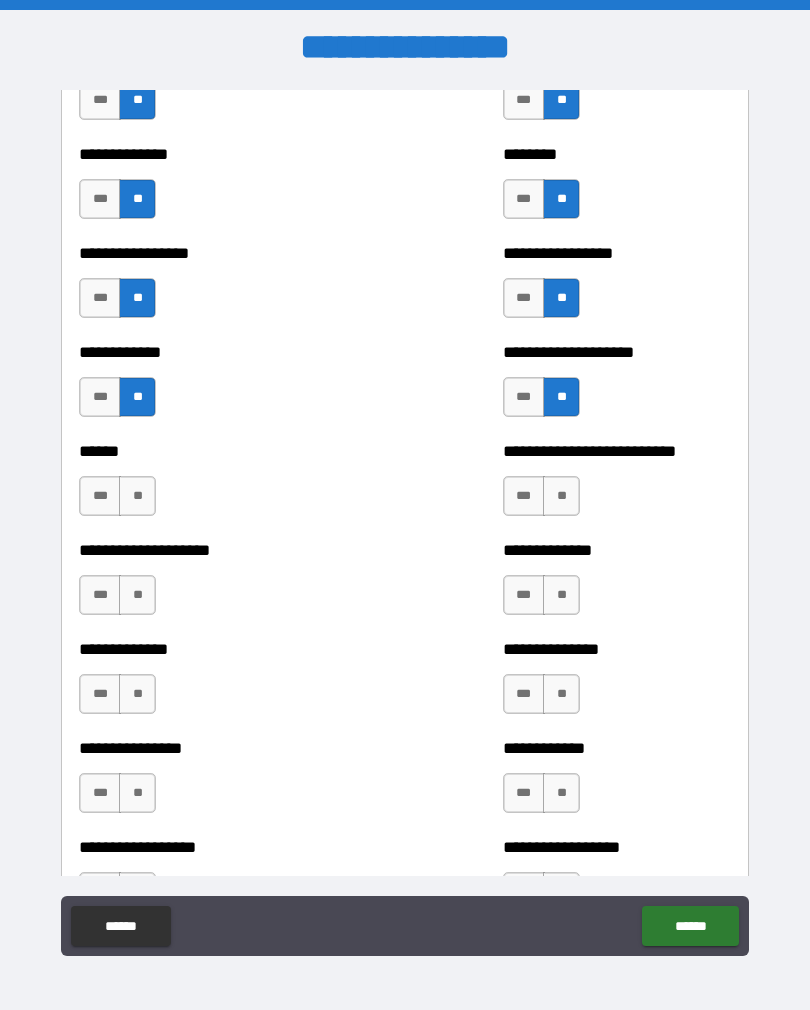 scroll, scrollTop: 3727, scrollLeft: 0, axis: vertical 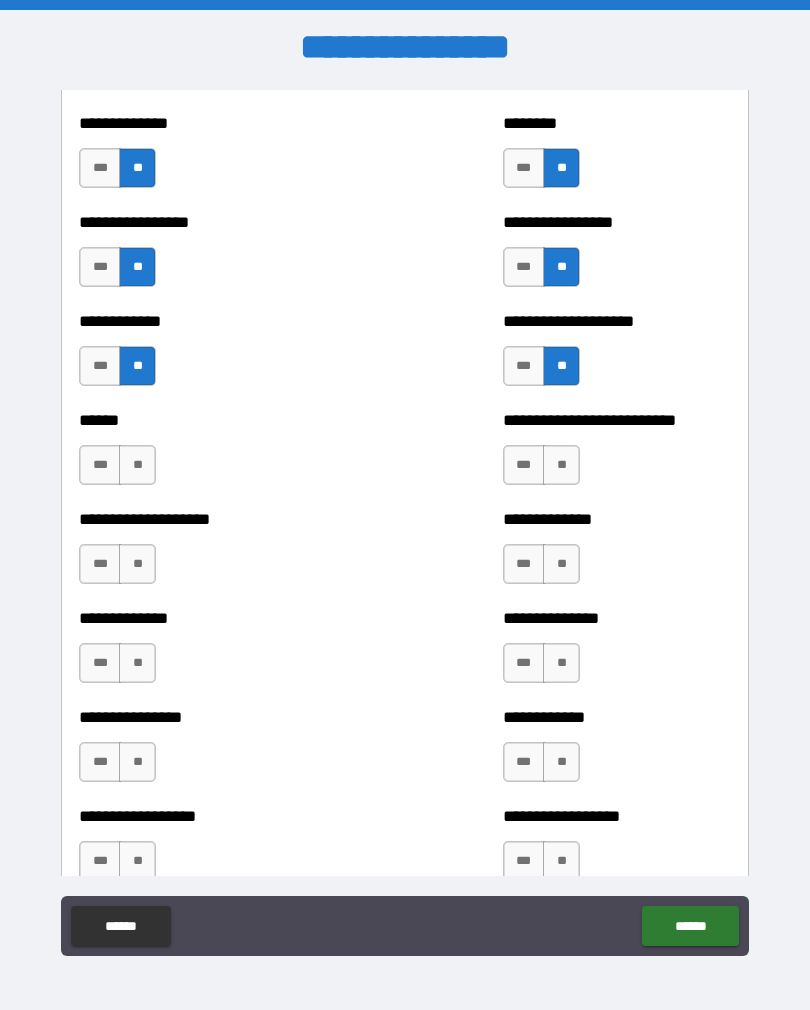click on "**" at bounding box center [137, 465] 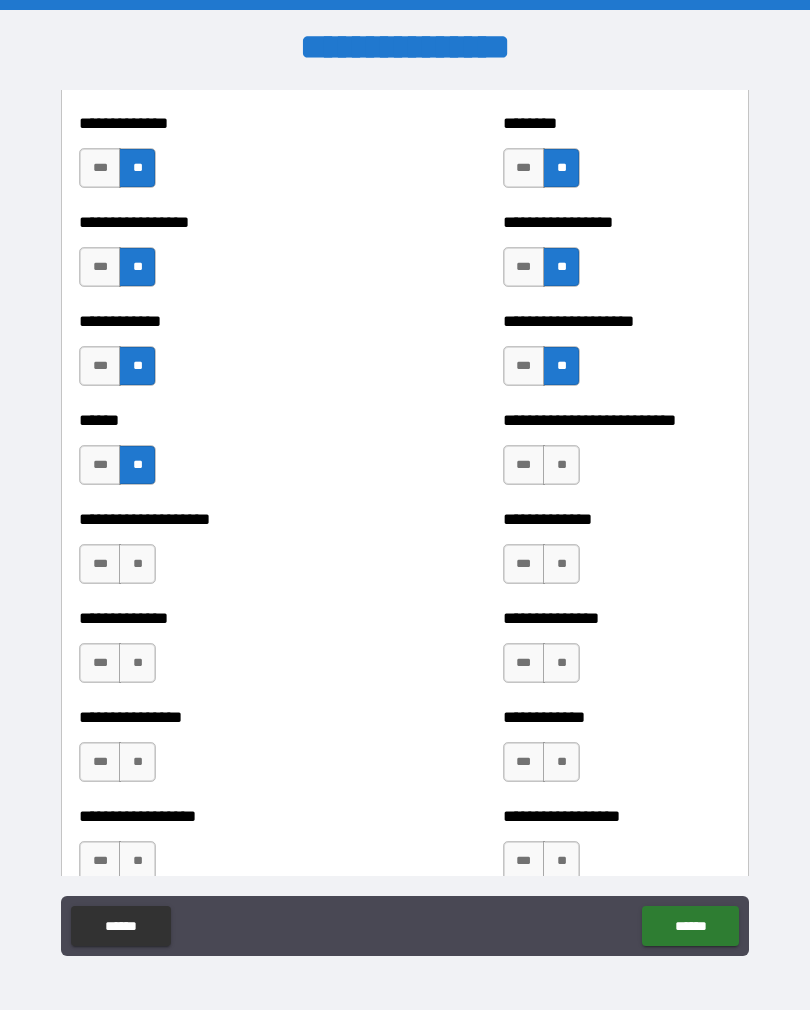 click on "**" at bounding box center (561, 465) 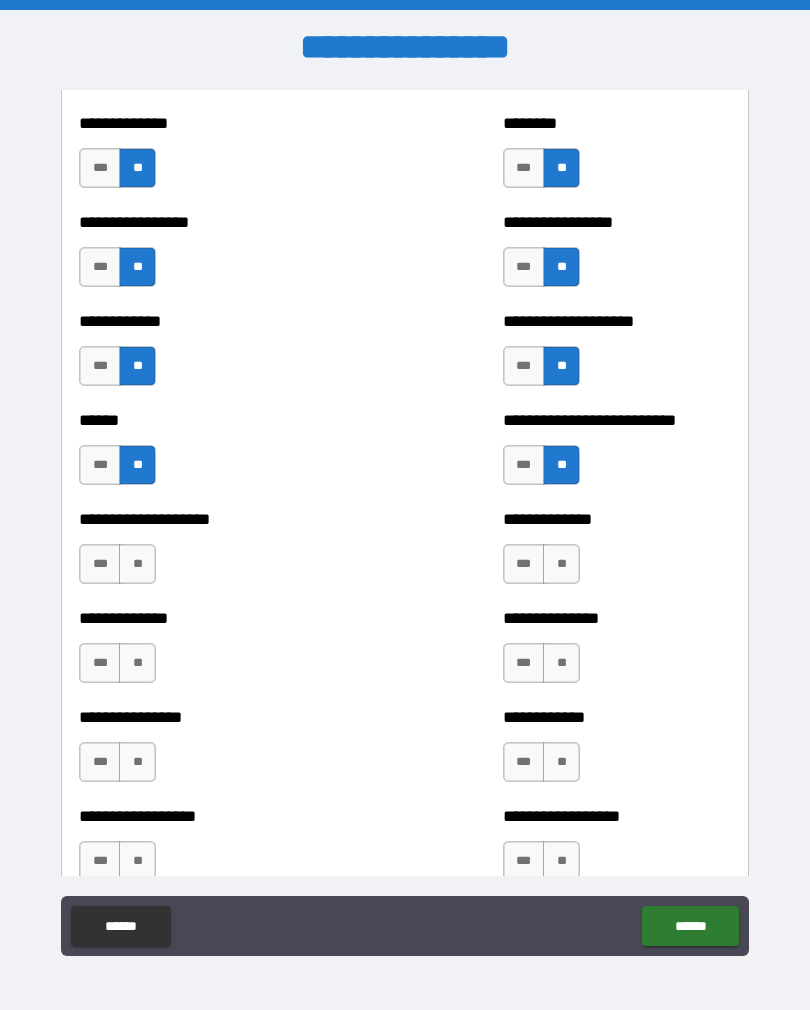 click on "**" at bounding box center [561, 564] 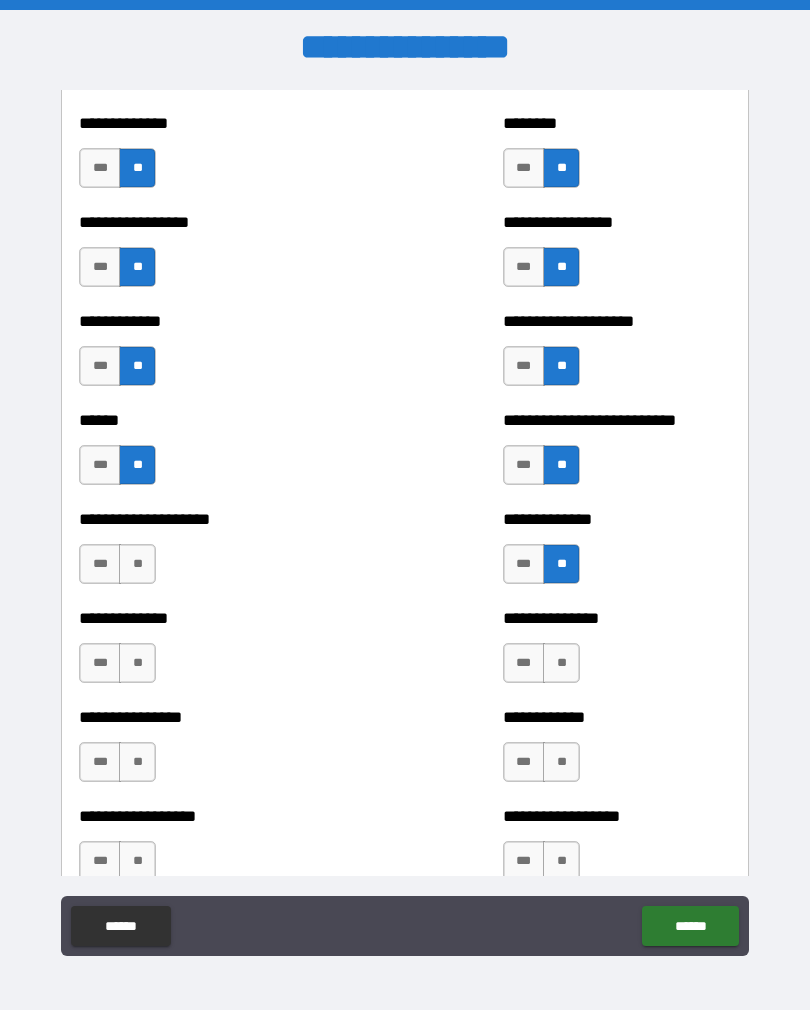 click on "**" at bounding box center [137, 663] 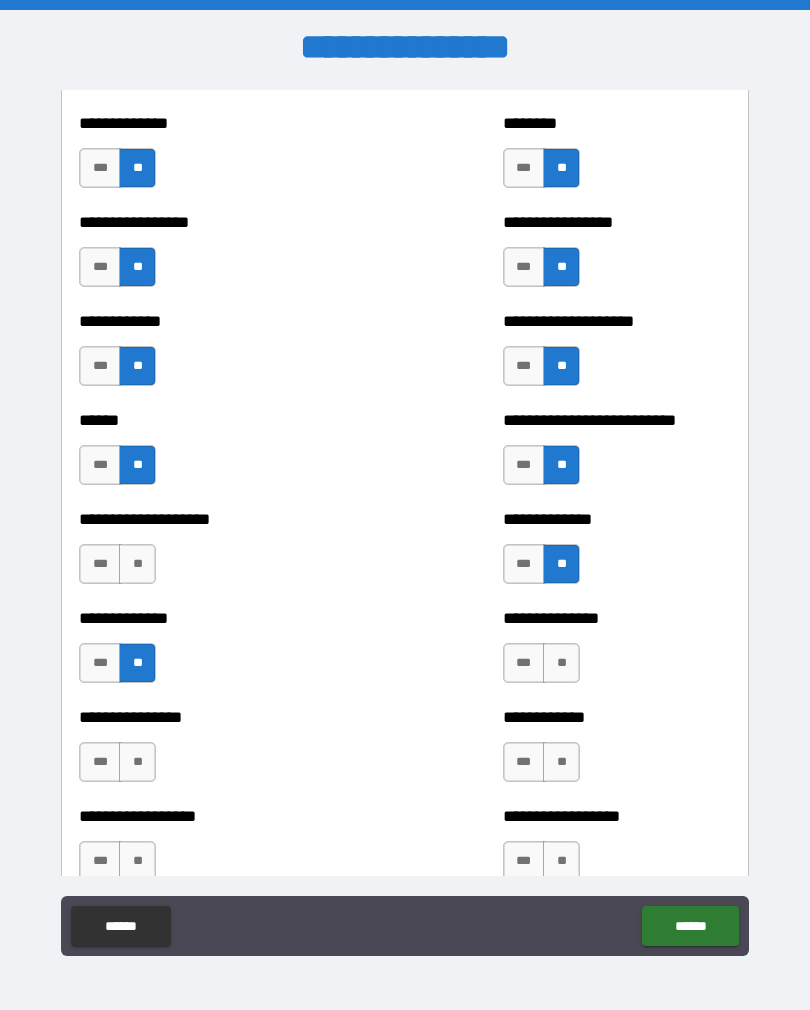 click on "**" at bounding box center [561, 663] 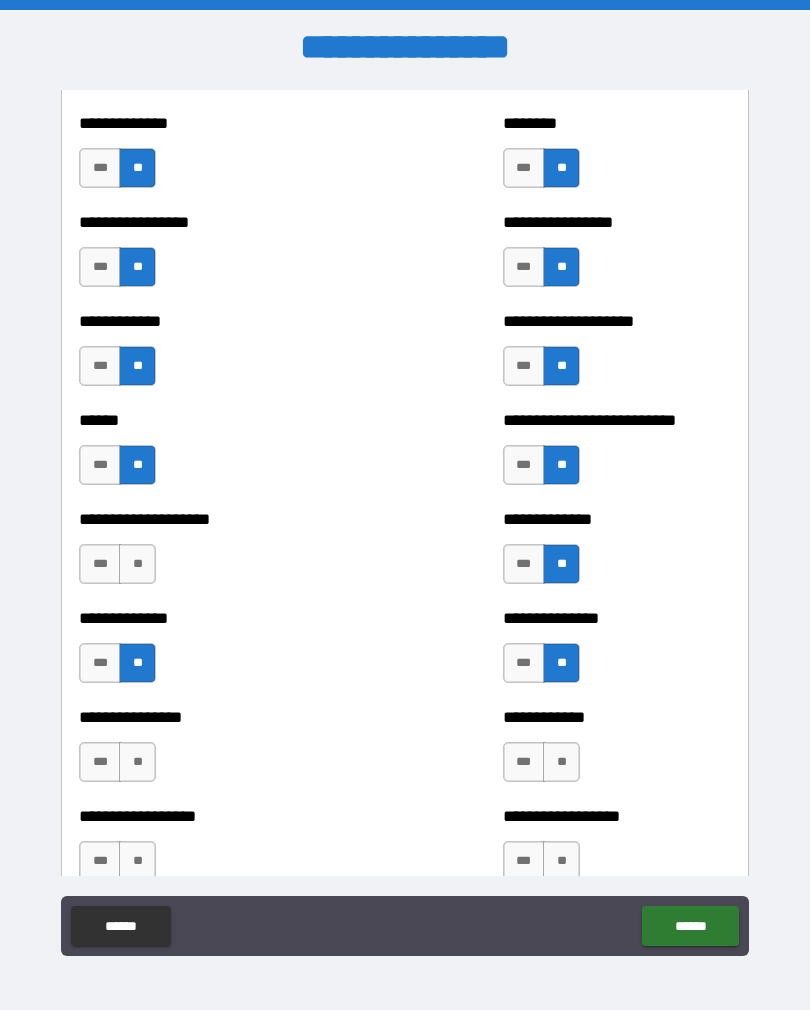 click on "**" at bounding box center (137, 762) 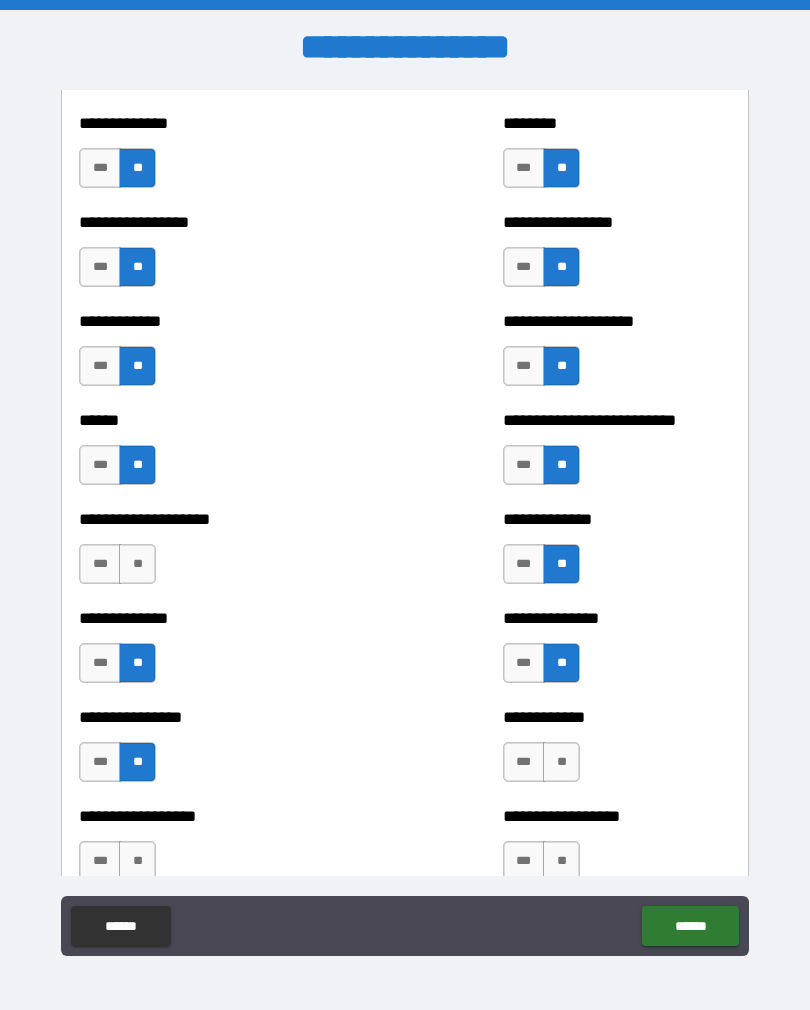 click on "**" at bounding box center (561, 762) 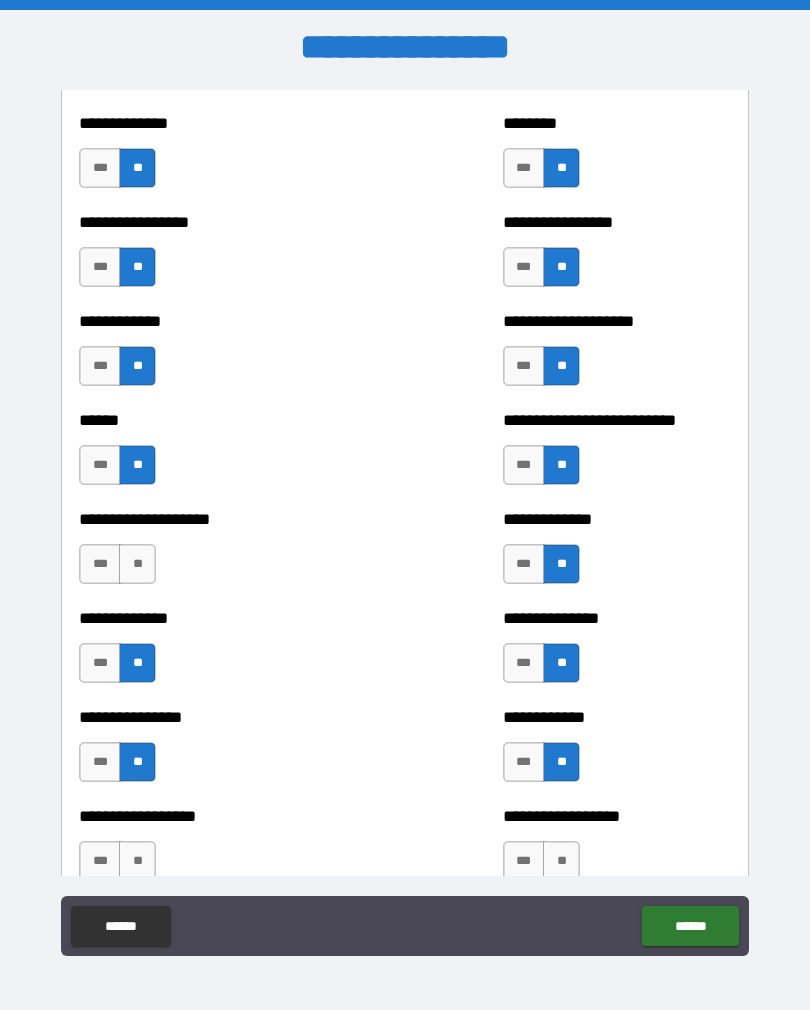 click on "**" at bounding box center [137, 564] 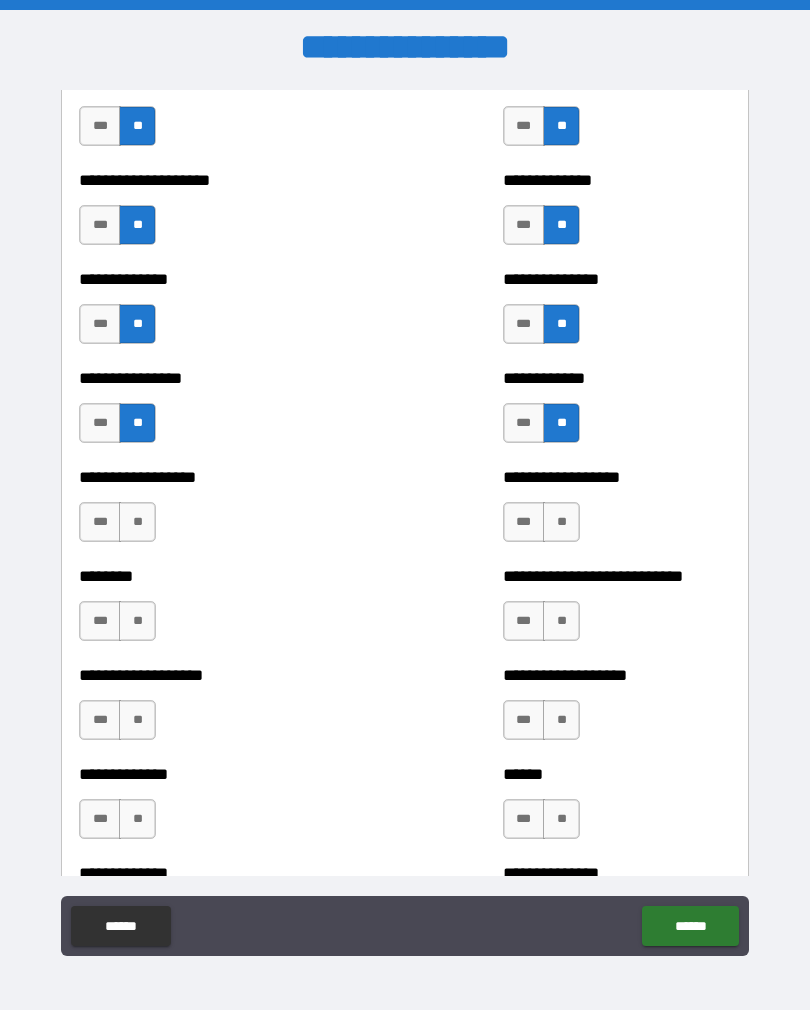 scroll, scrollTop: 4095, scrollLeft: 0, axis: vertical 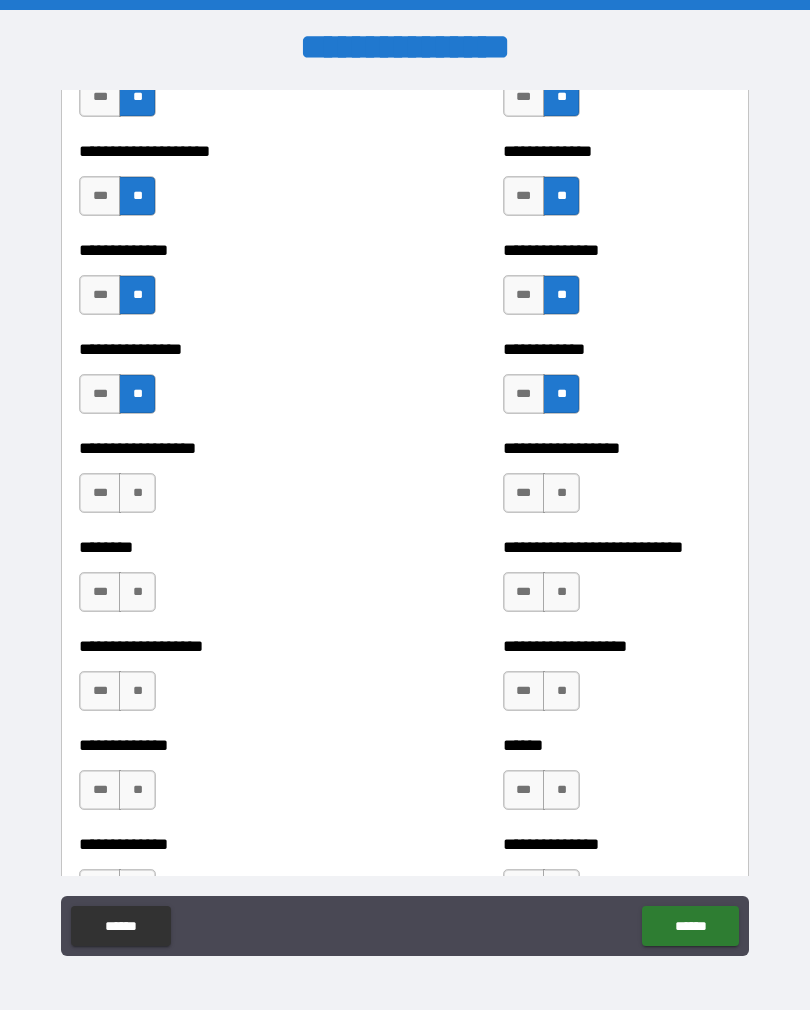 click on "**" at bounding box center (137, 493) 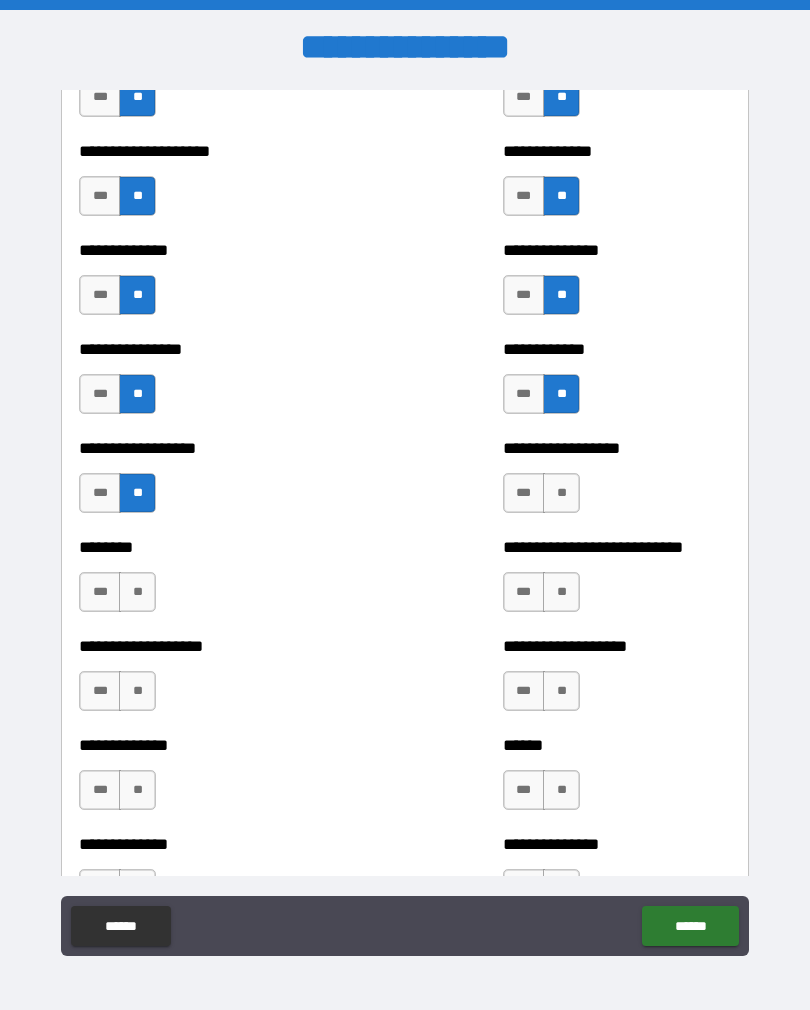 click on "**" at bounding box center (561, 493) 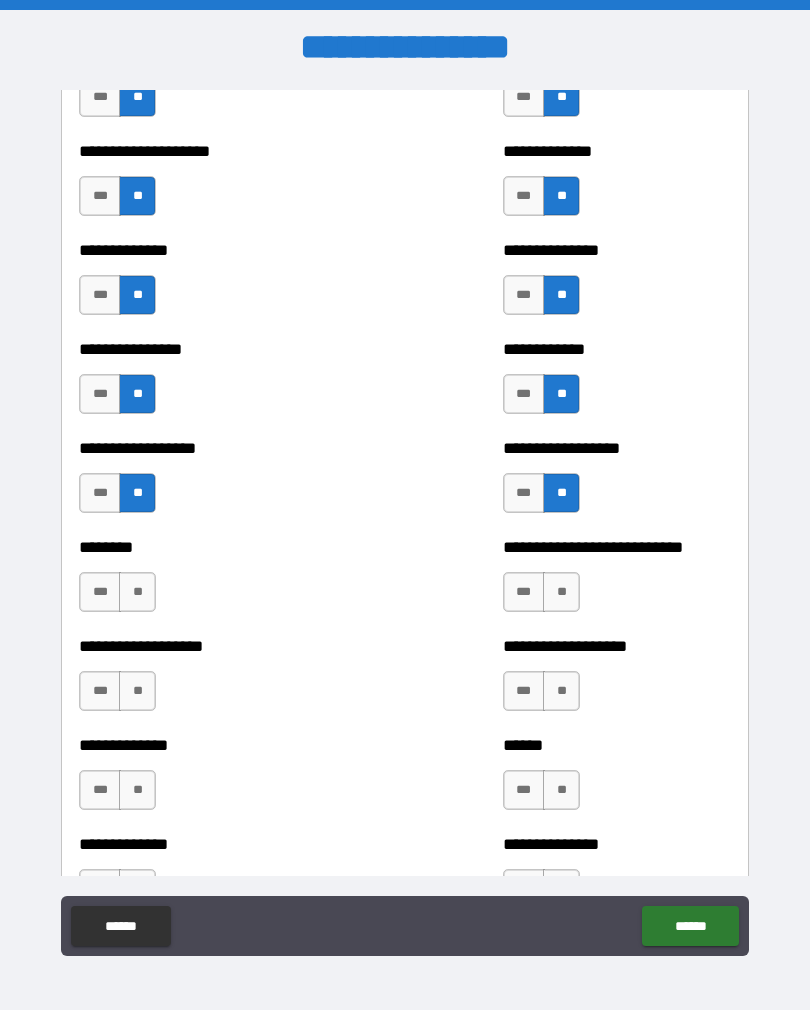 click on "**" at bounding box center [137, 592] 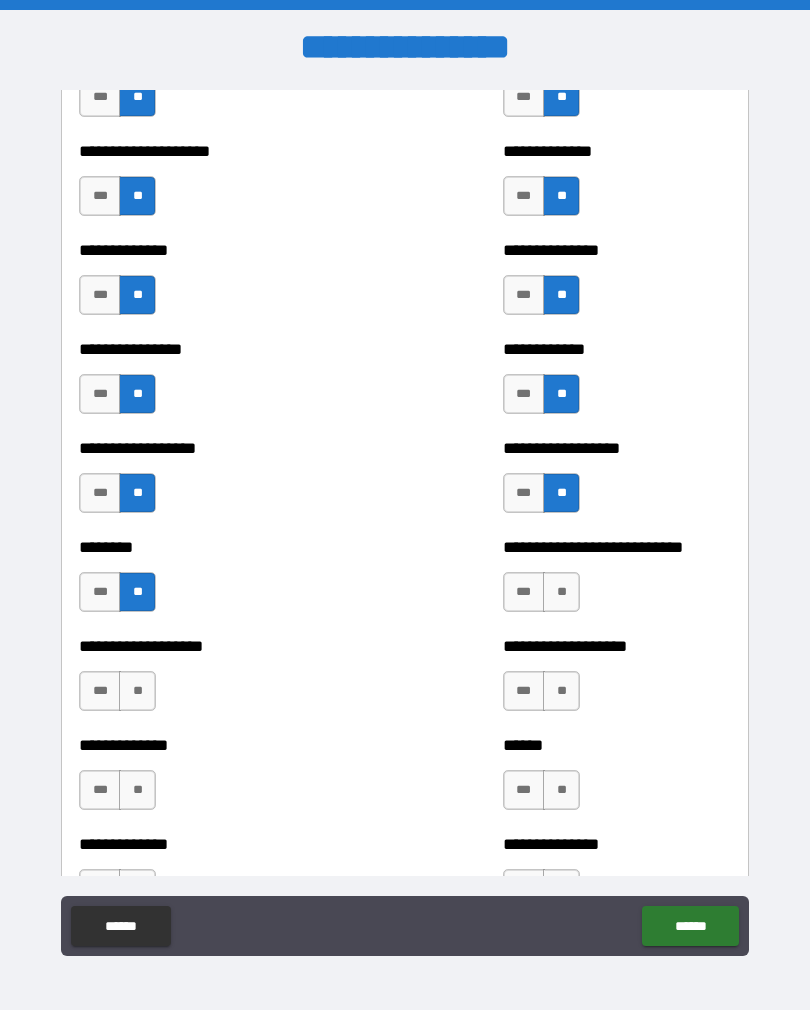 click on "**" at bounding box center [561, 592] 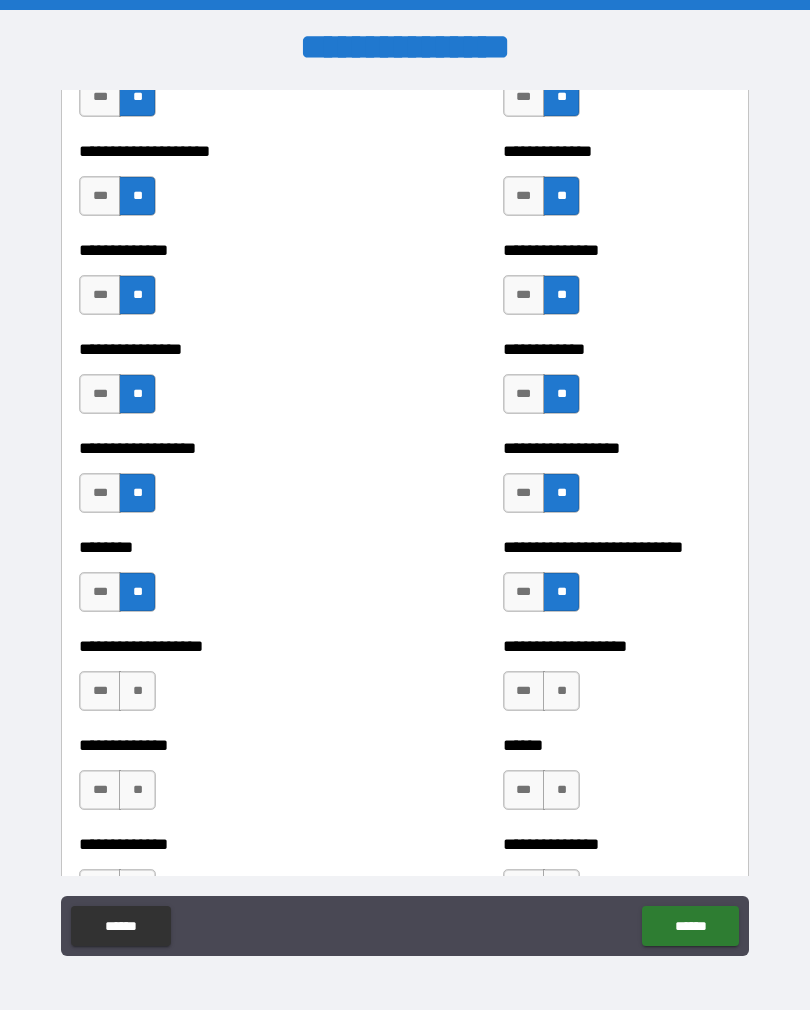 click on "**" at bounding box center (137, 691) 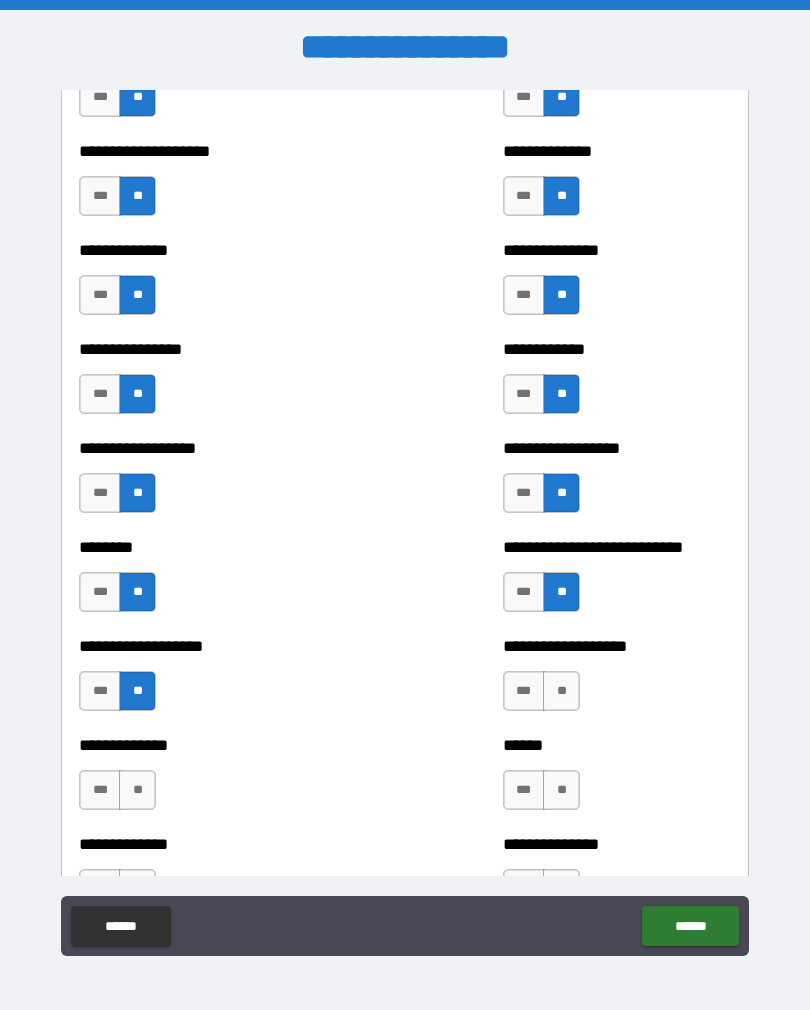 click on "**" at bounding box center (561, 691) 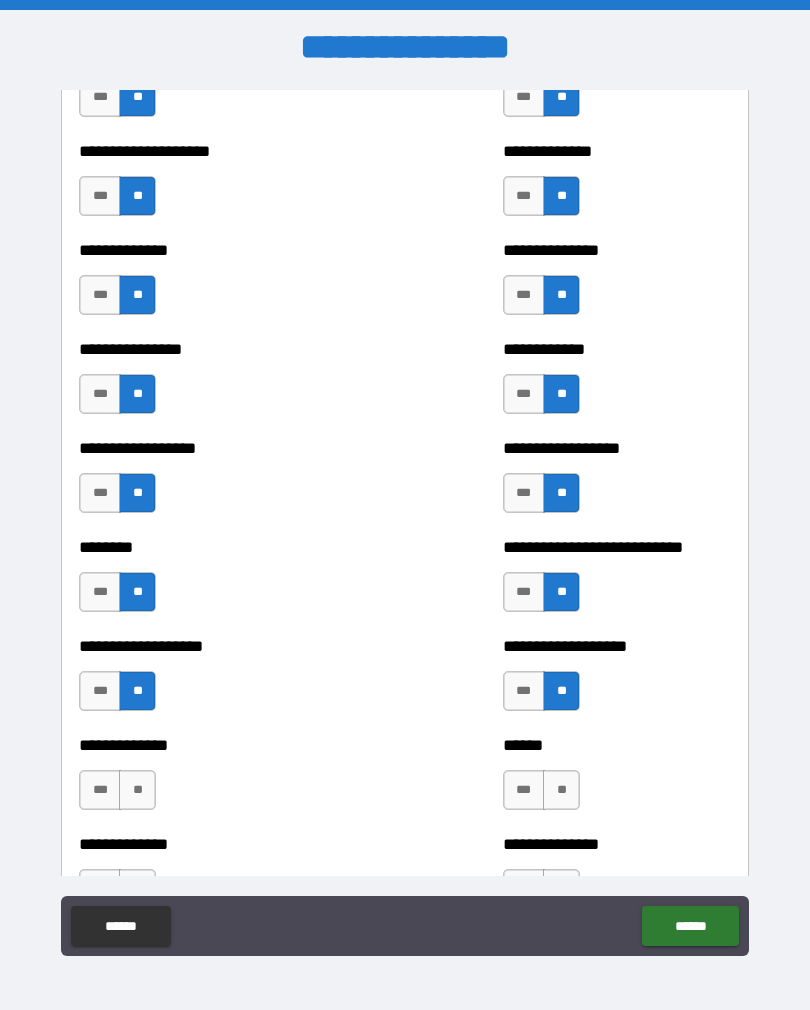click on "**" at bounding box center (137, 790) 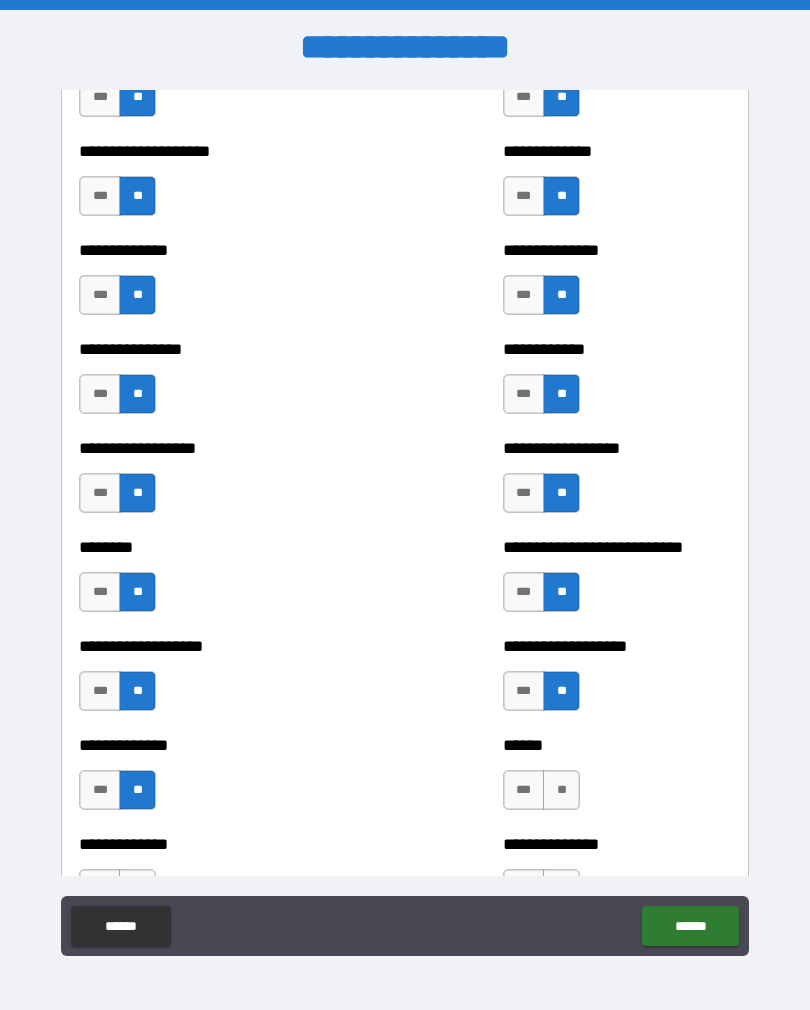click on "**" at bounding box center [561, 790] 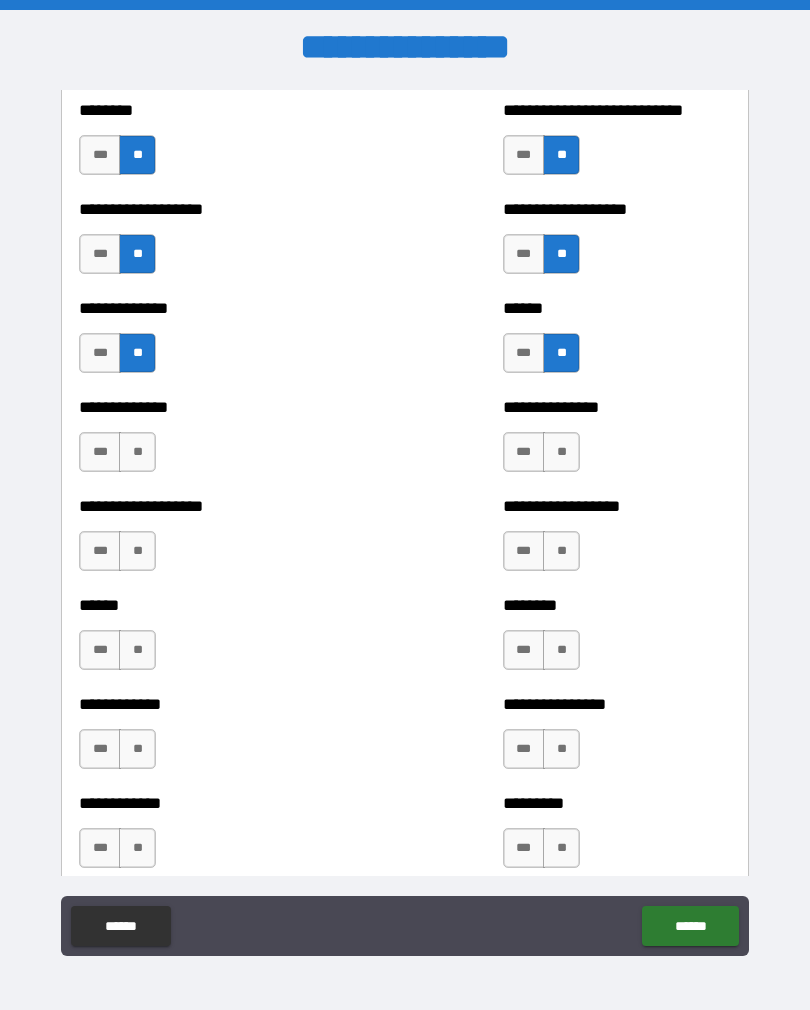 scroll, scrollTop: 4533, scrollLeft: 0, axis: vertical 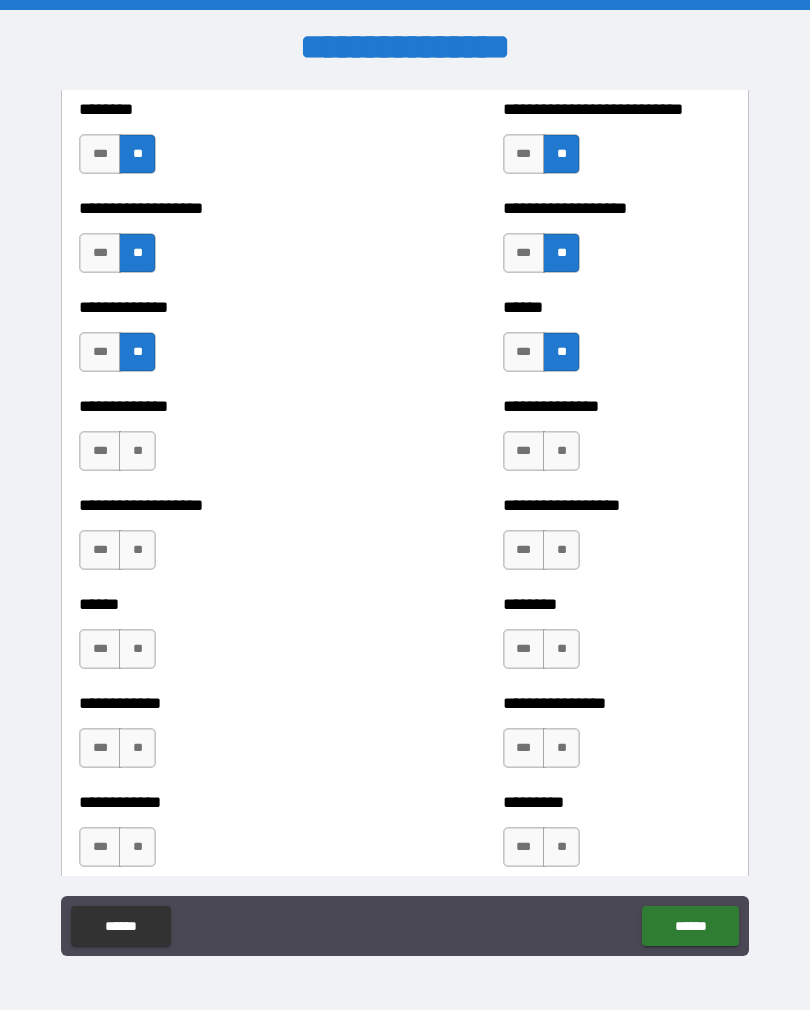 click on "**" at bounding box center (137, 451) 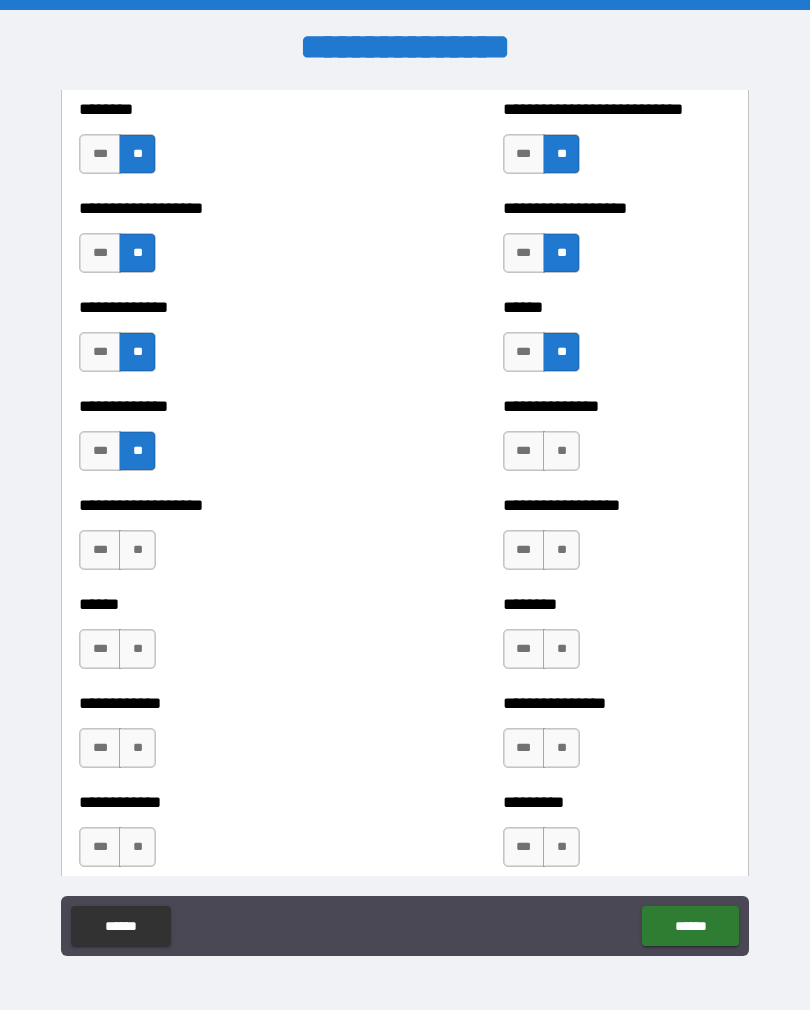 click on "**" at bounding box center (561, 451) 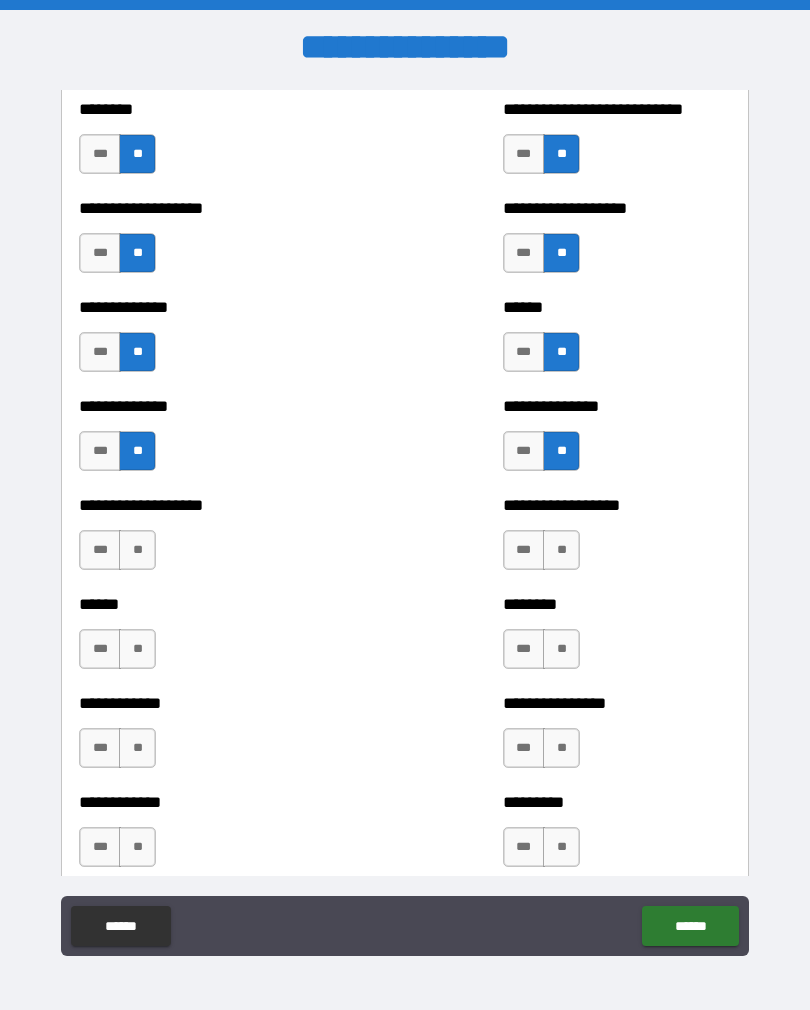 click on "**" at bounding box center [137, 550] 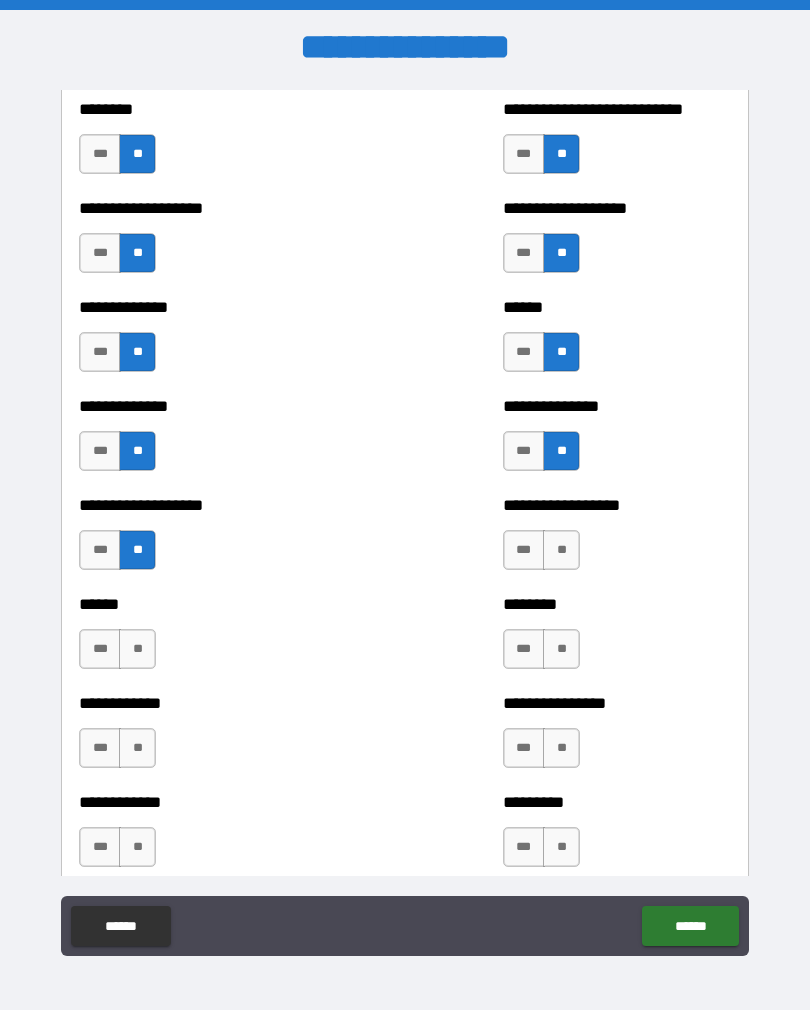 click on "**" at bounding box center (561, 550) 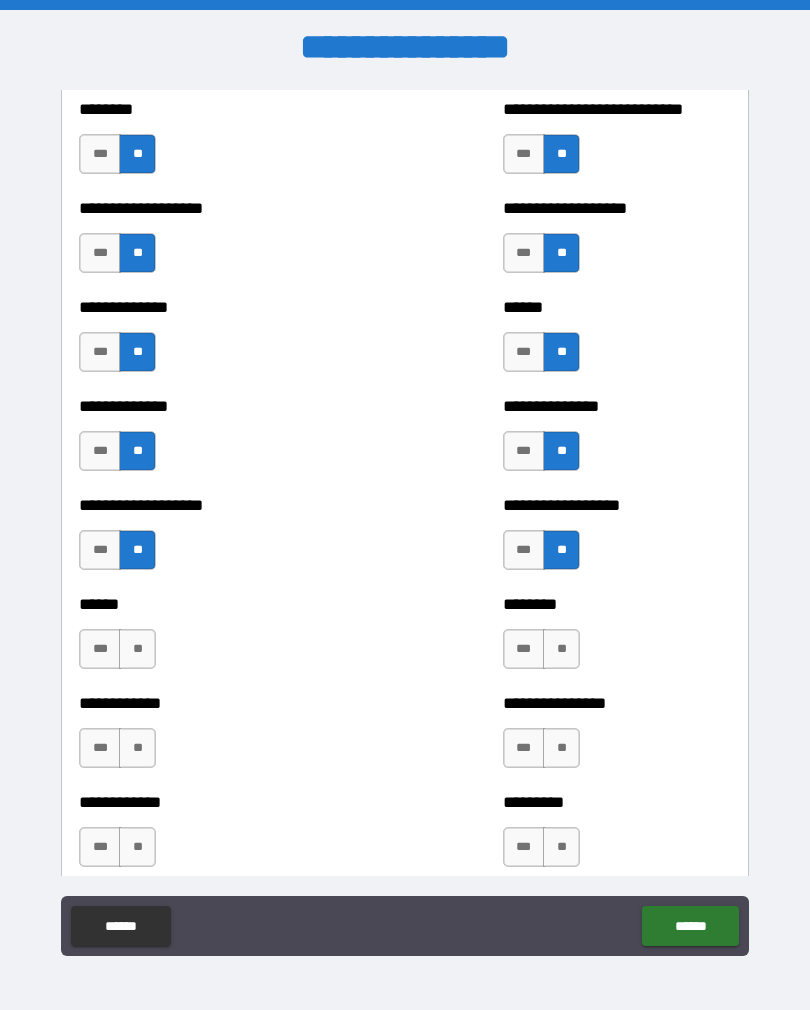 click on "**" at bounding box center (561, 649) 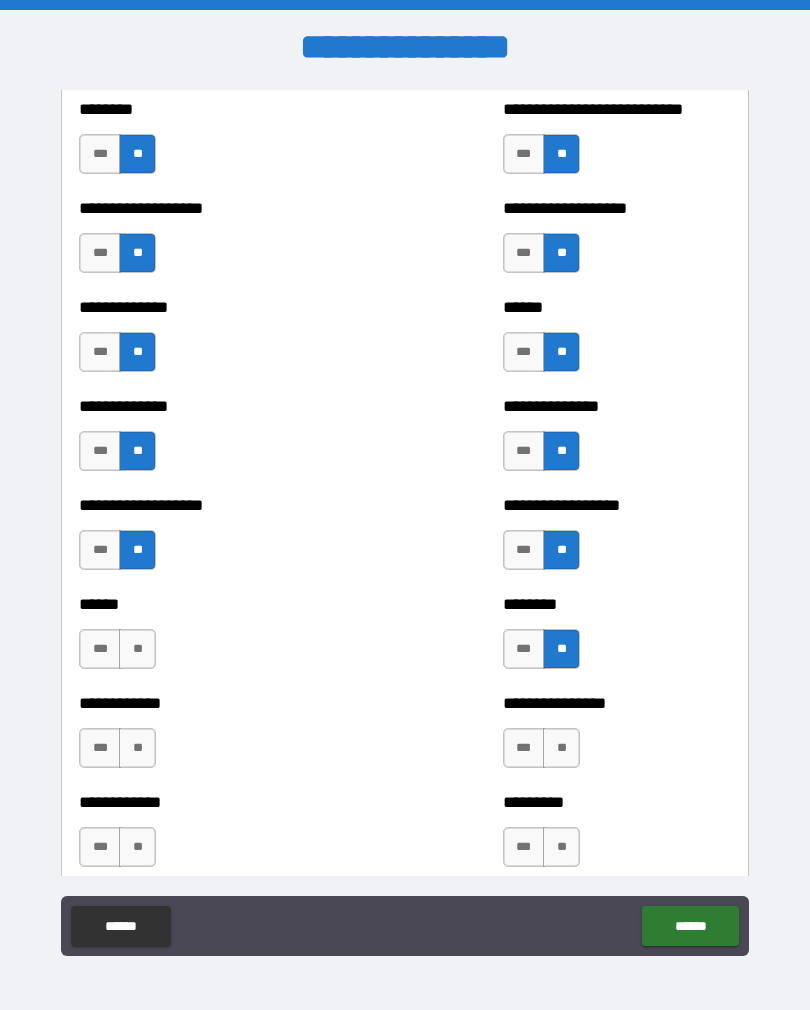 click on "**" at bounding box center [137, 748] 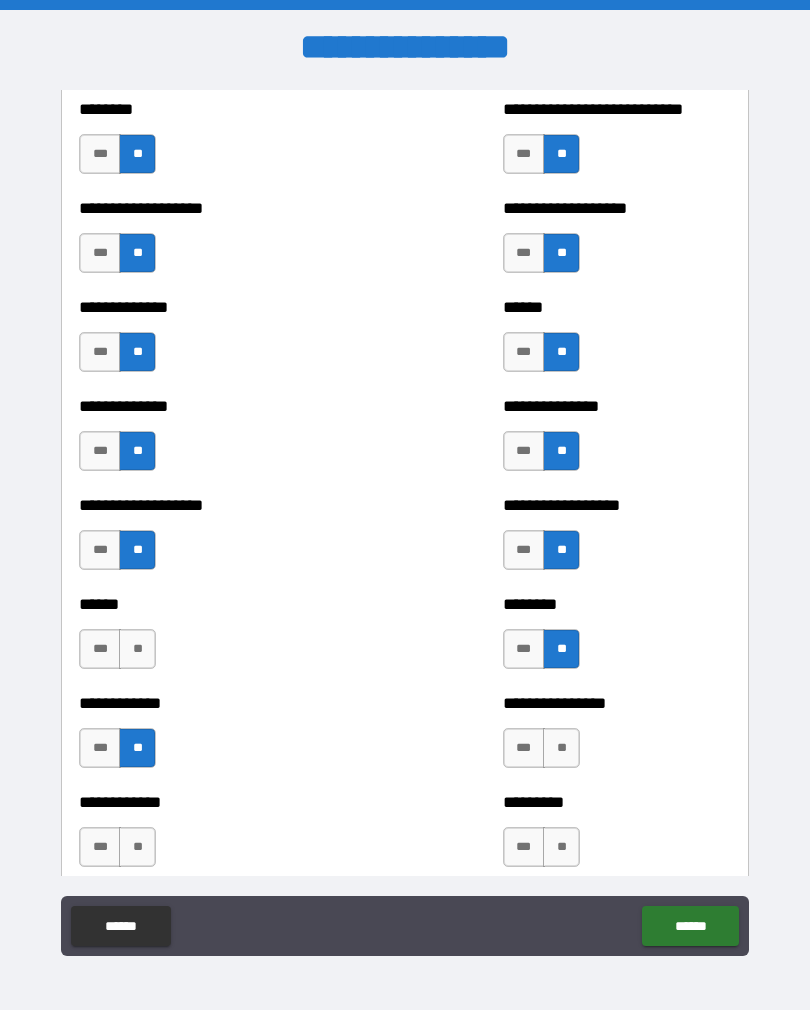 click on "**" at bounding box center [561, 748] 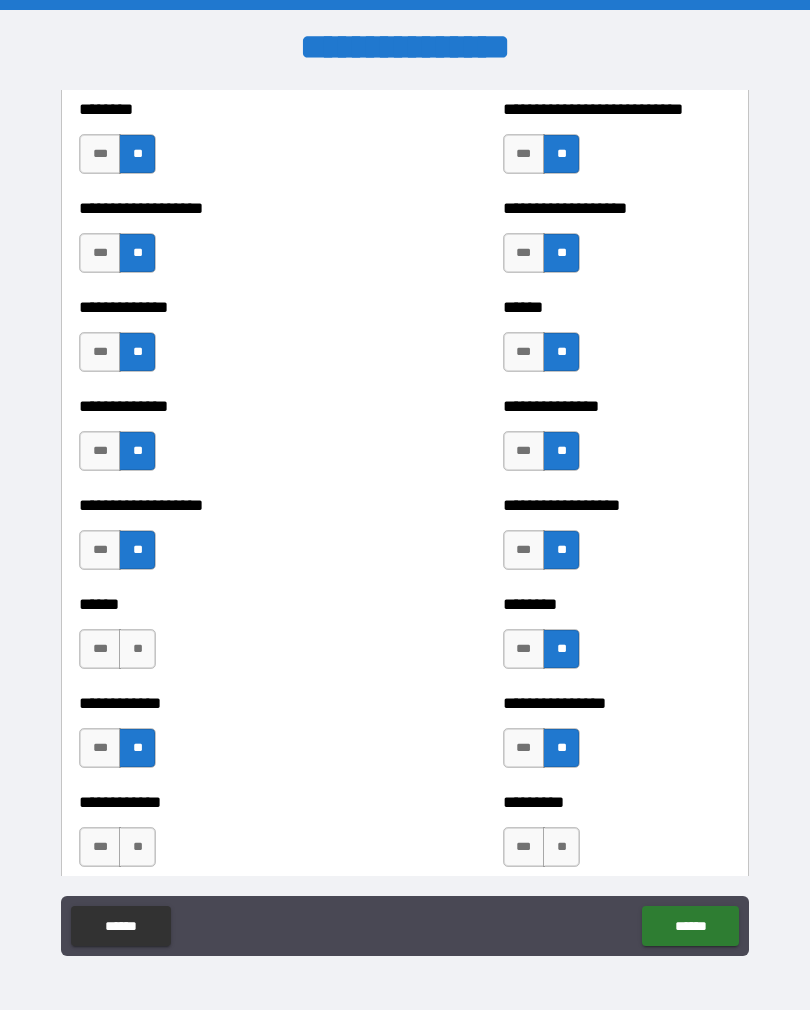 click on "**" at bounding box center [137, 649] 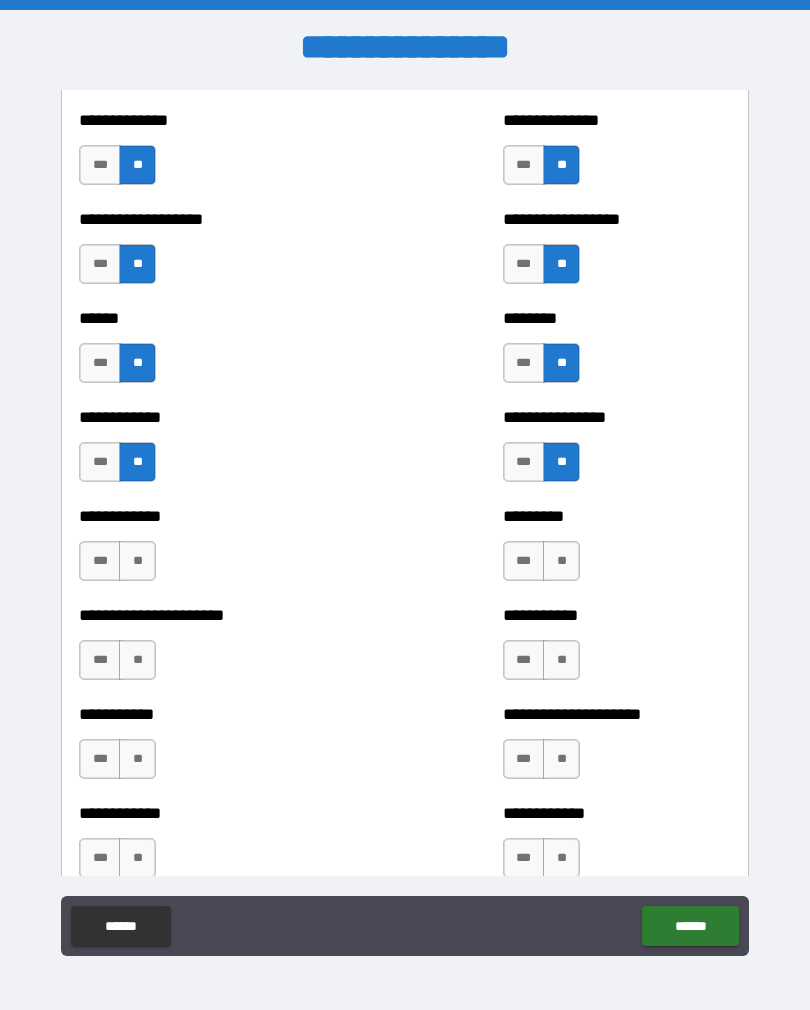 scroll, scrollTop: 4828, scrollLeft: 0, axis: vertical 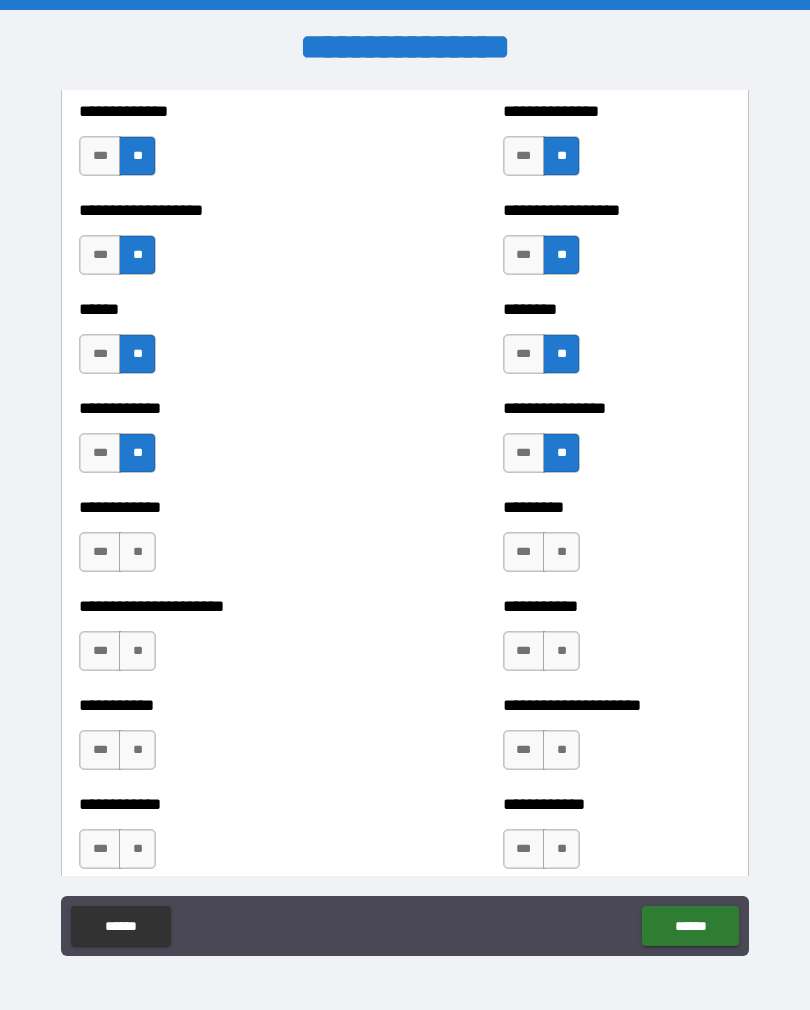 click on "**" at bounding box center (137, 552) 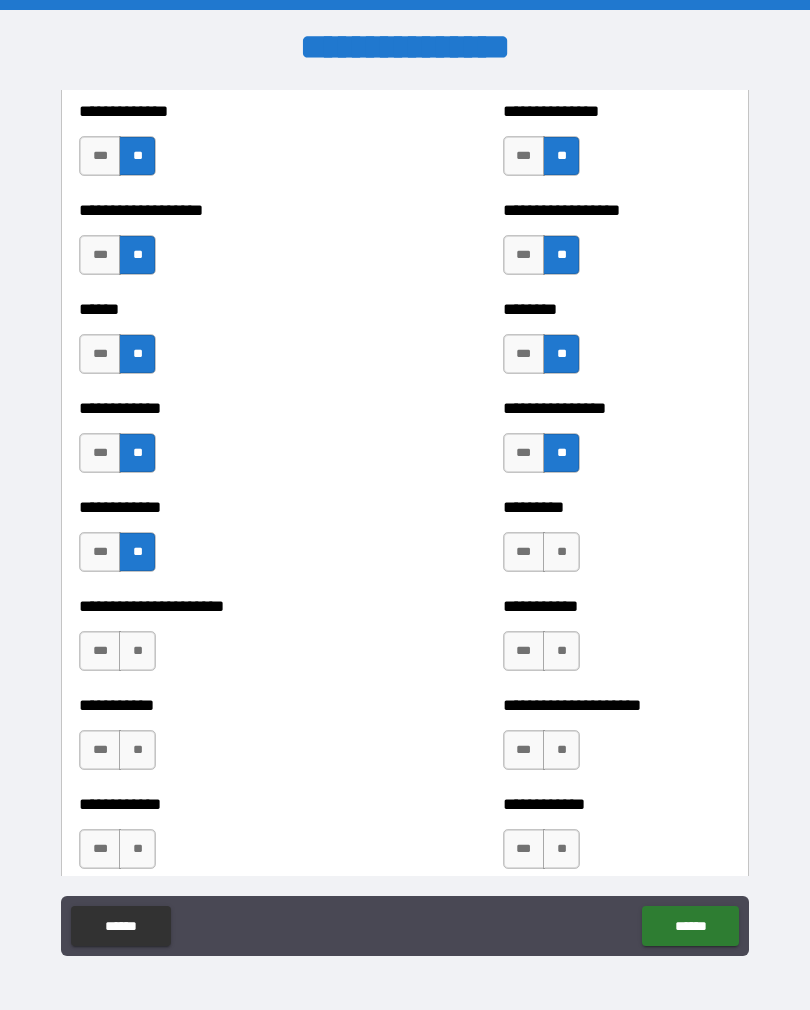 click on "**" at bounding box center (561, 552) 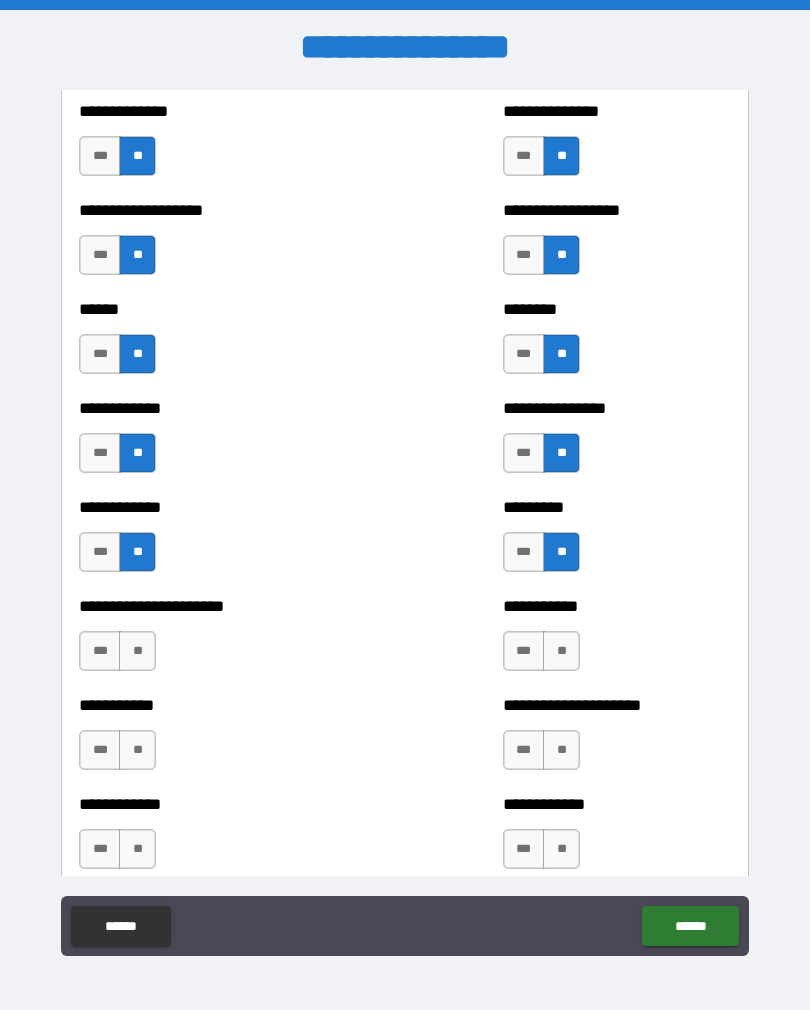 click on "**" at bounding box center (137, 651) 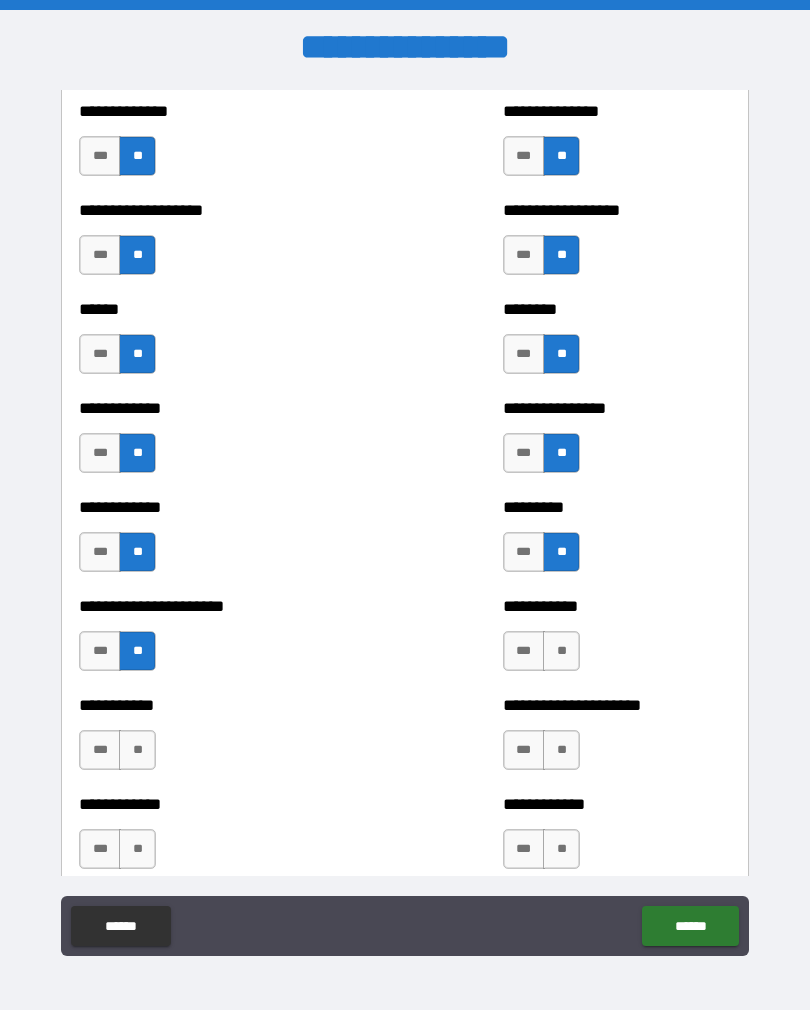 click on "**" at bounding box center [561, 651] 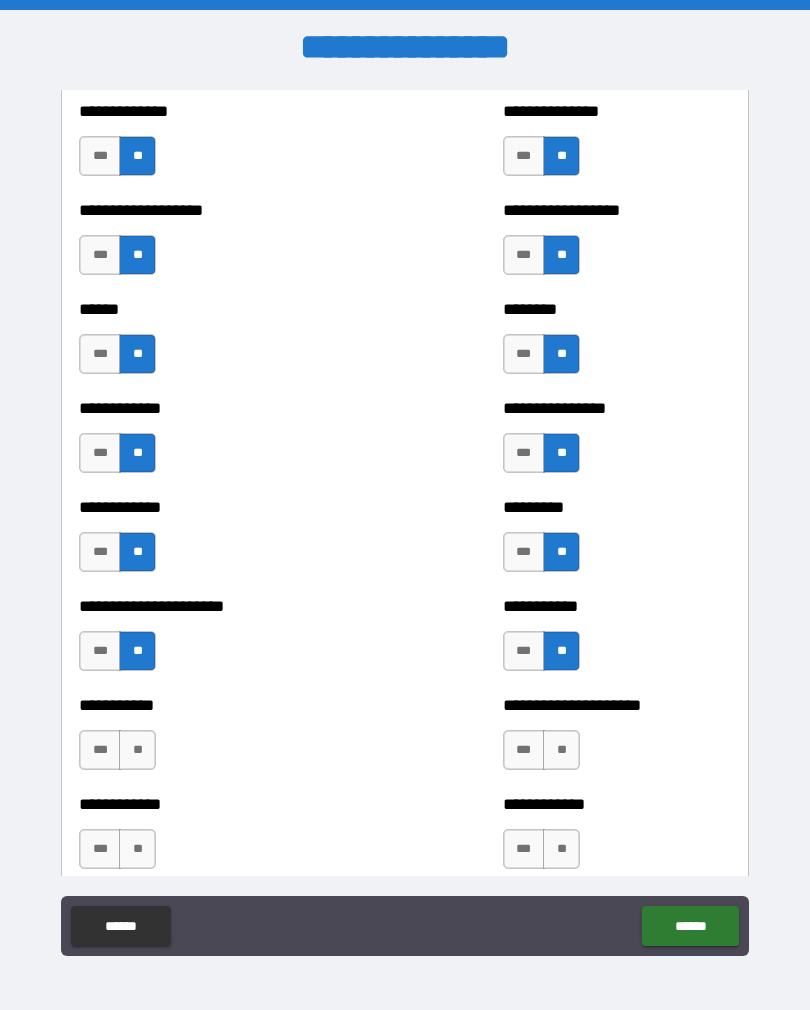 click on "**" at bounding box center [137, 750] 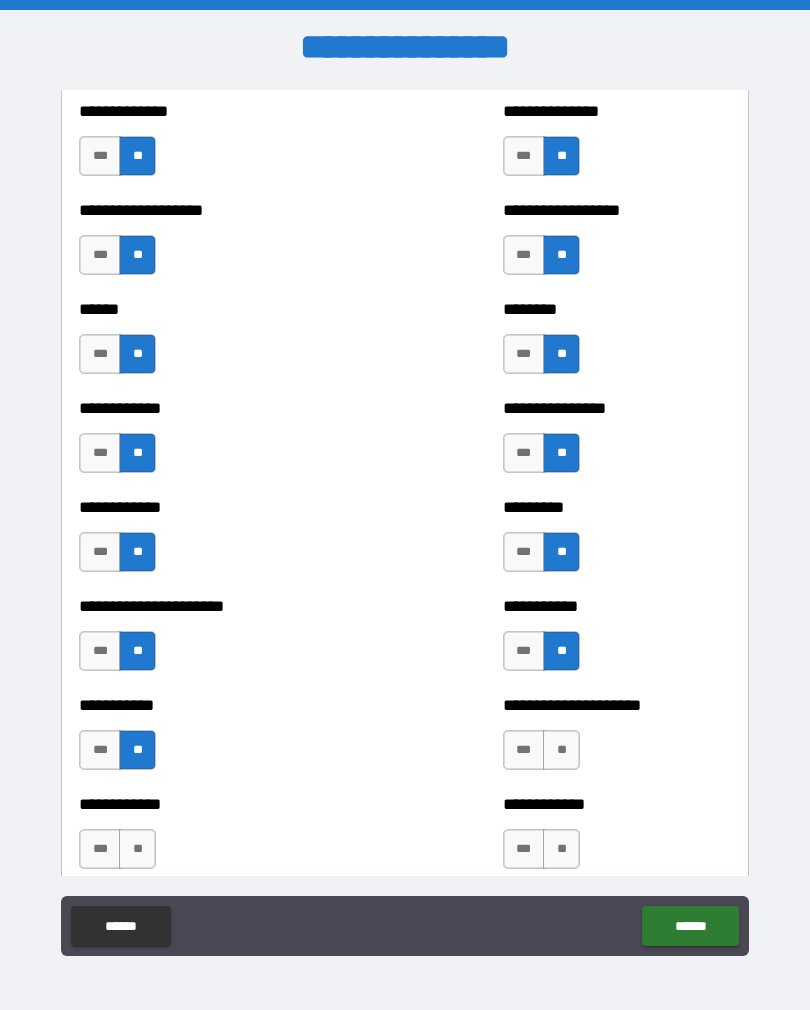 click on "**" at bounding box center [561, 750] 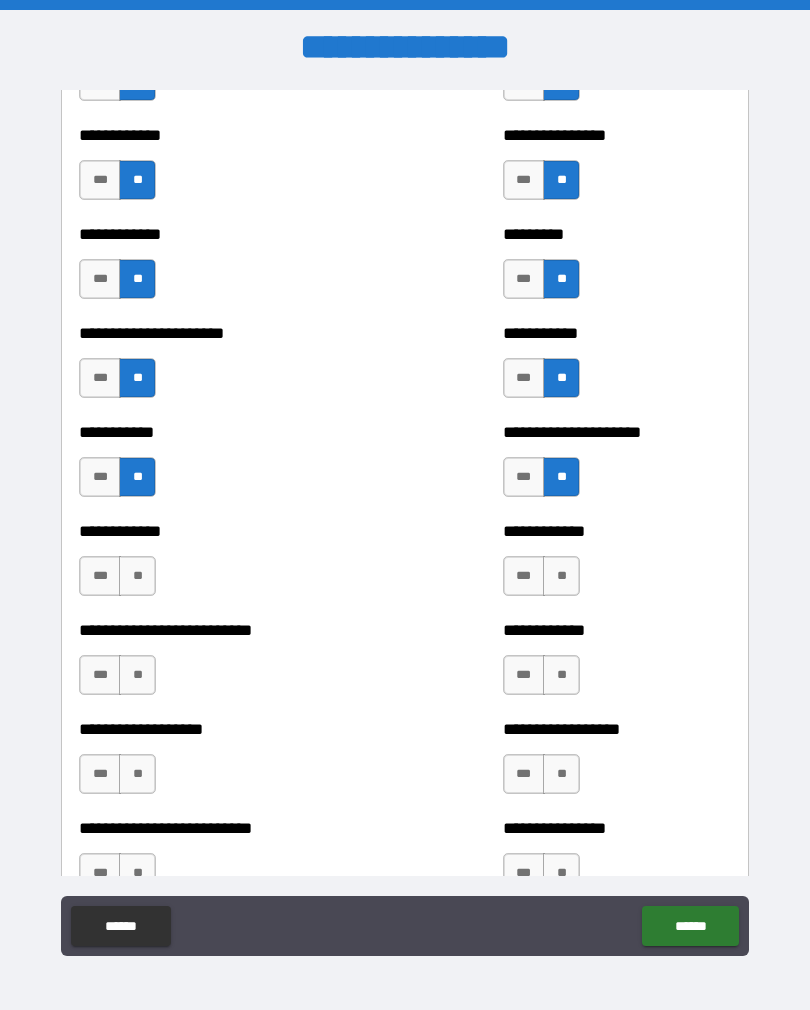 scroll, scrollTop: 5115, scrollLeft: 0, axis: vertical 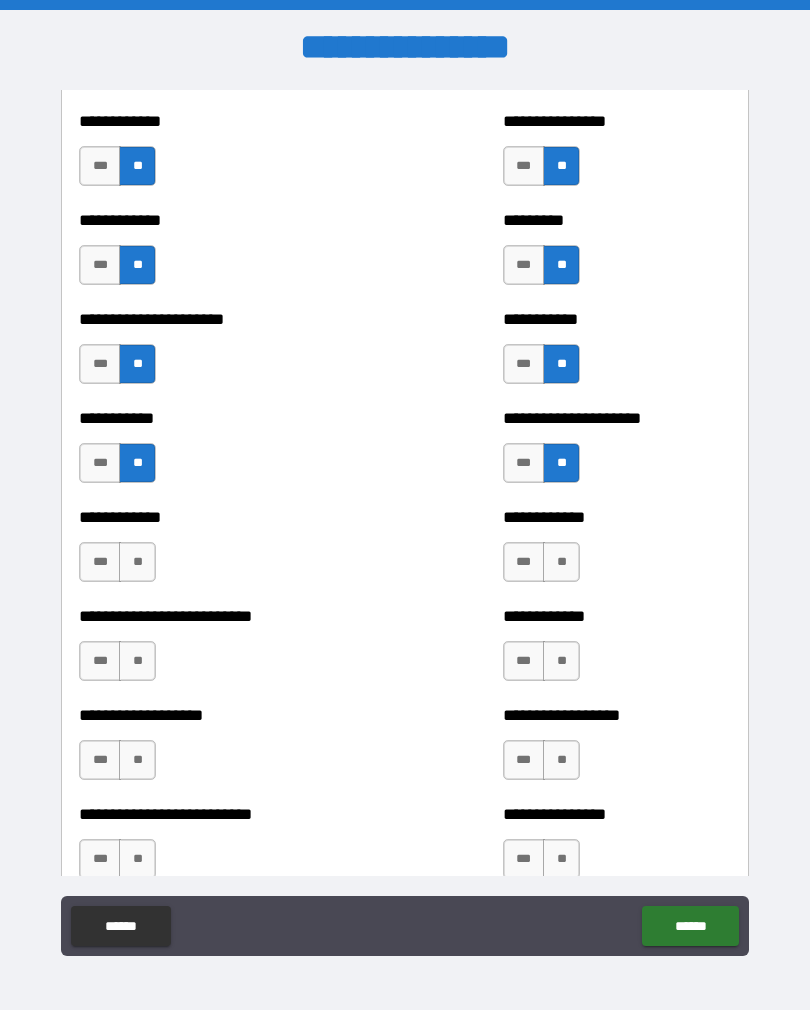 click on "**" at bounding box center (137, 562) 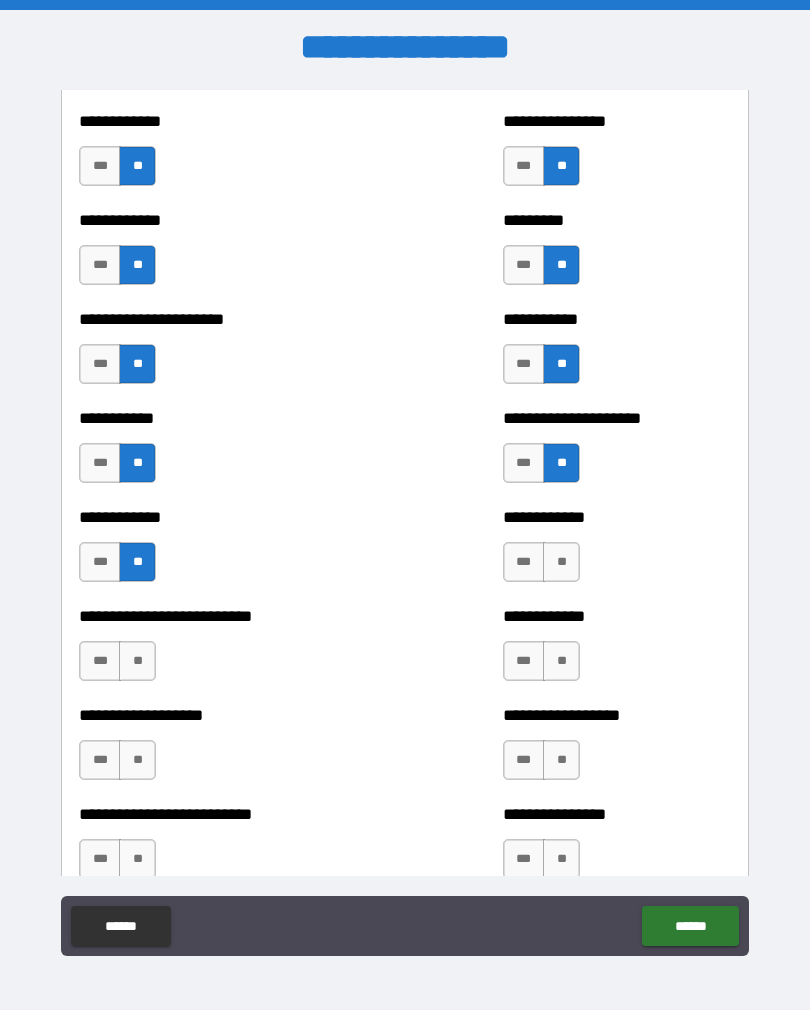 click on "**" at bounding box center (561, 562) 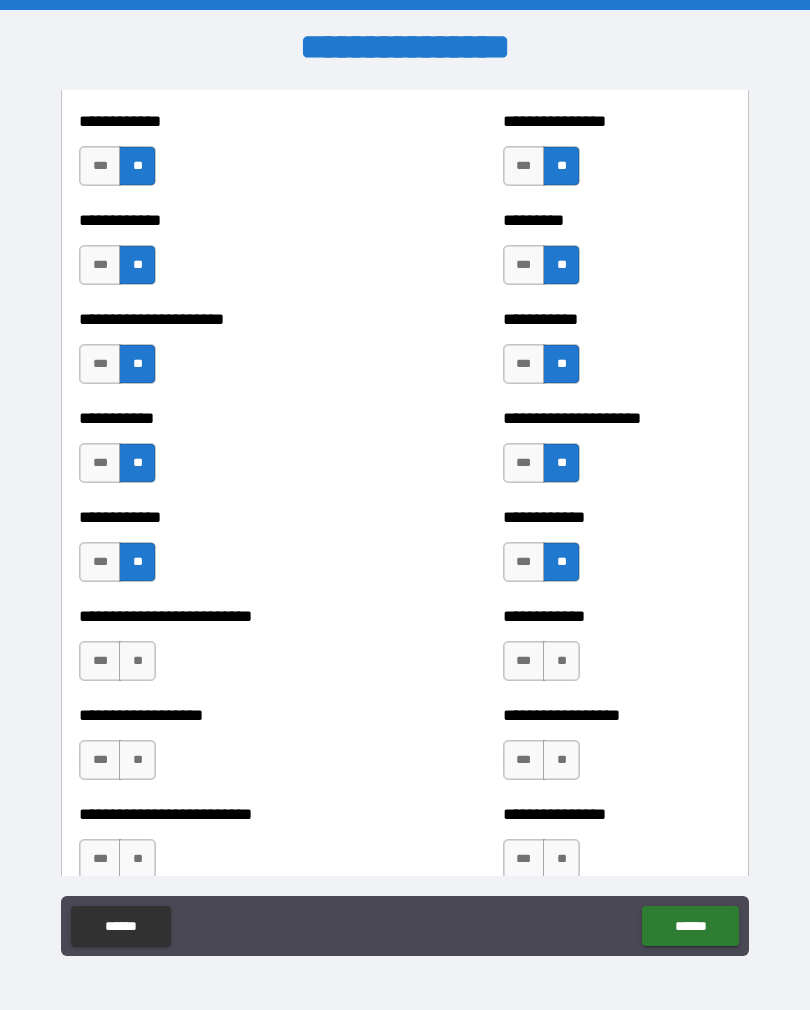 click on "**" at bounding box center (137, 661) 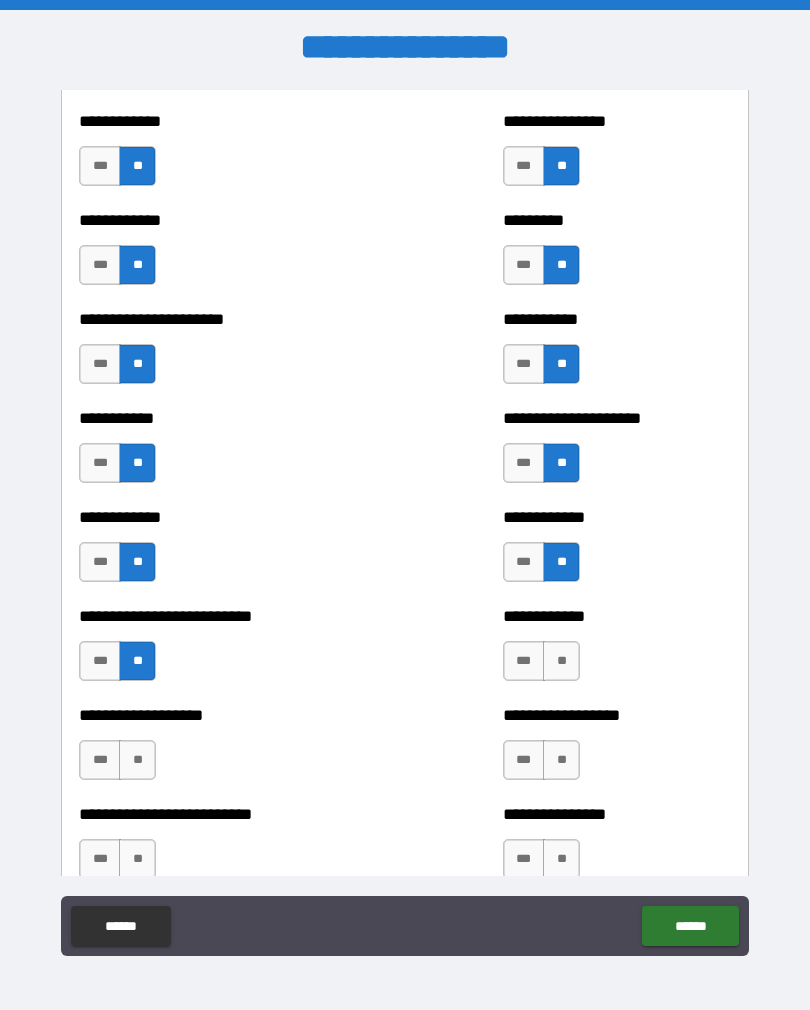 click on "**" at bounding box center (561, 661) 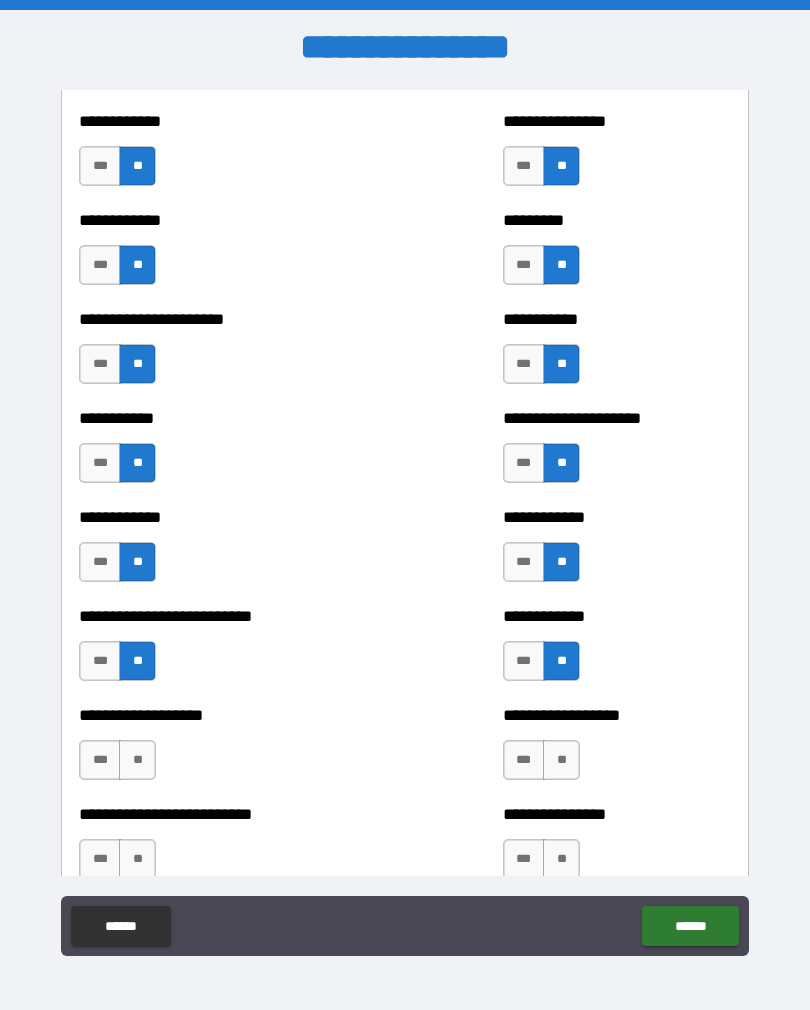 click on "**" at bounding box center (137, 760) 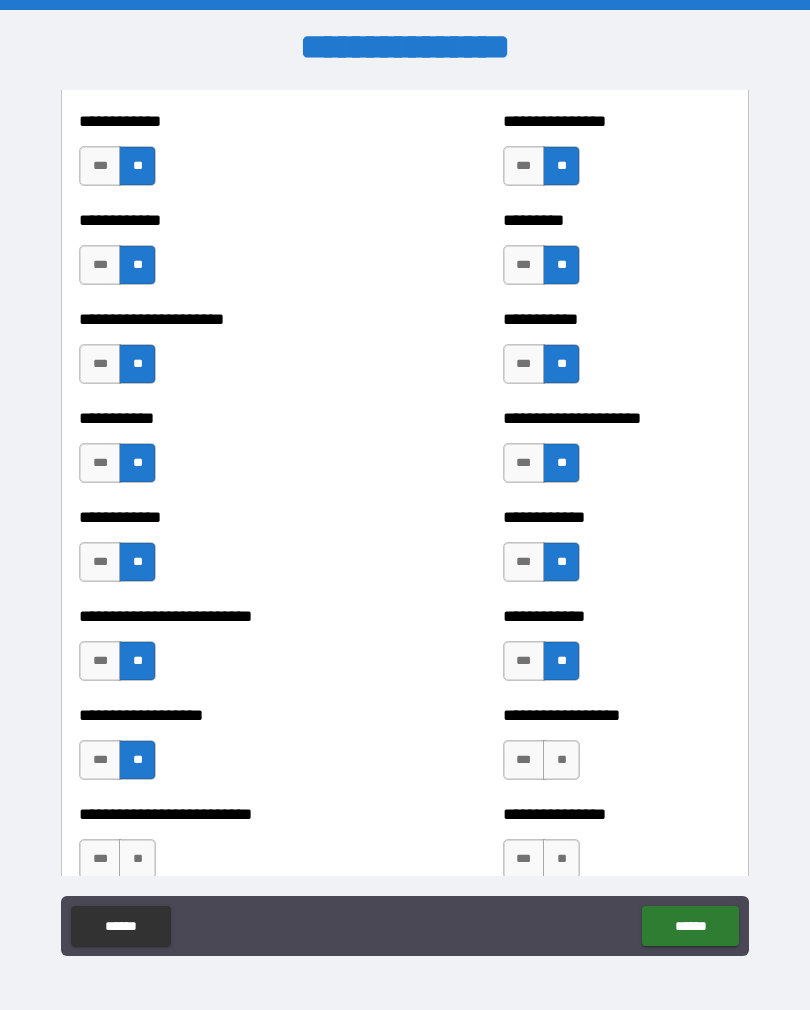 click on "**" at bounding box center (561, 760) 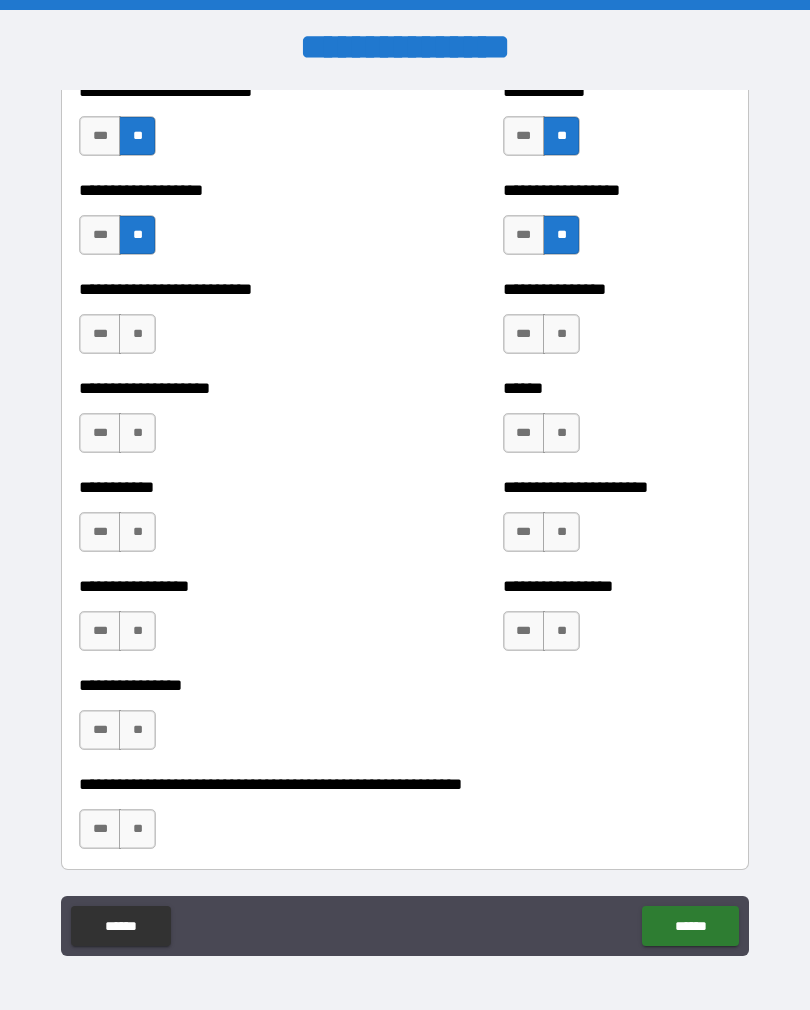 scroll, scrollTop: 5640, scrollLeft: 0, axis: vertical 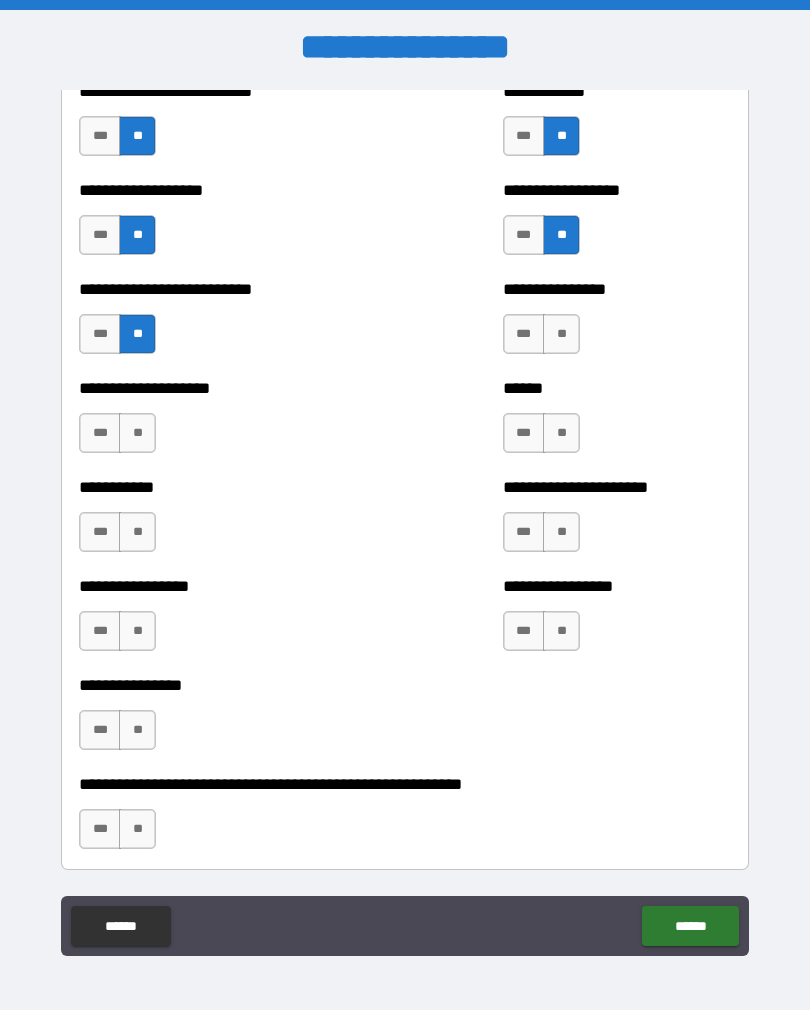 click on "**" at bounding box center (561, 334) 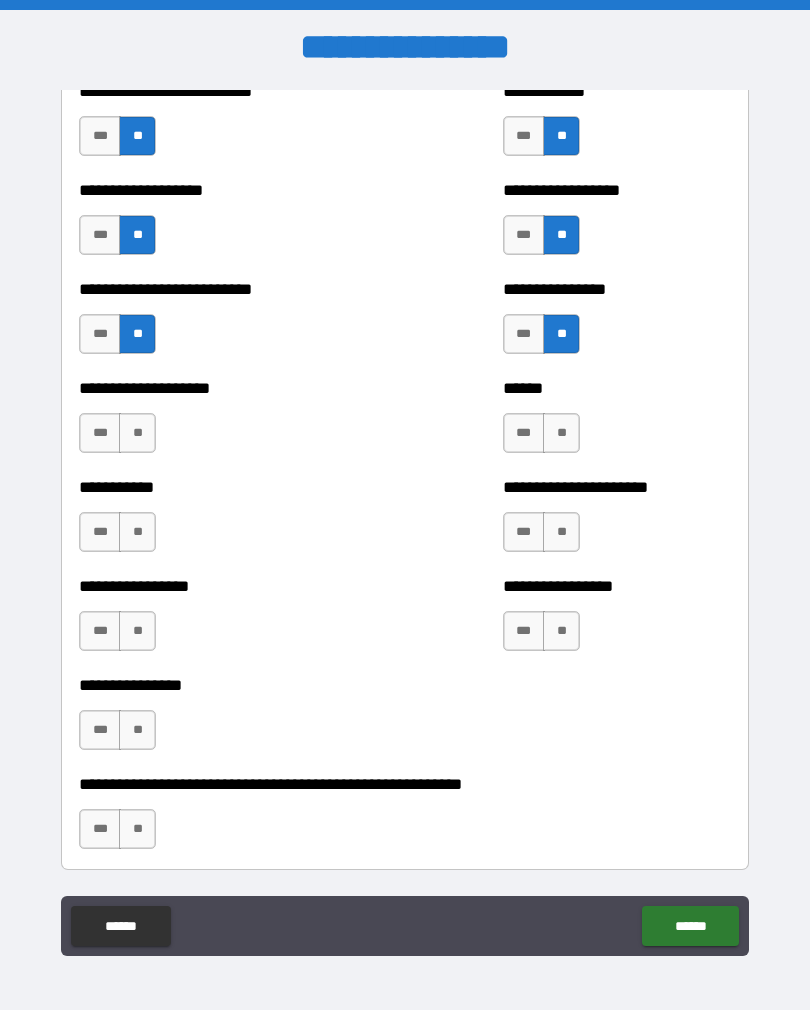 click on "**" at bounding box center [137, 433] 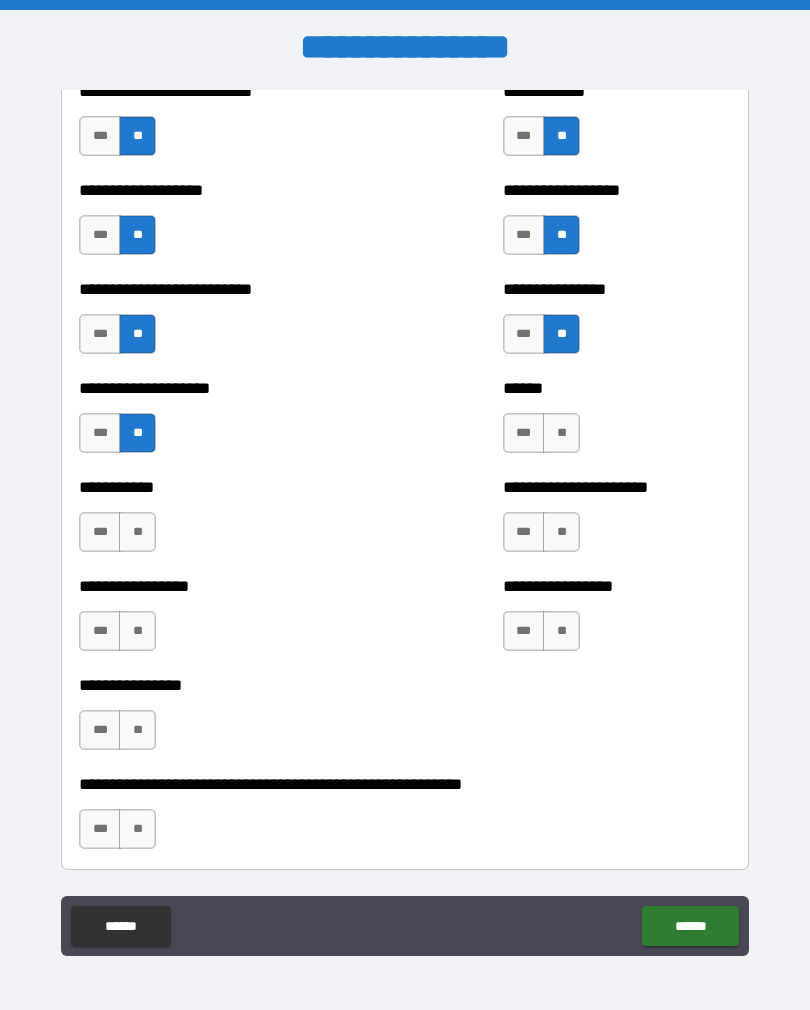 click on "**" at bounding box center [561, 433] 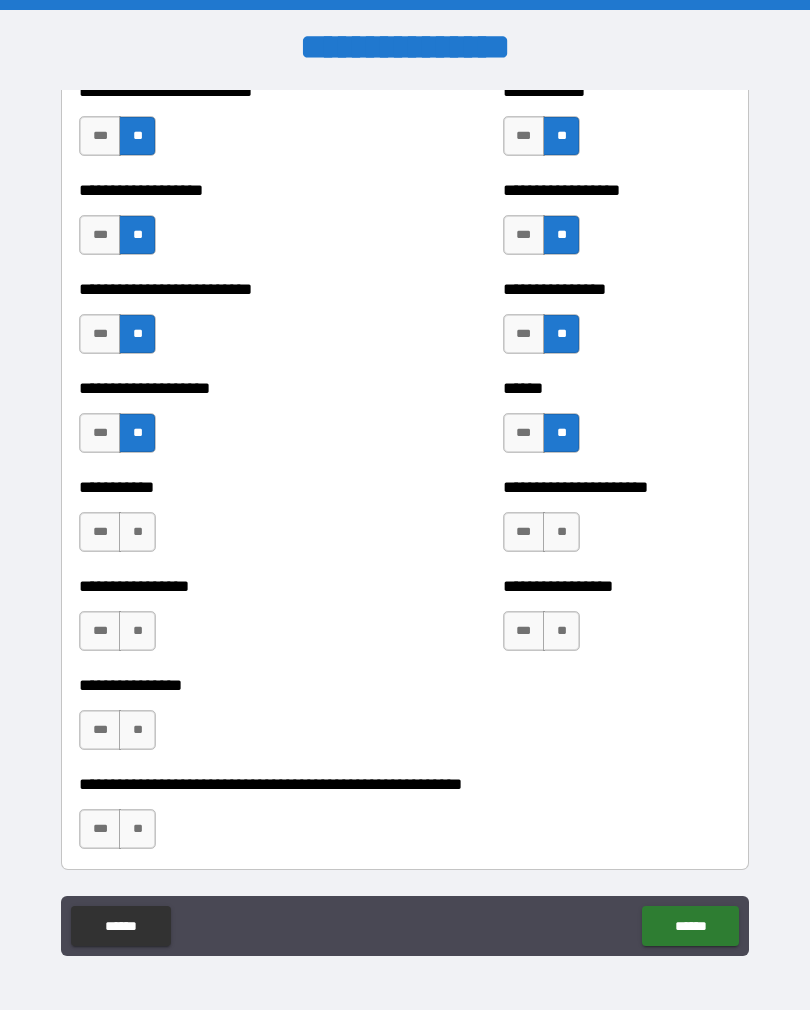 click on "**" at bounding box center (137, 532) 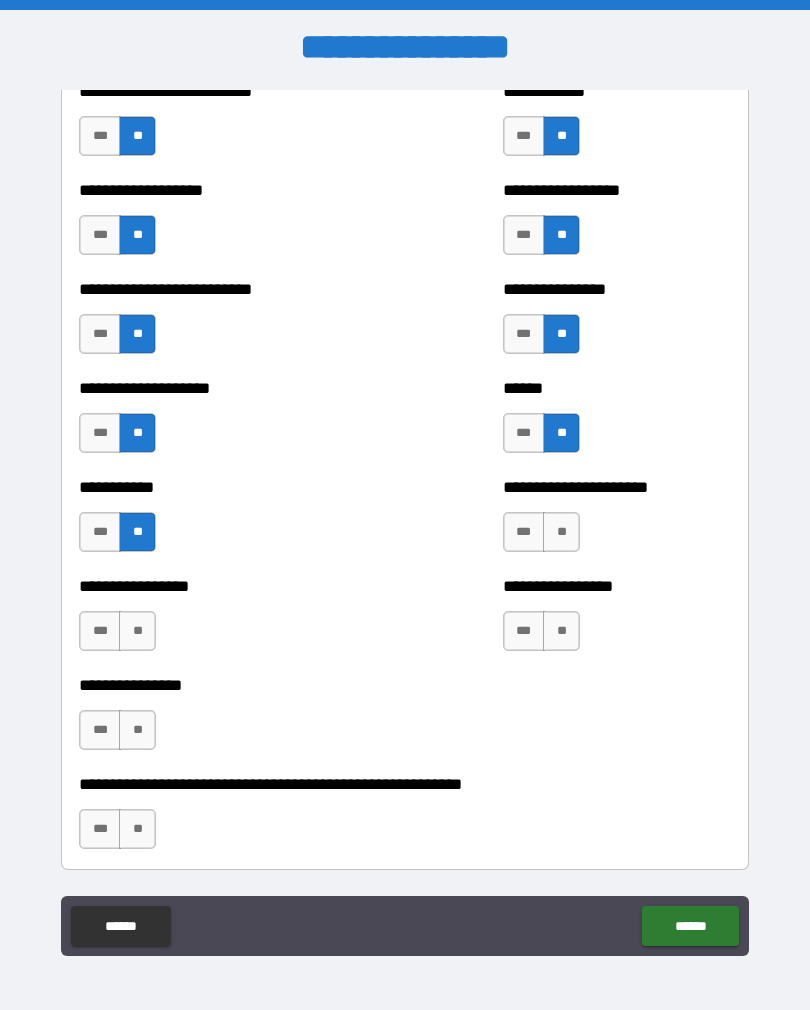 click on "**" at bounding box center [561, 532] 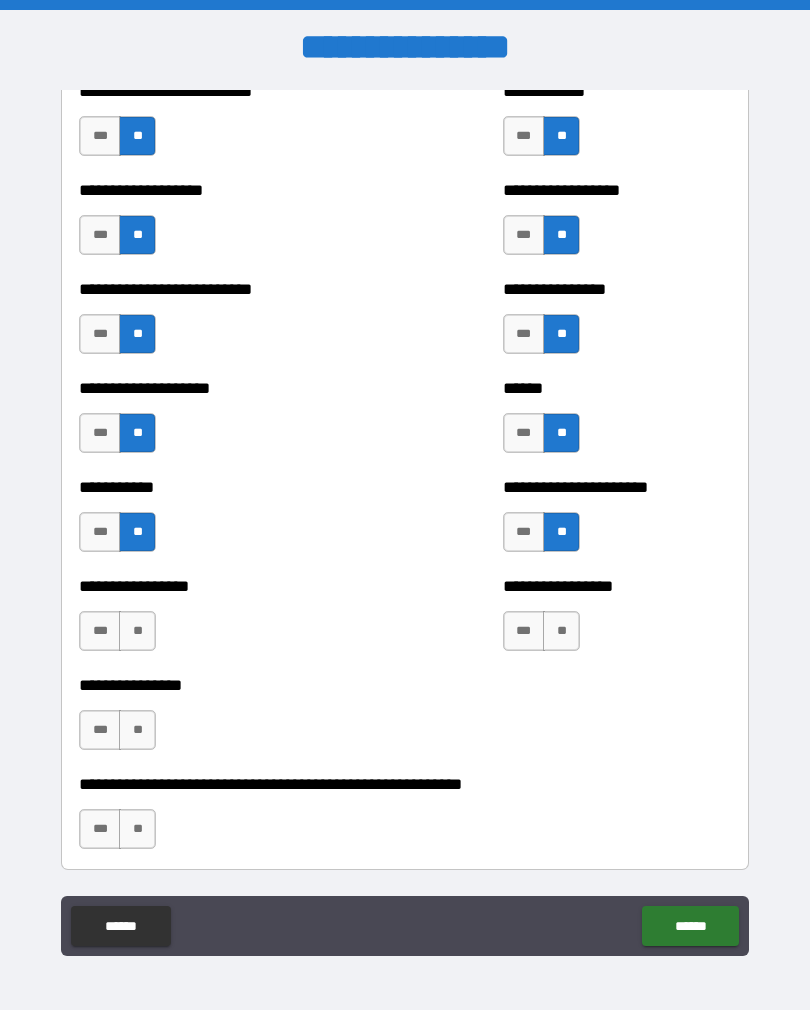 click on "**" at bounding box center (137, 631) 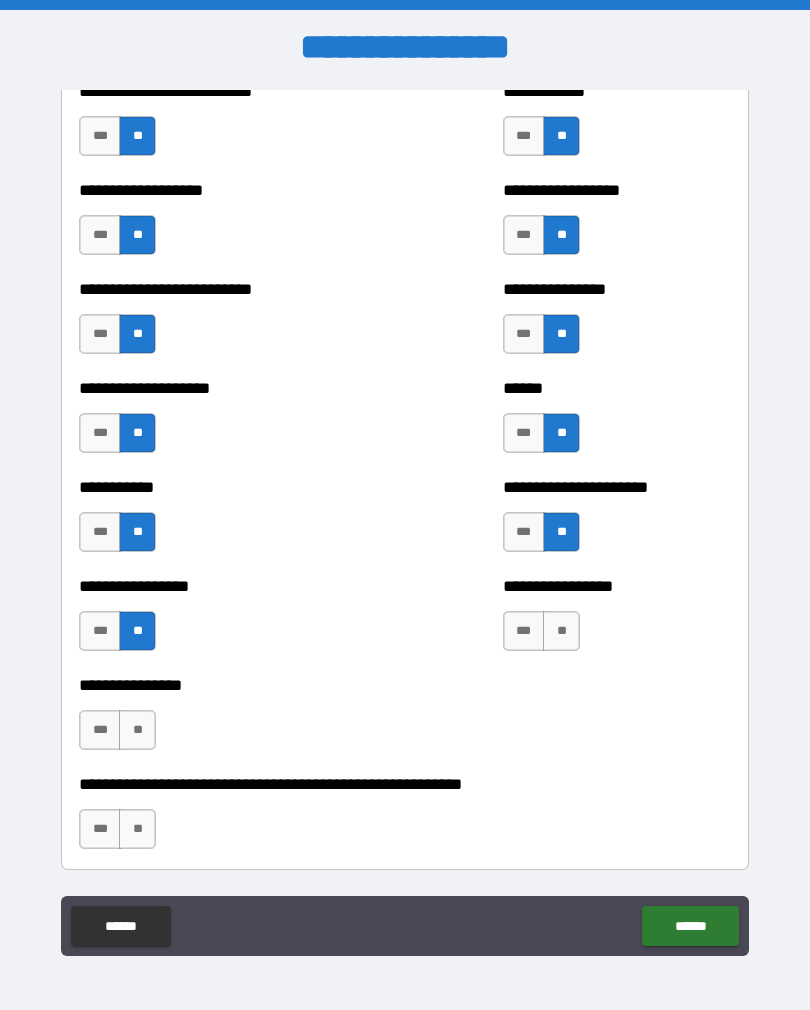 click on "**" at bounding box center (561, 631) 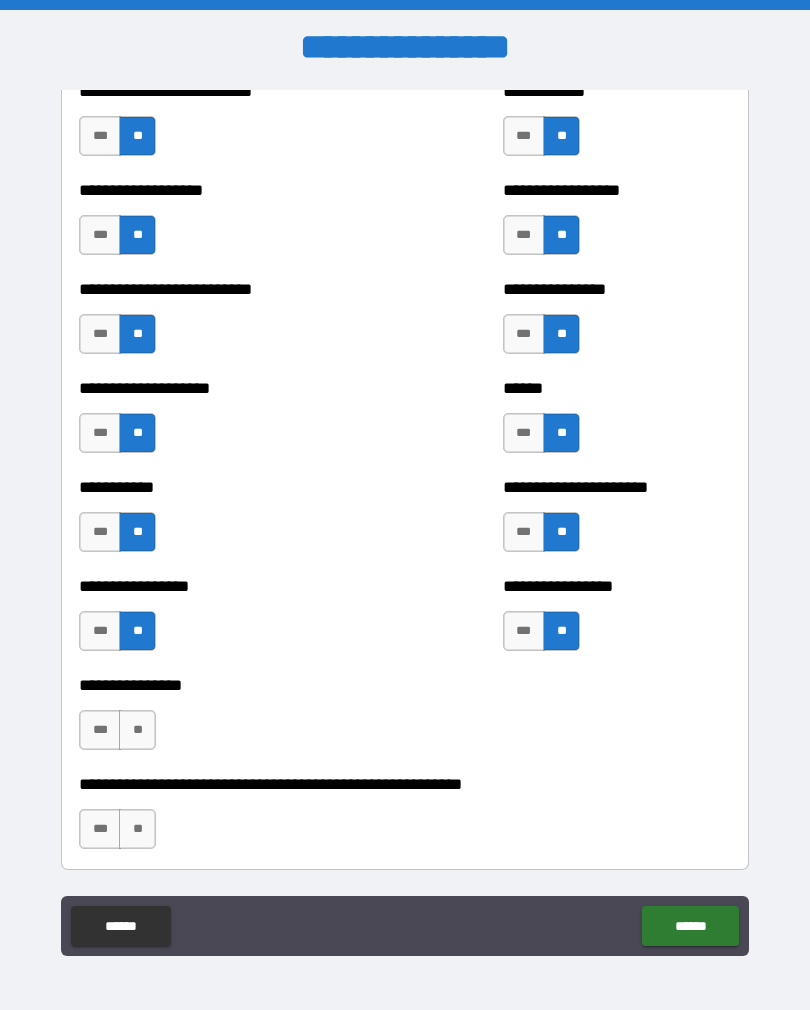 click on "**" at bounding box center [137, 730] 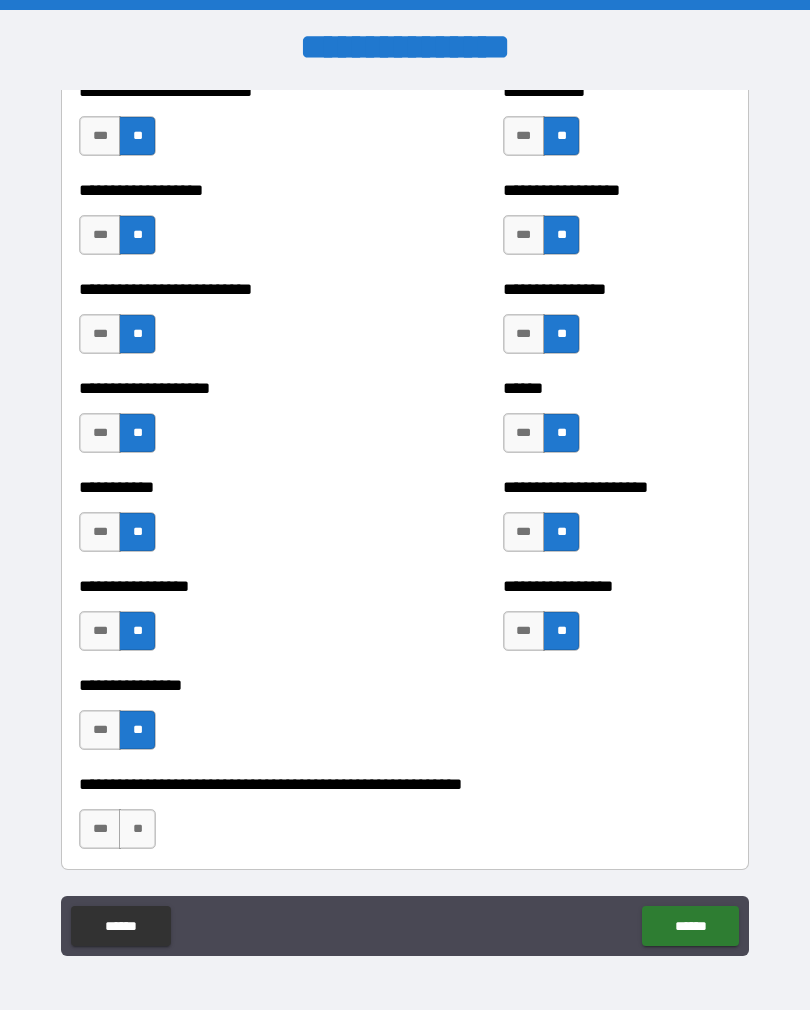 click on "**" at bounding box center [137, 829] 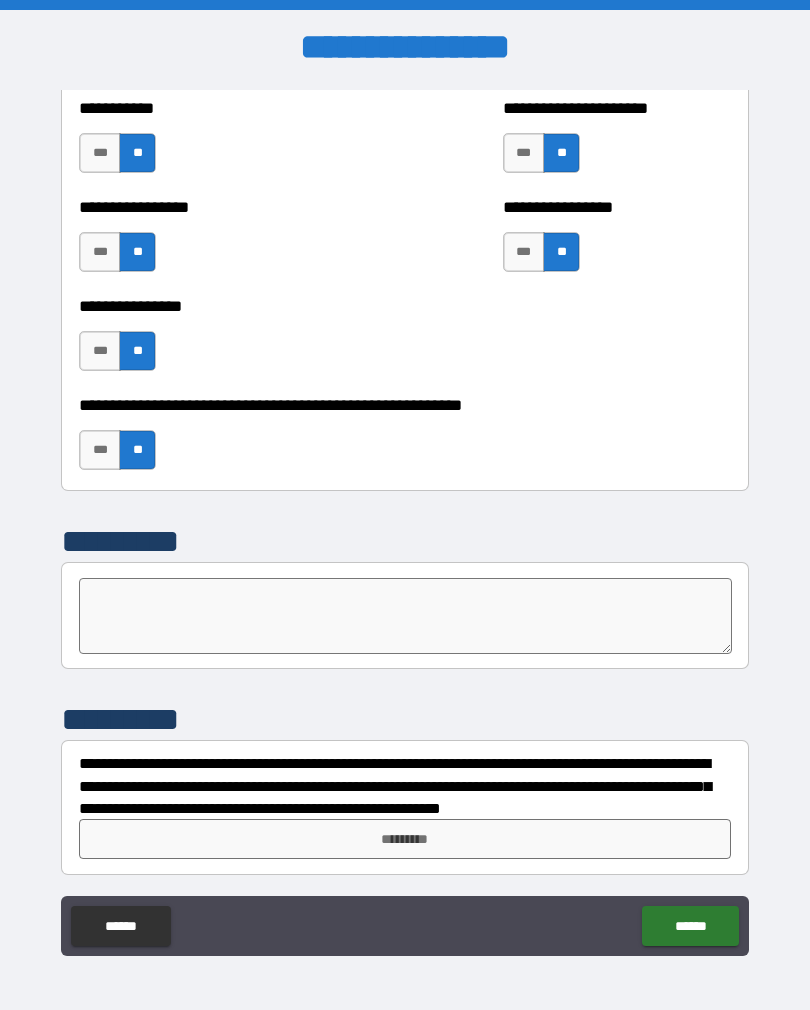 scroll, scrollTop: 6018, scrollLeft: 0, axis: vertical 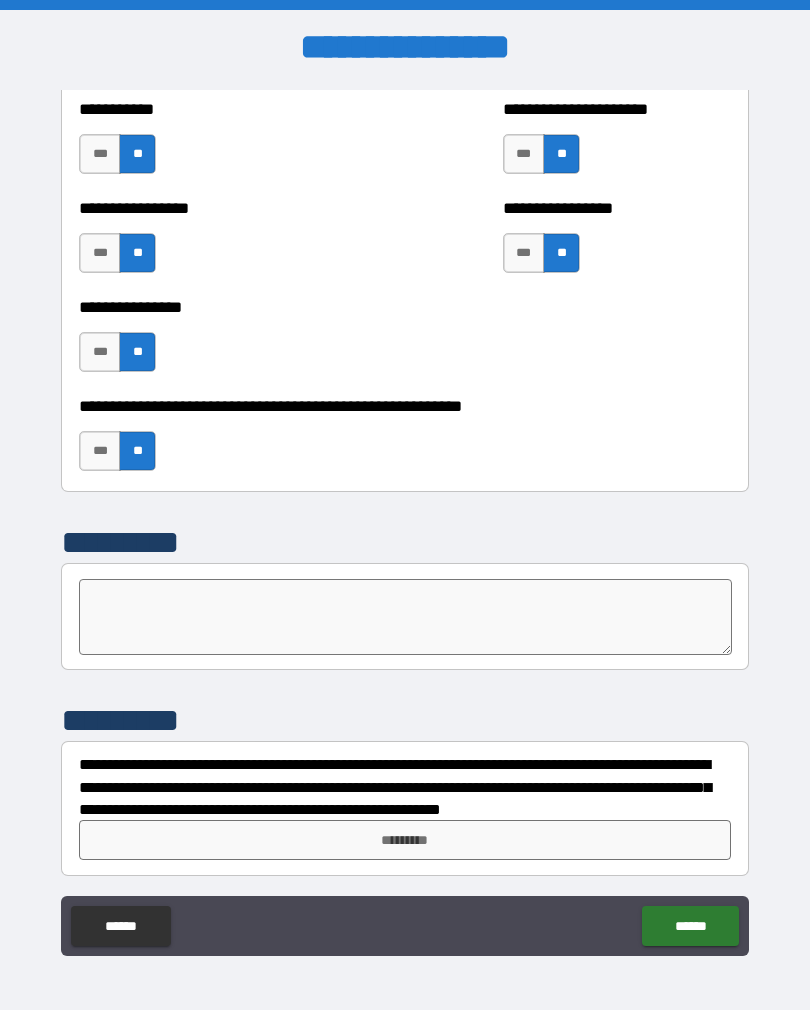 click on "*********" at bounding box center (405, 840) 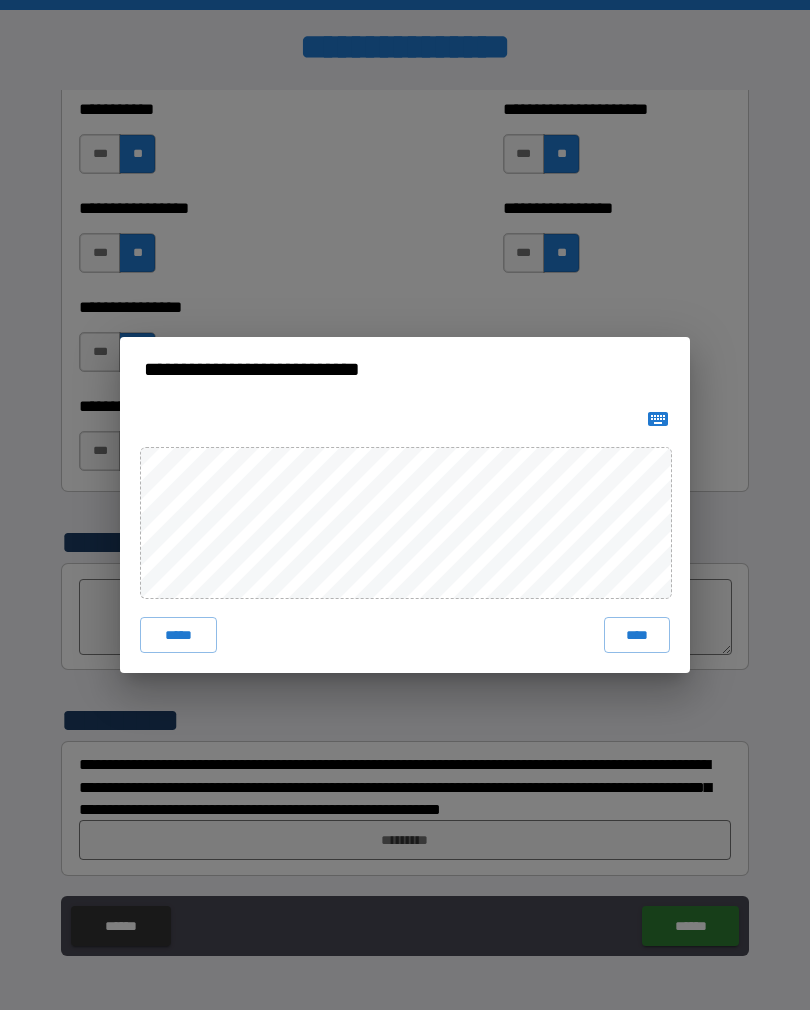 click on "****" at bounding box center (637, 635) 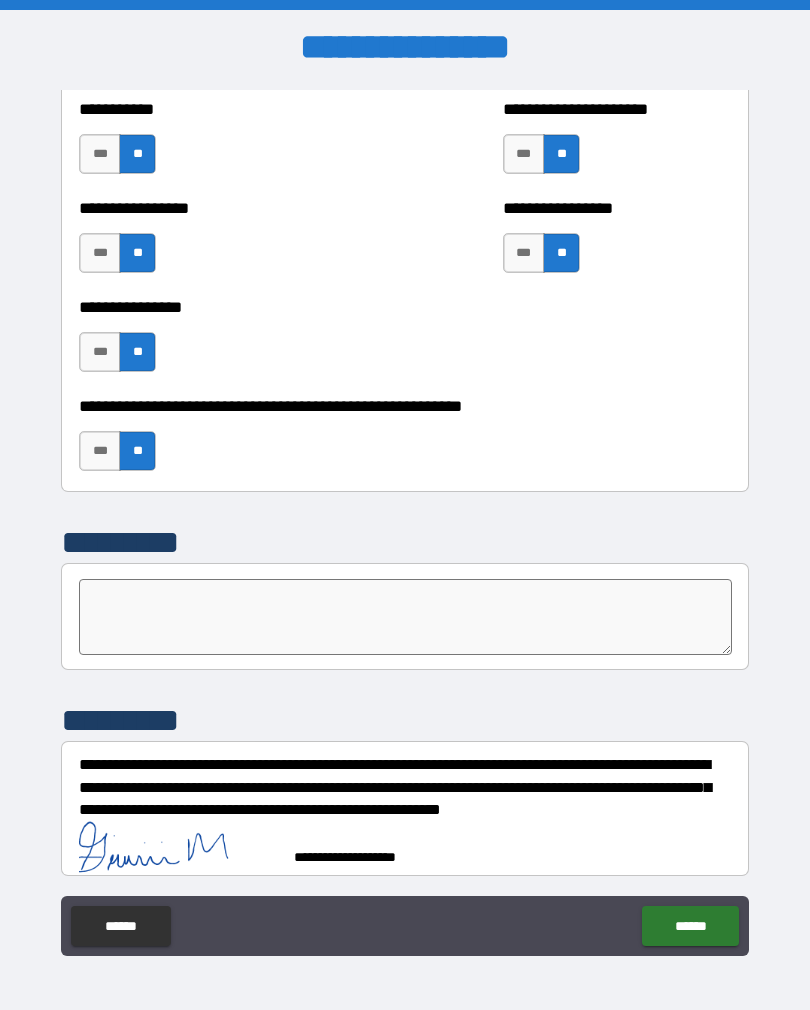 scroll, scrollTop: 6013, scrollLeft: 0, axis: vertical 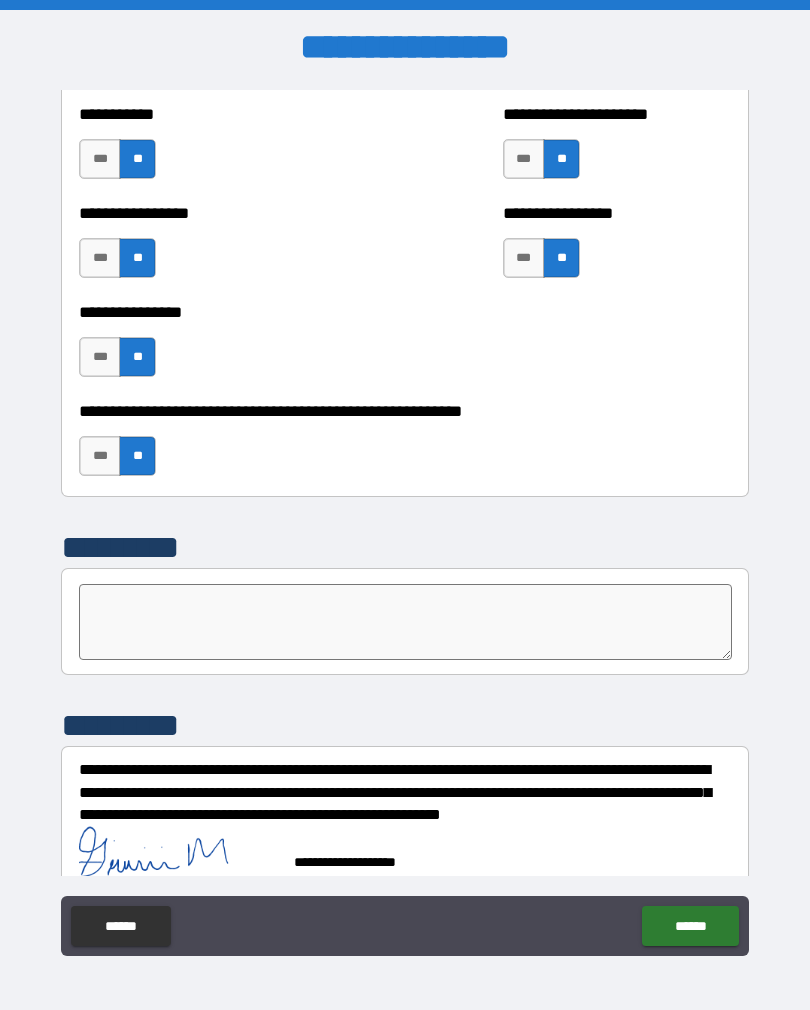 click on "******" at bounding box center (690, 926) 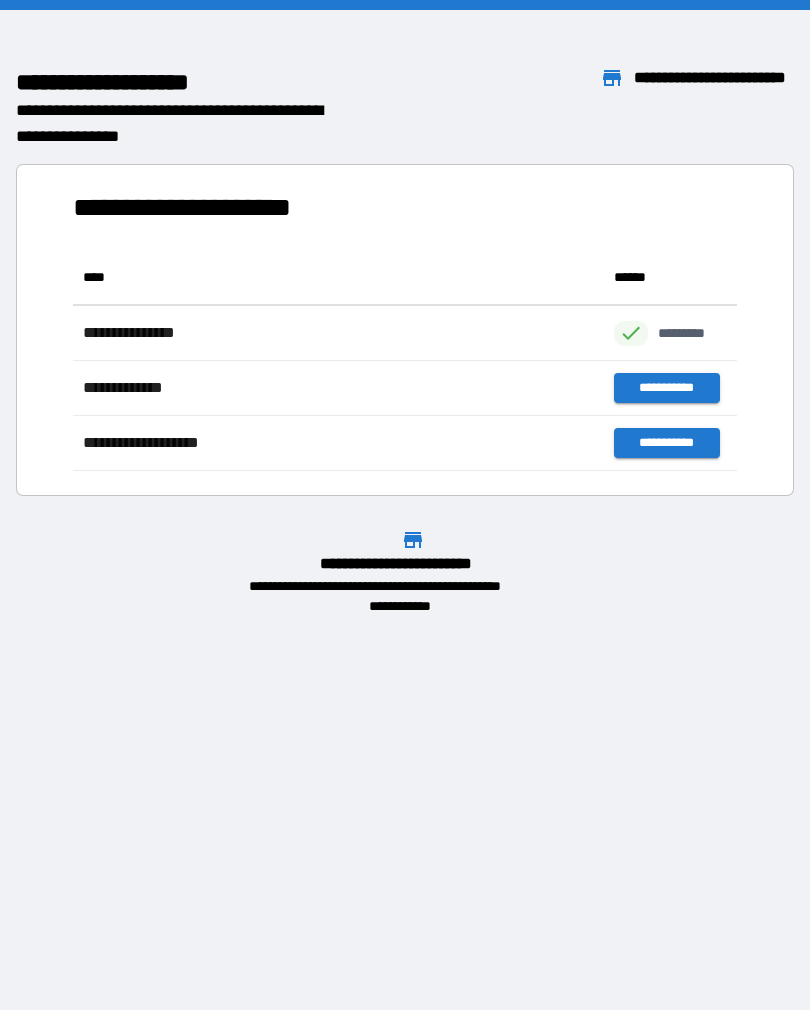 scroll, scrollTop: 221, scrollLeft: 664, axis: both 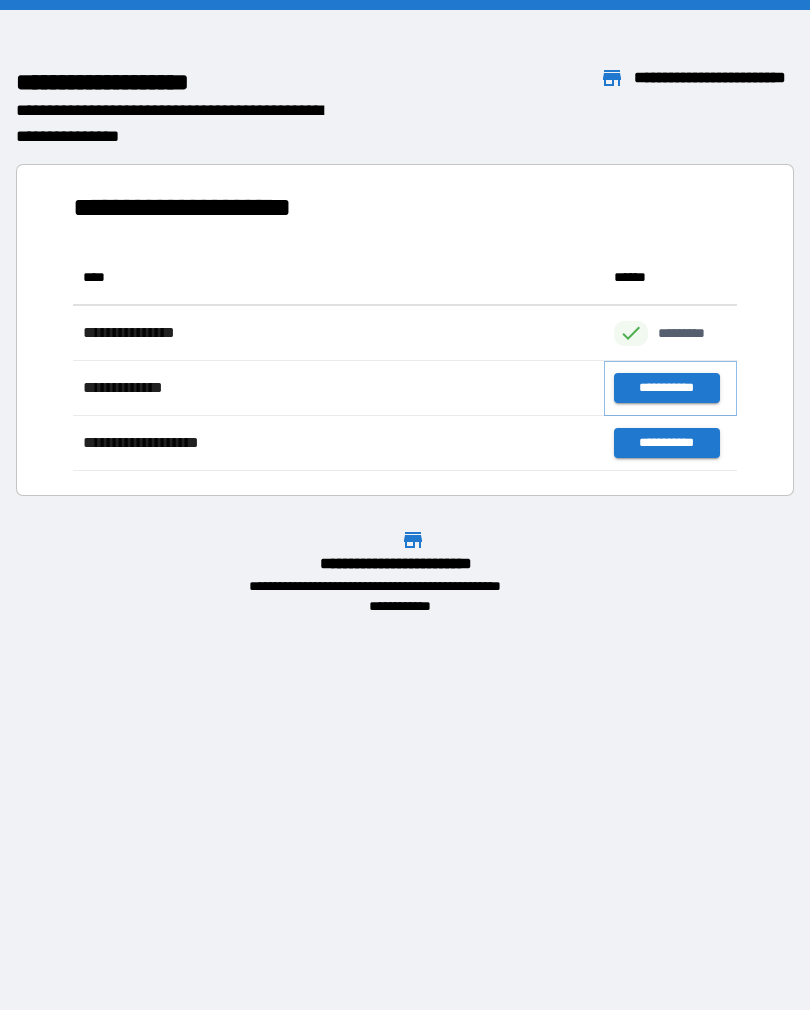 click on "**********" at bounding box center (666, 388) 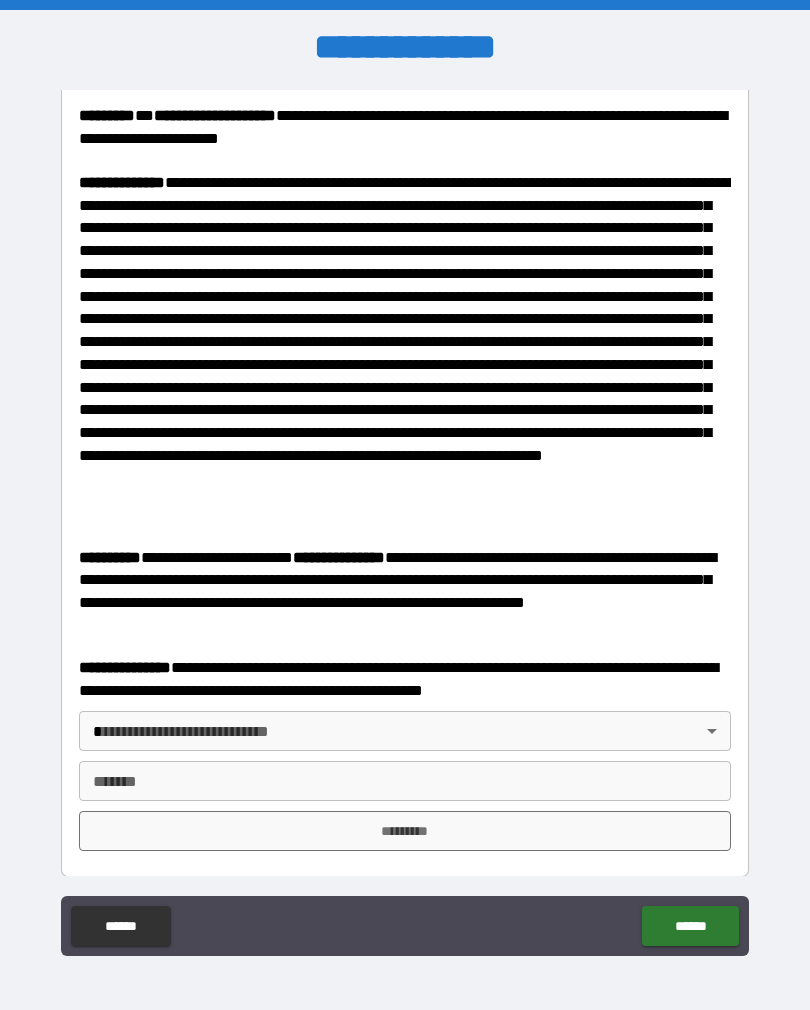 click on "**********" at bounding box center (405, 520) 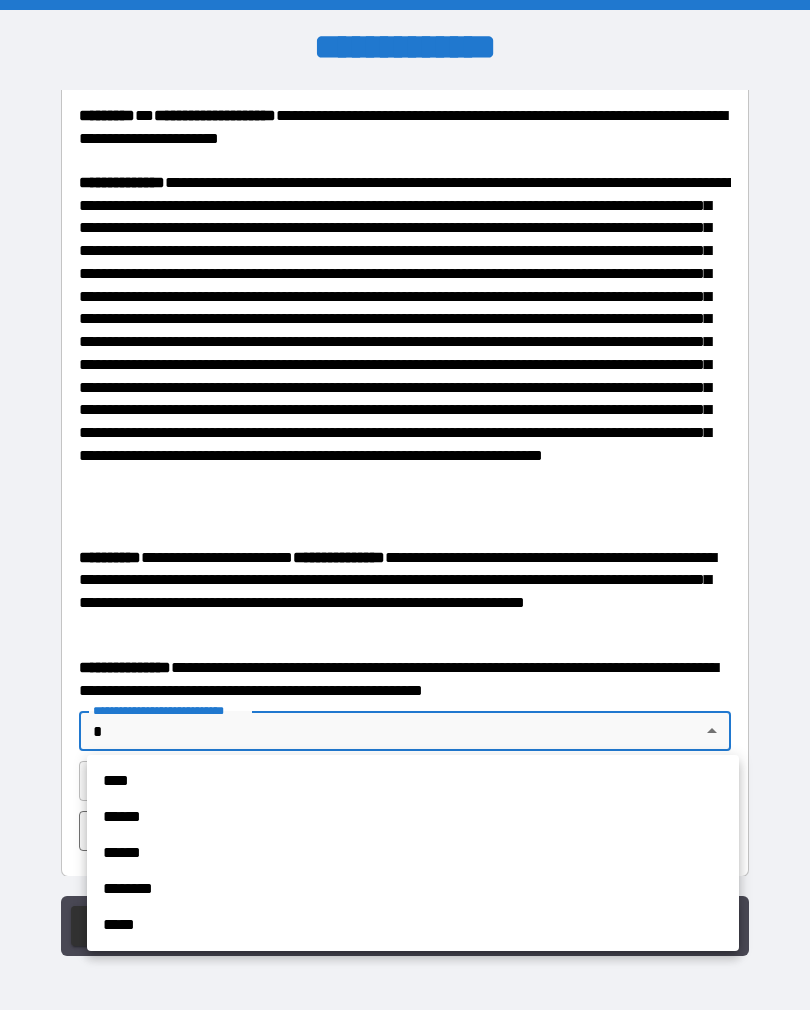 scroll, scrollTop: 830, scrollLeft: 0, axis: vertical 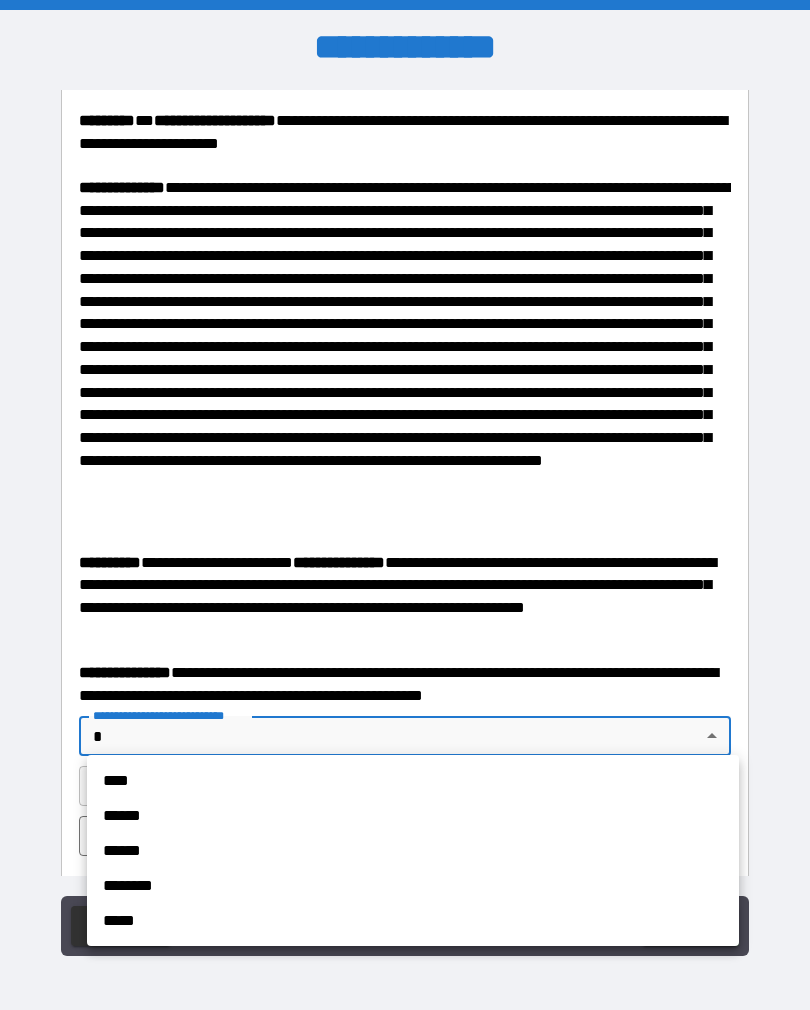 click on "****" at bounding box center [408, 780] 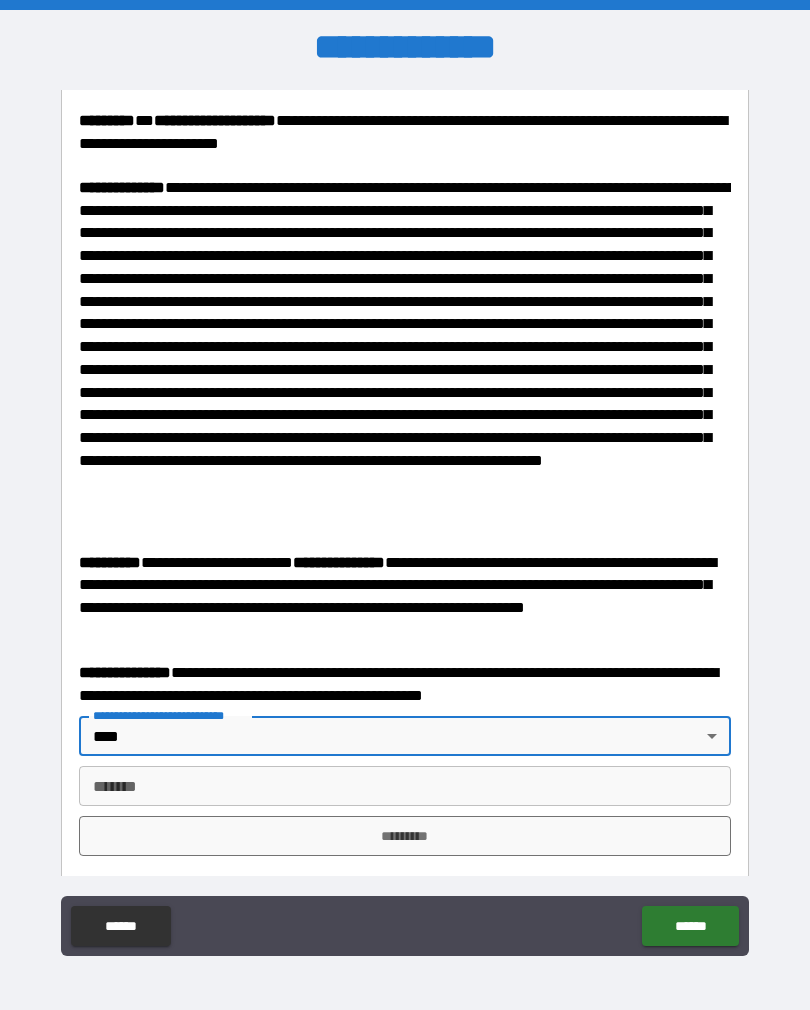 click on "*****   *" at bounding box center (405, 786) 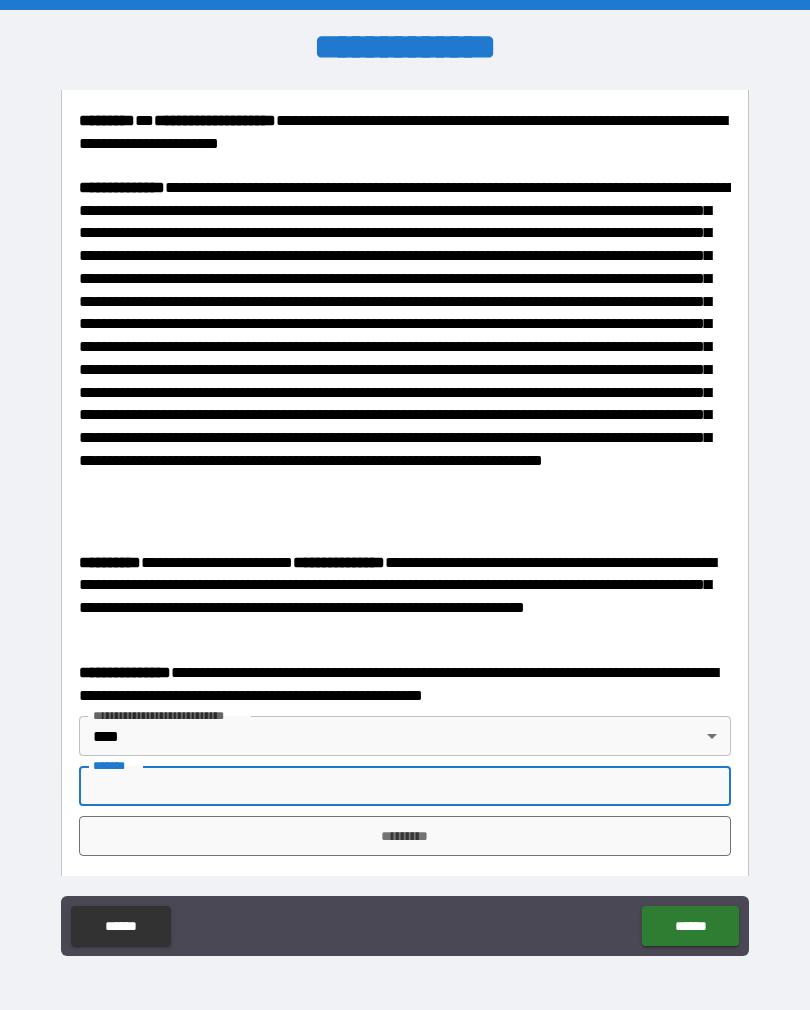 scroll, scrollTop: 31, scrollLeft: 0, axis: vertical 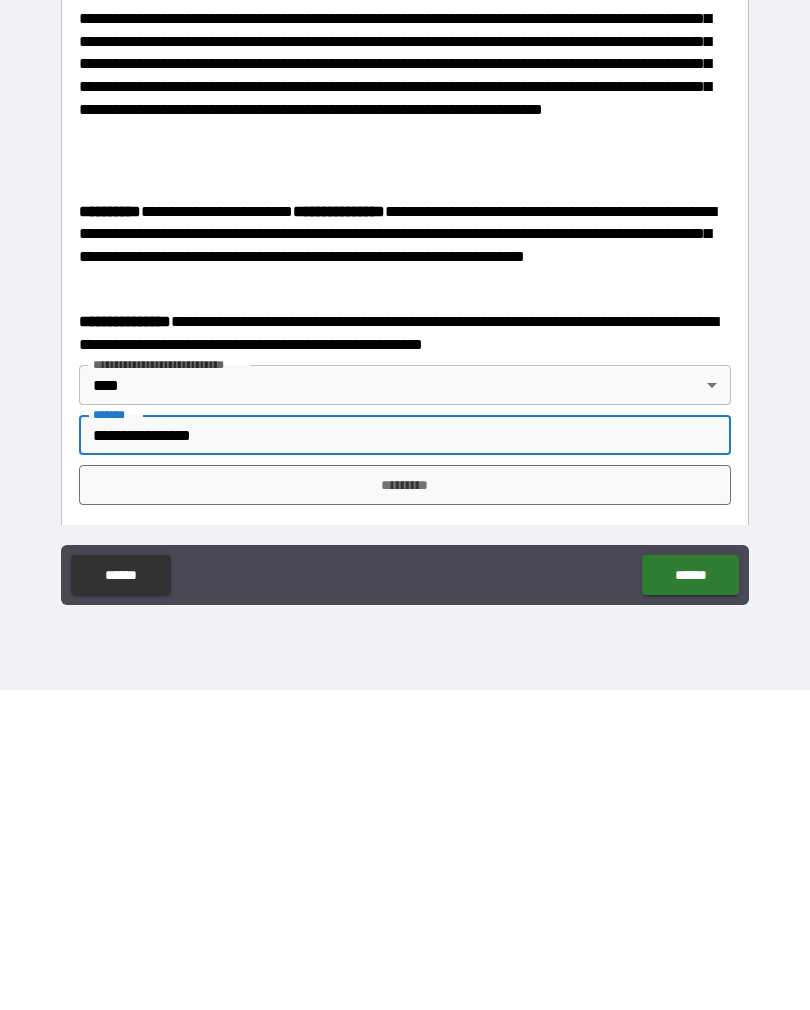 type on "**********" 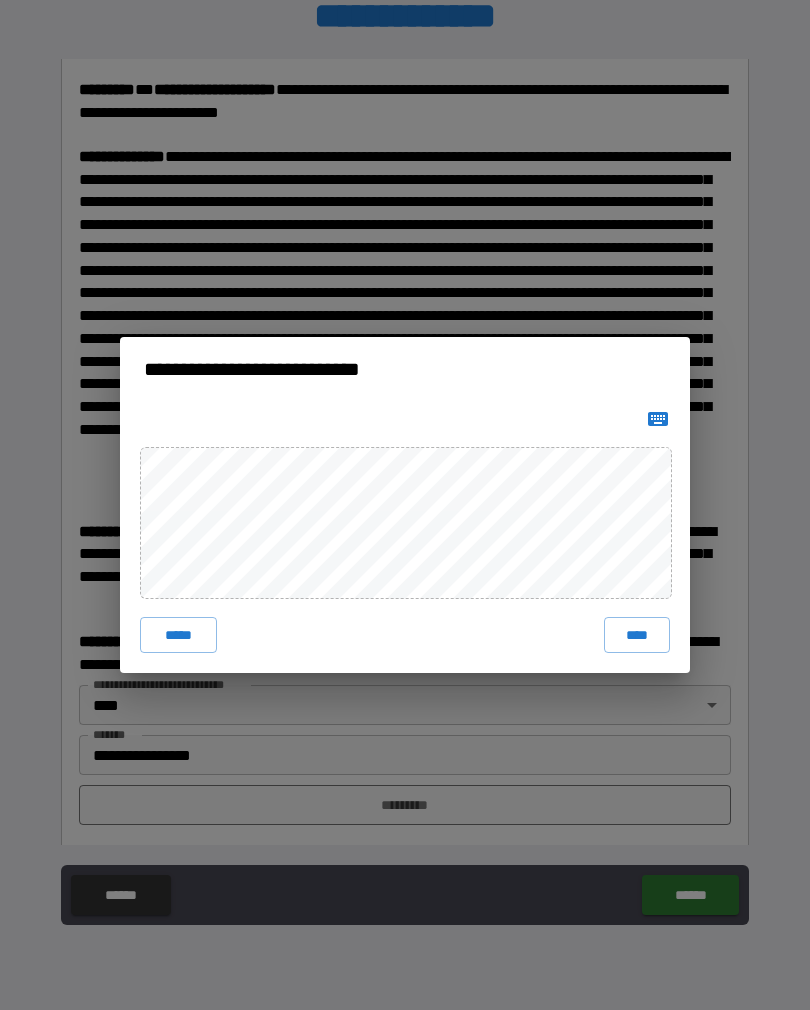 click on "****" at bounding box center (637, 635) 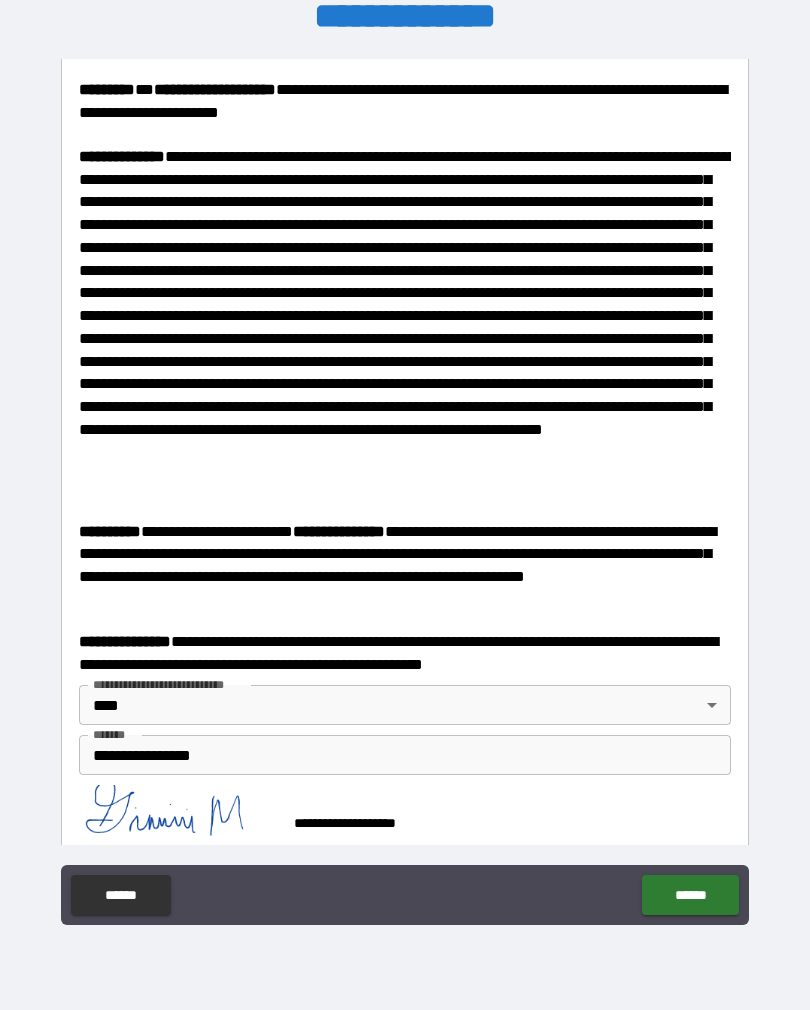 click on "******" at bounding box center (690, 895) 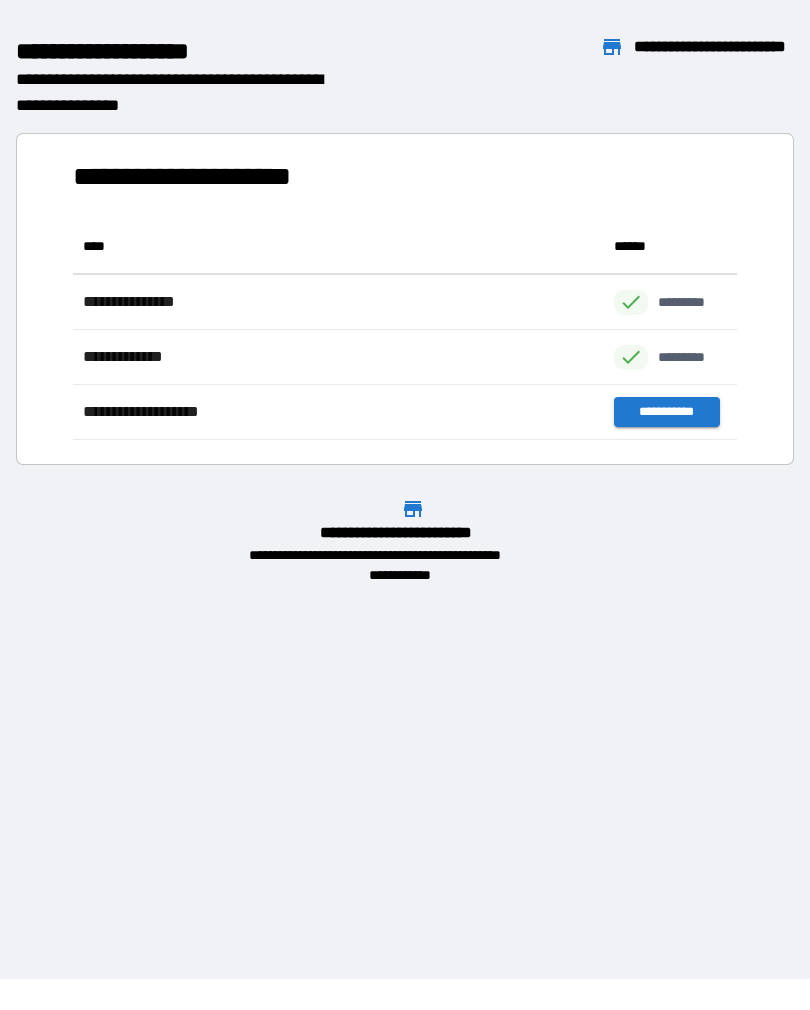 scroll, scrollTop: 1, scrollLeft: 1, axis: both 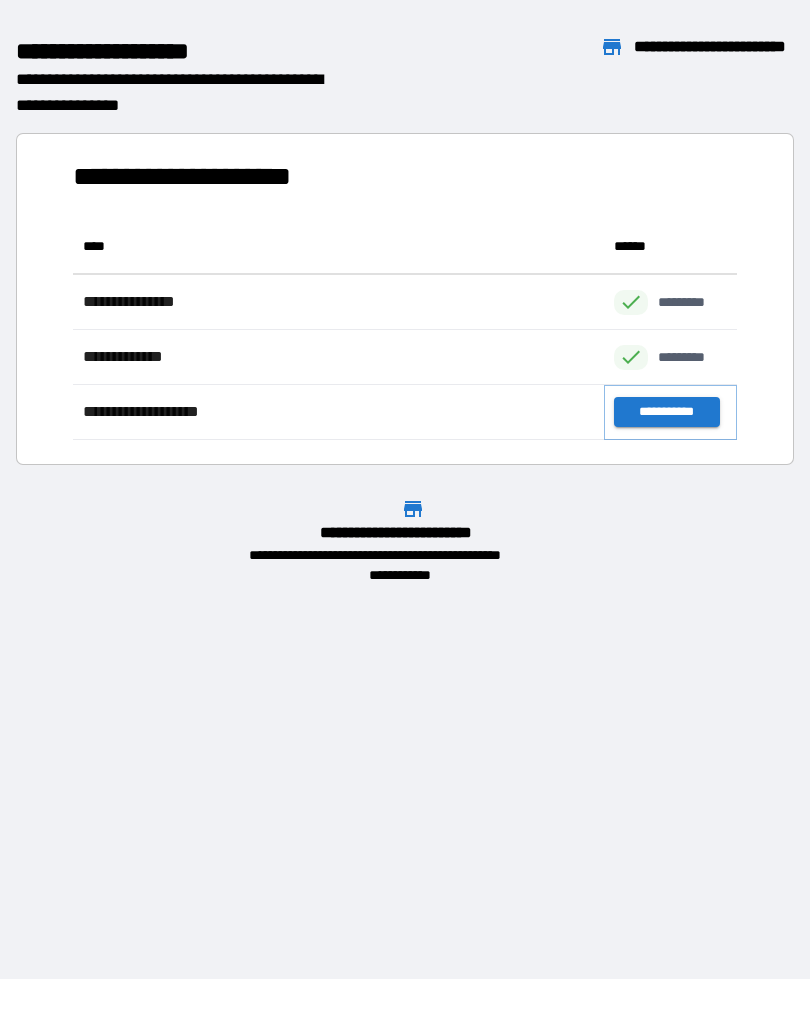 click on "**********" at bounding box center (666, 412) 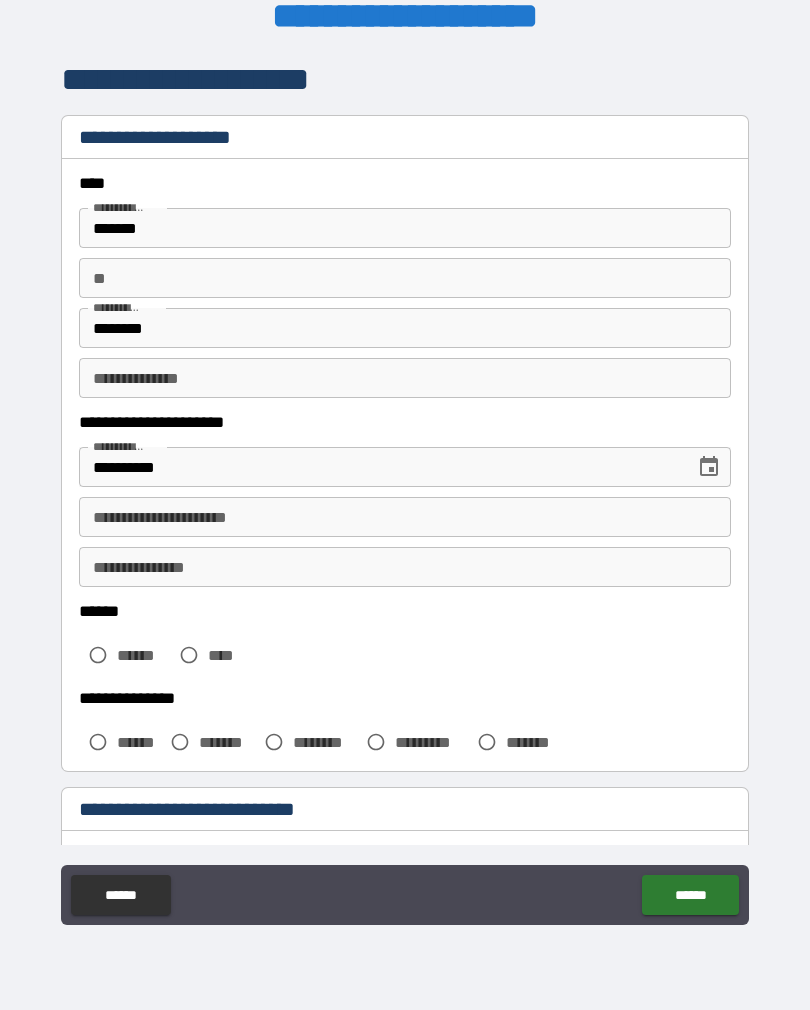 click on "**********" at bounding box center (405, 517) 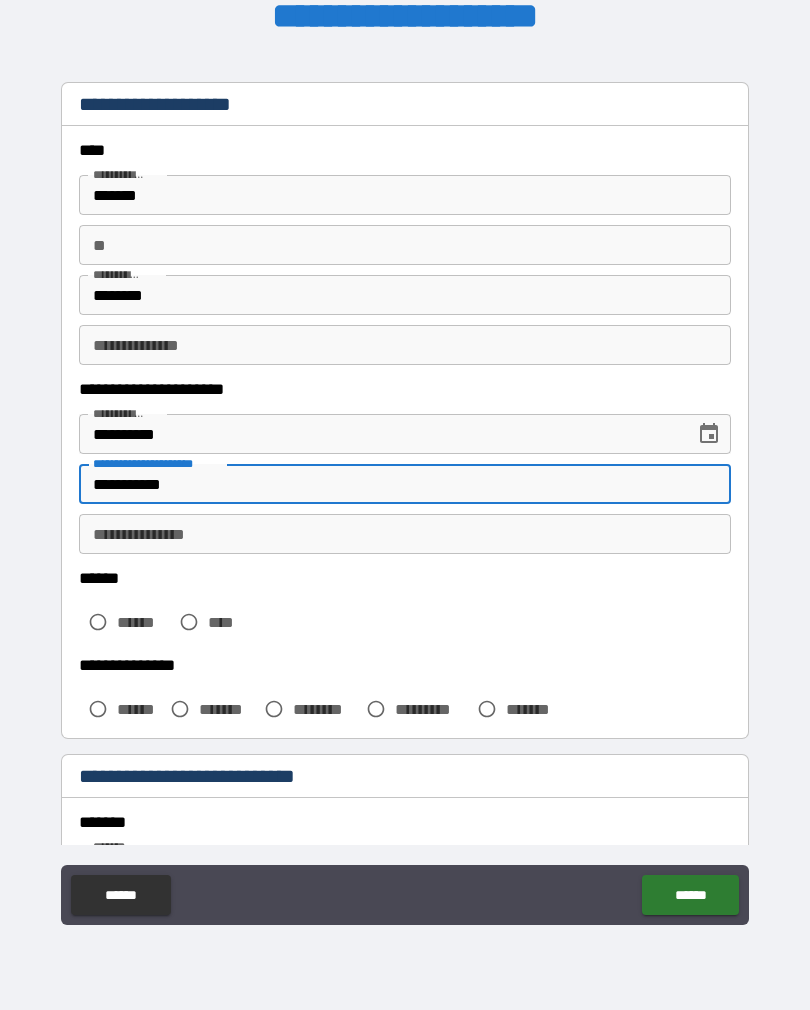 scroll, scrollTop: 34, scrollLeft: 0, axis: vertical 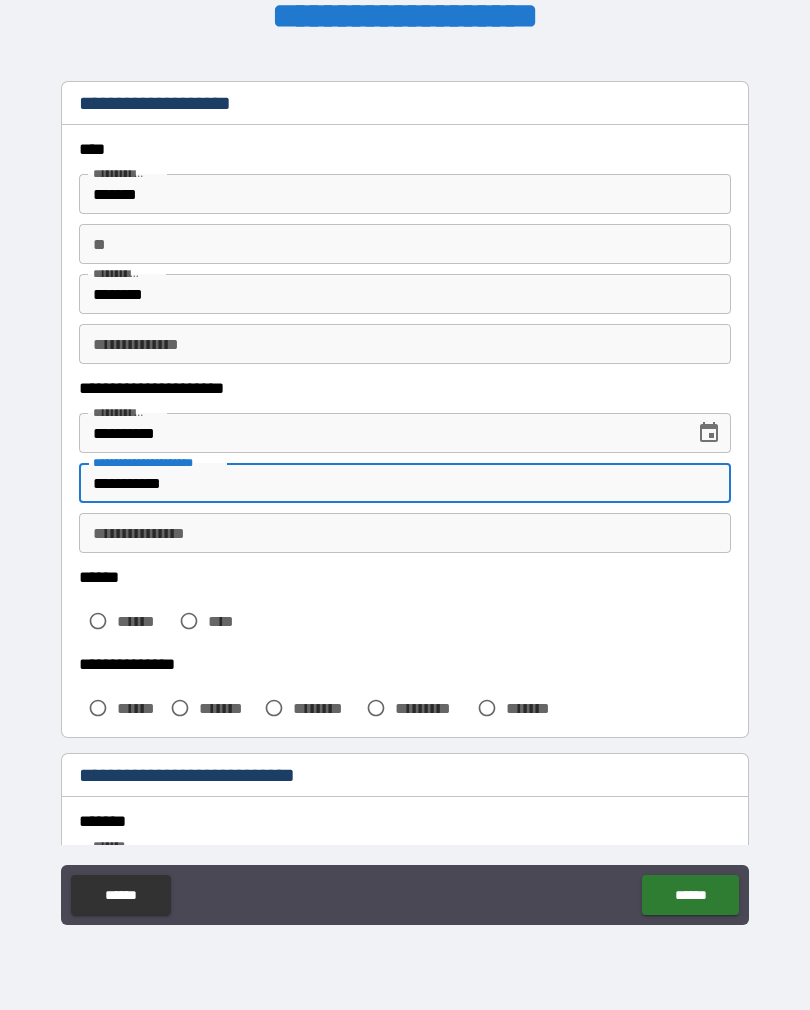 type on "**********" 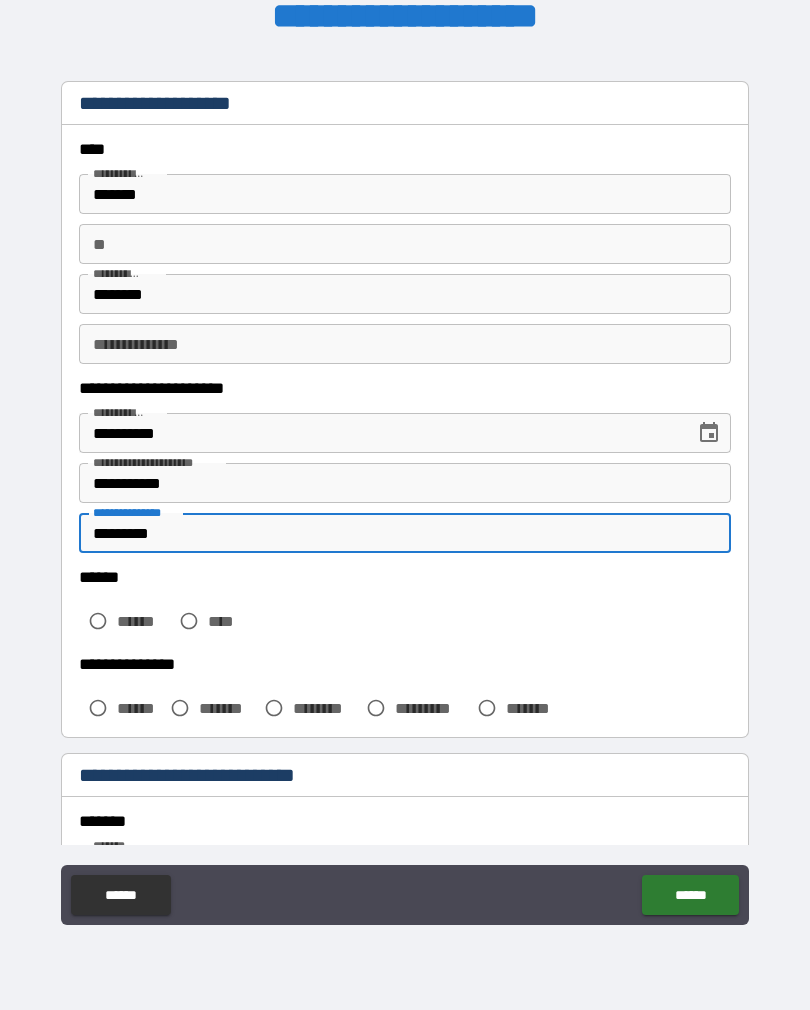 type on "*********" 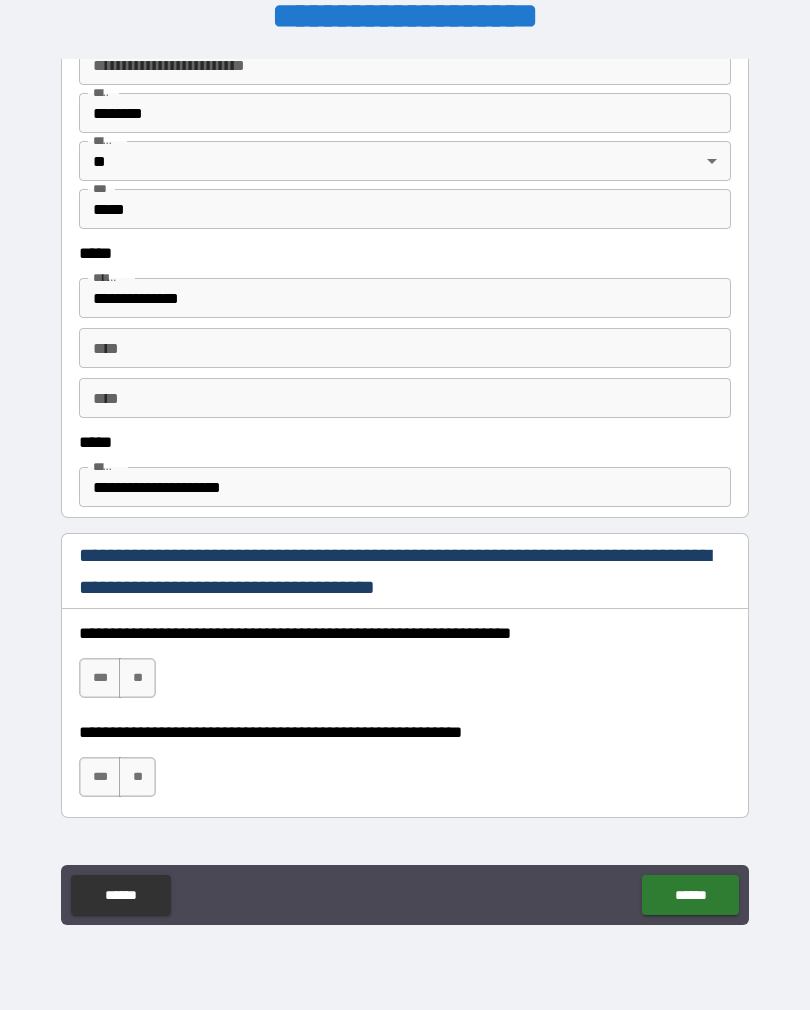 scroll, scrollTop: 909, scrollLeft: 0, axis: vertical 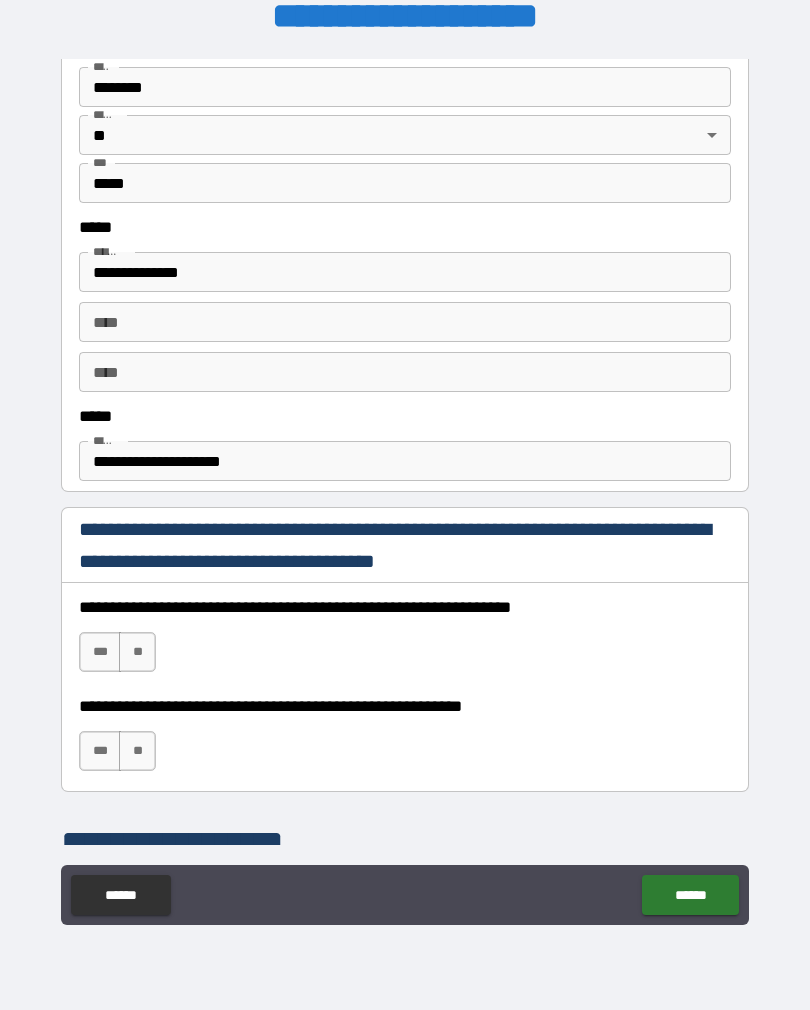 click on "***" at bounding box center (100, 652) 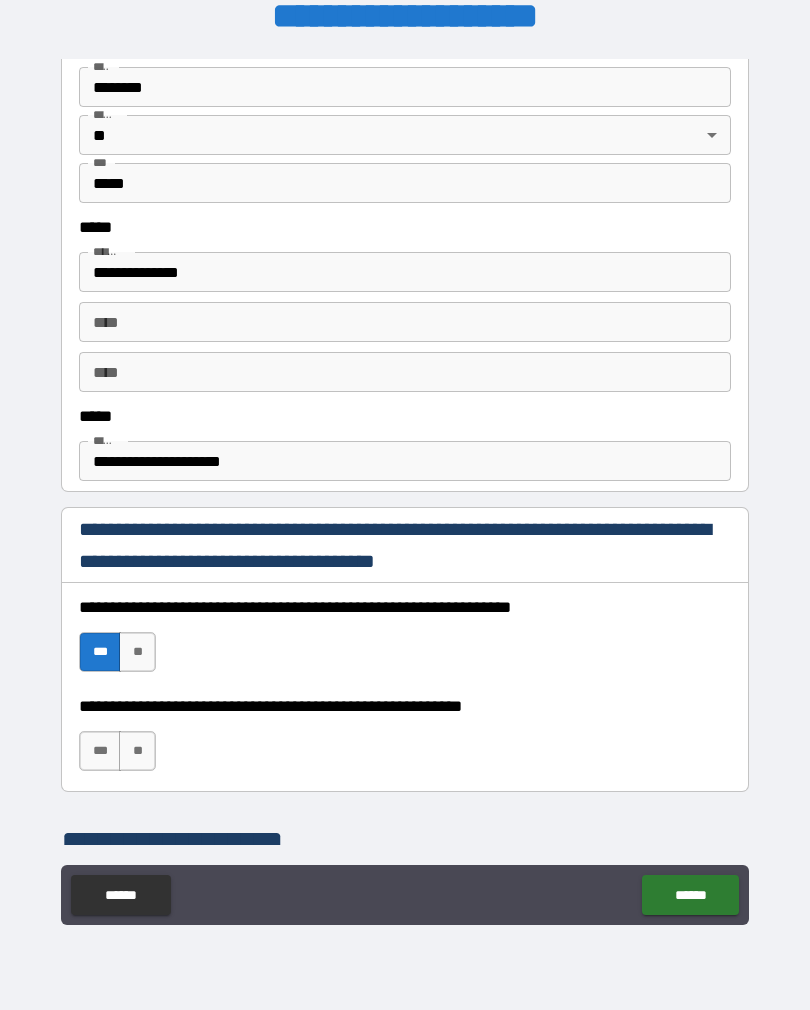 click on "***" at bounding box center (100, 751) 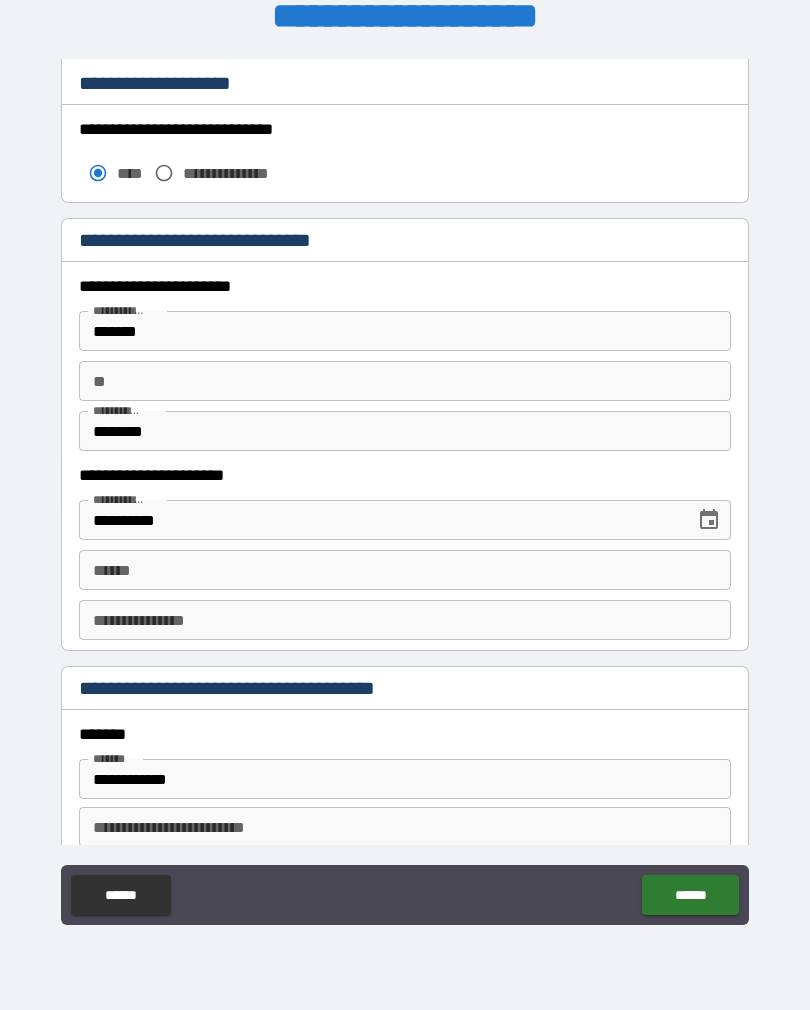 scroll, scrollTop: 1759, scrollLeft: 0, axis: vertical 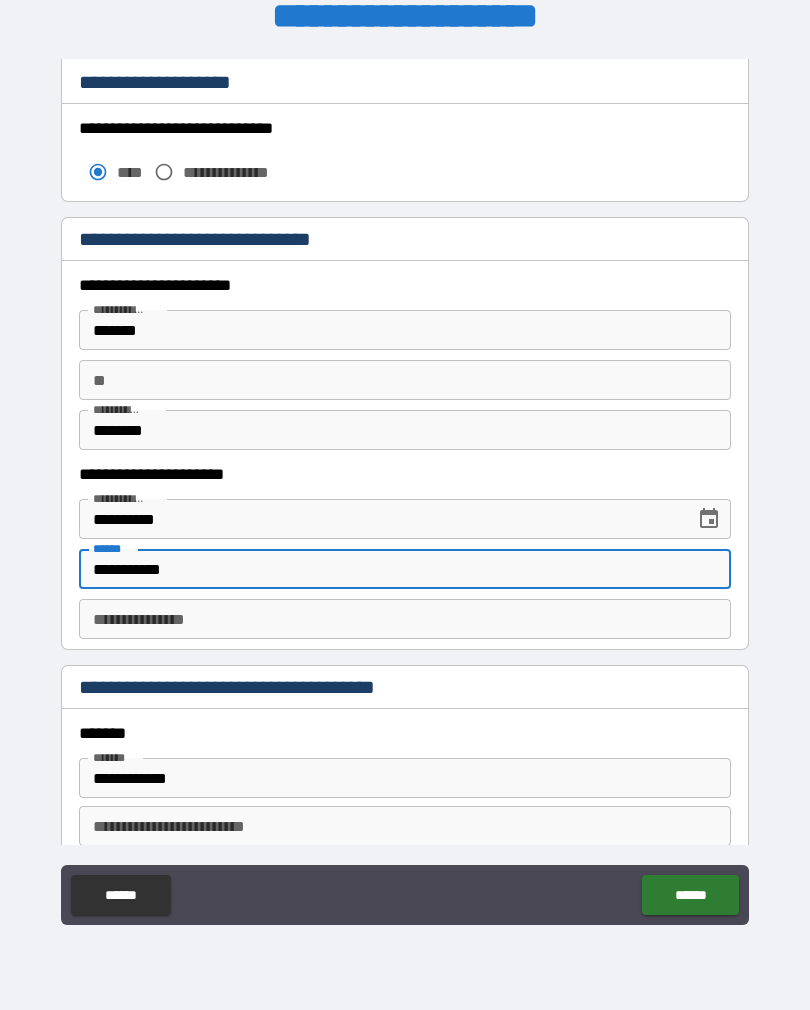 type on "**********" 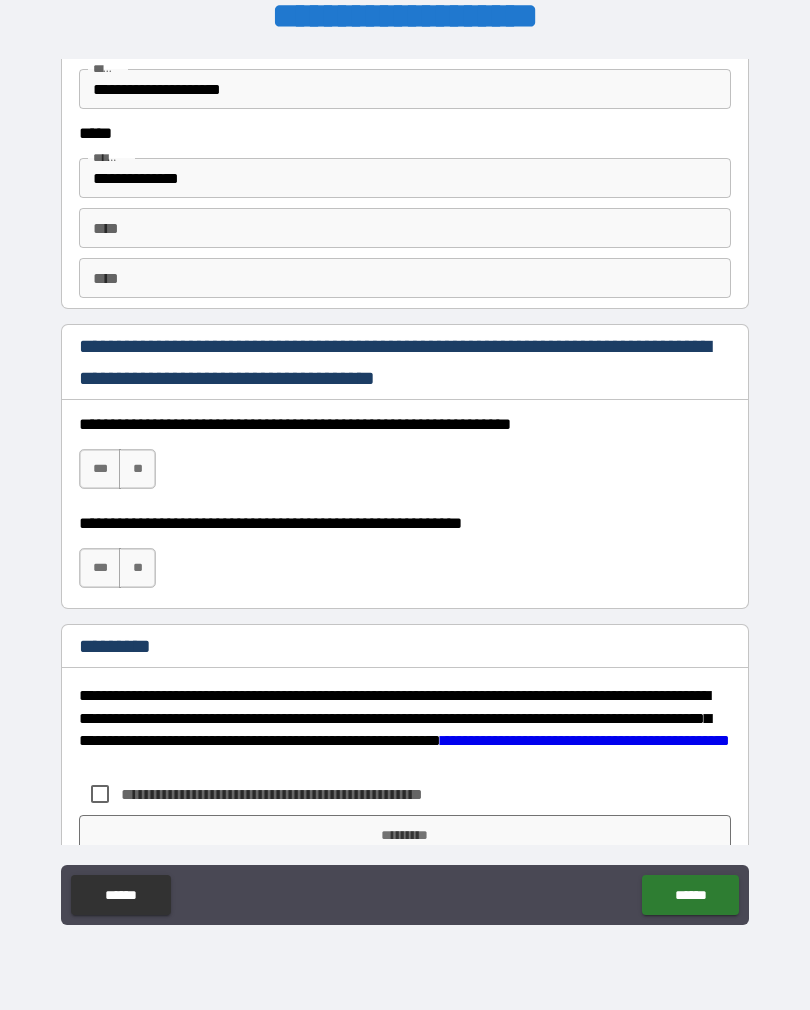 scroll, scrollTop: 2760, scrollLeft: 0, axis: vertical 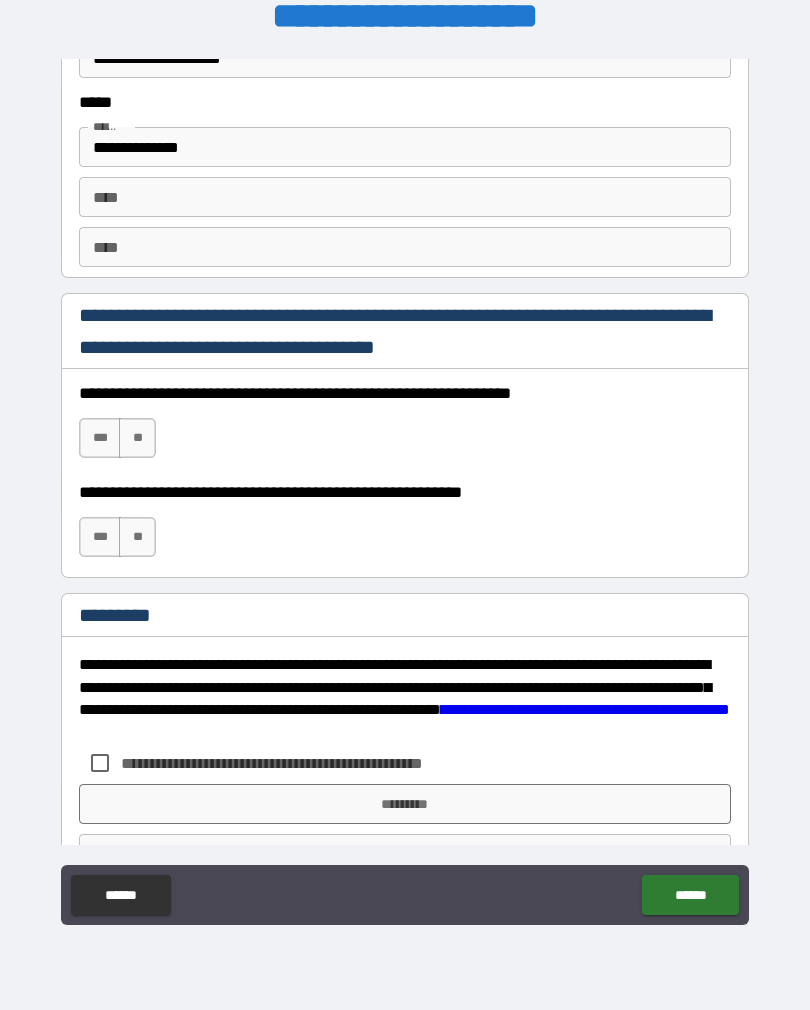 type on "*********" 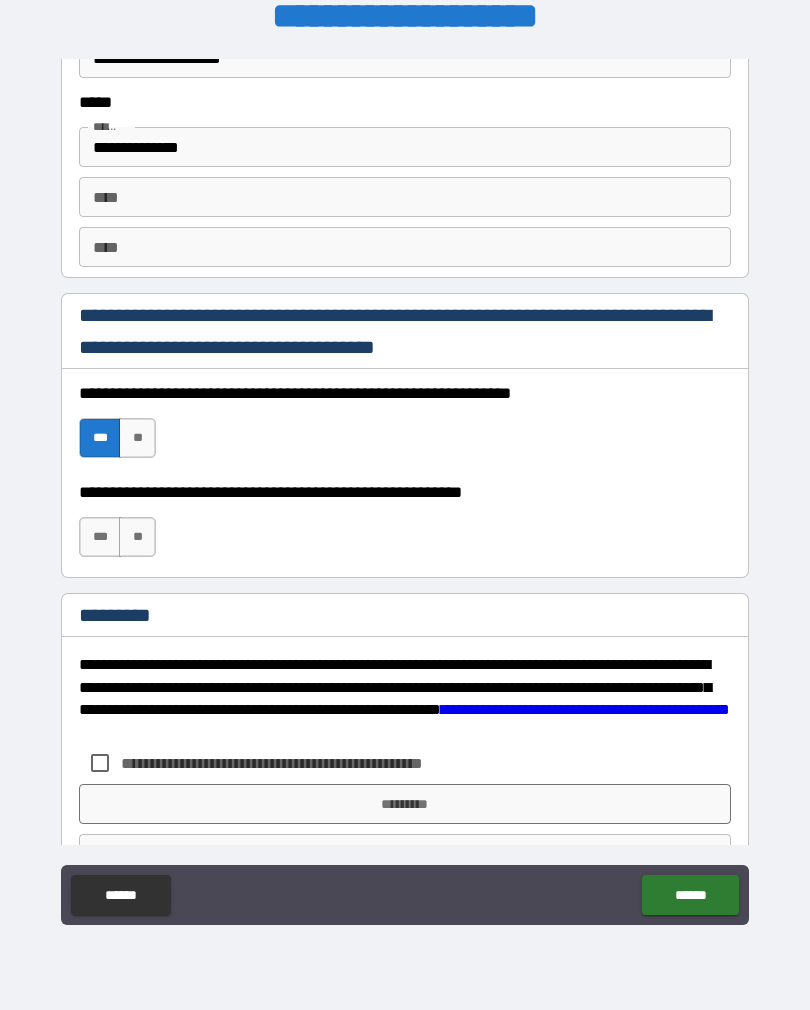 click on "***" at bounding box center [100, 537] 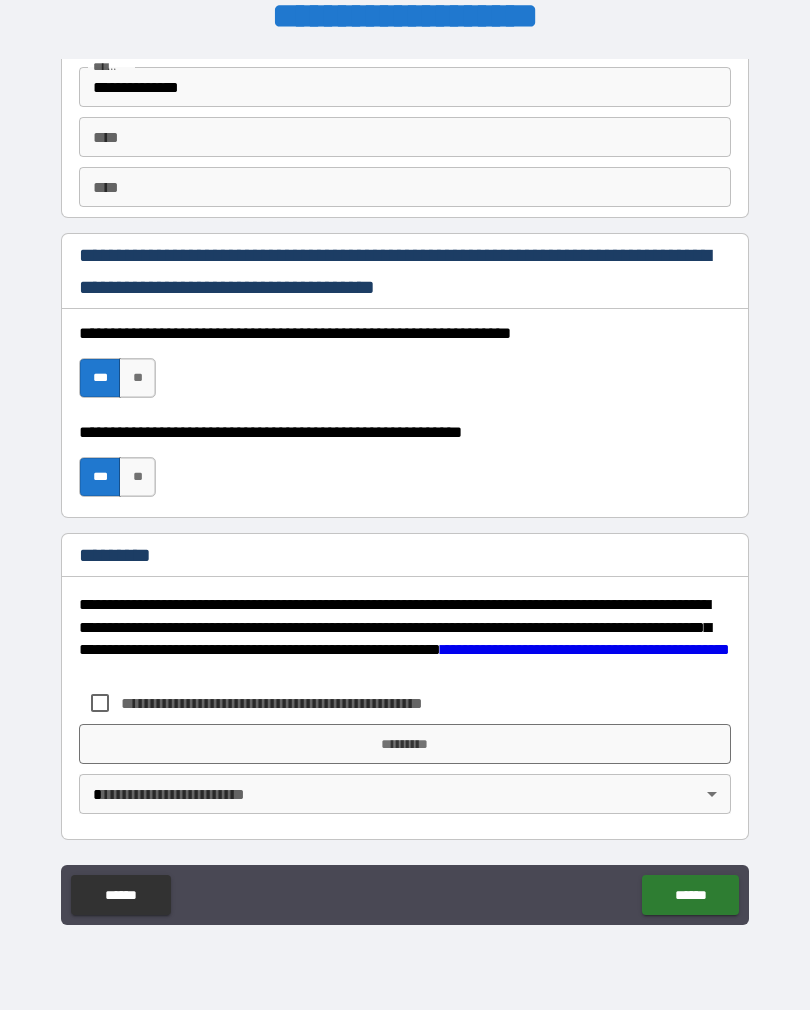 scroll, scrollTop: 2815, scrollLeft: 0, axis: vertical 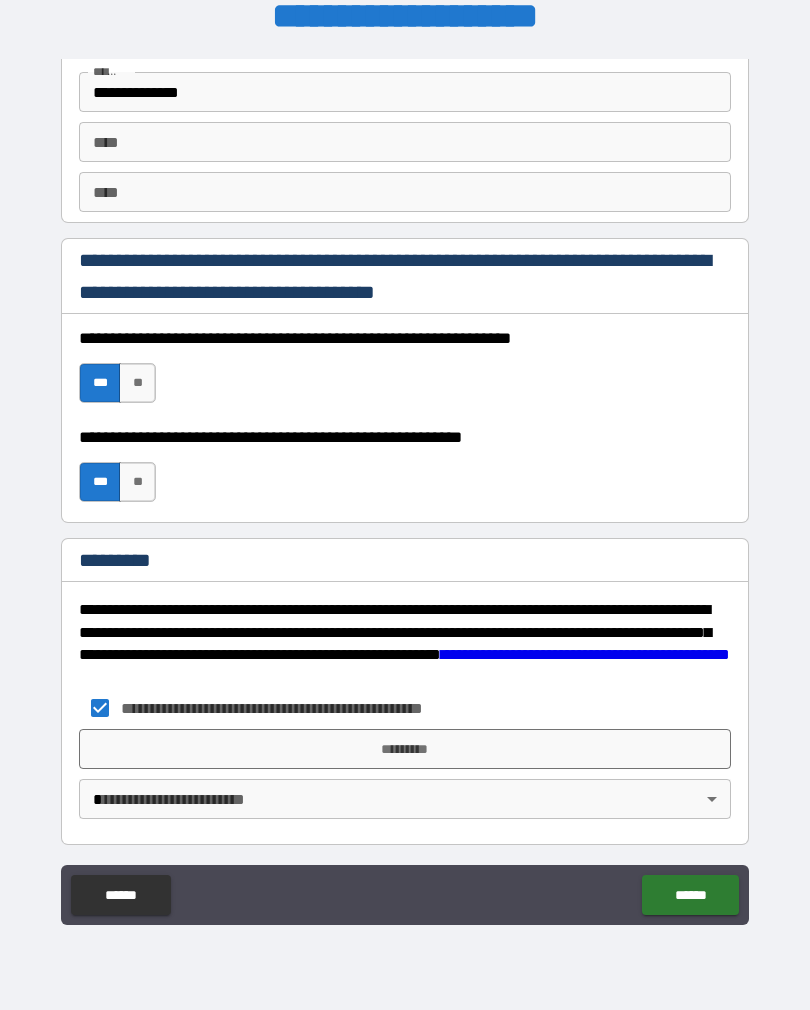 click on "*********" at bounding box center (405, 749) 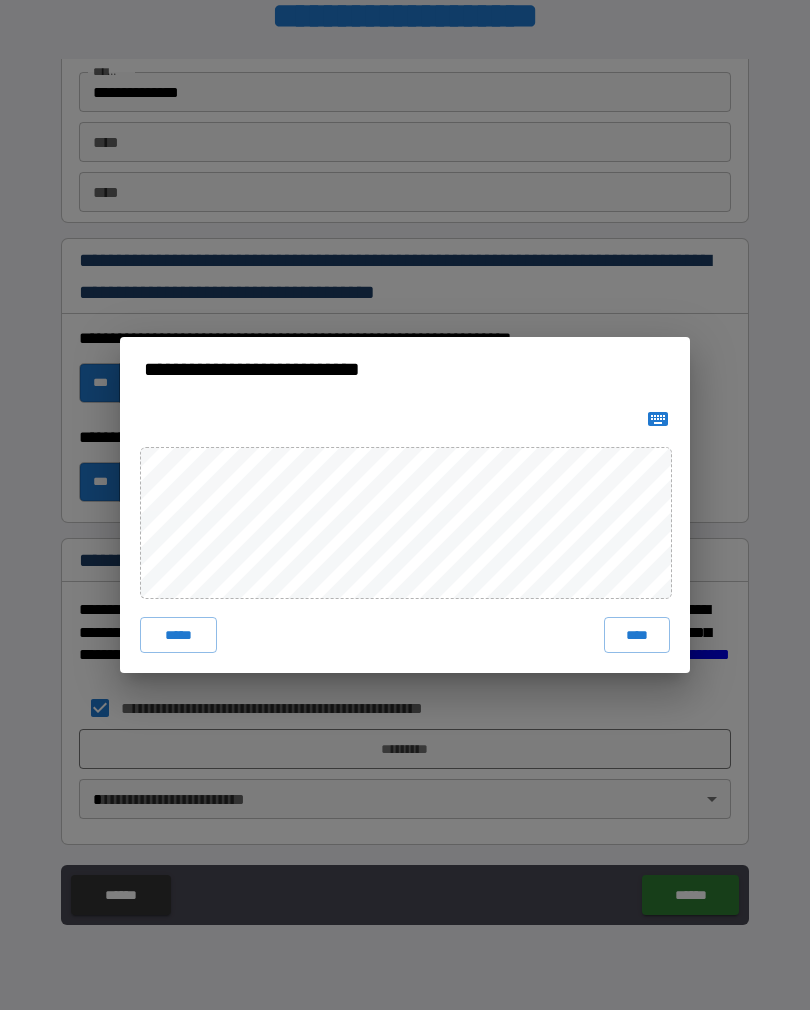 click on "****" at bounding box center (637, 635) 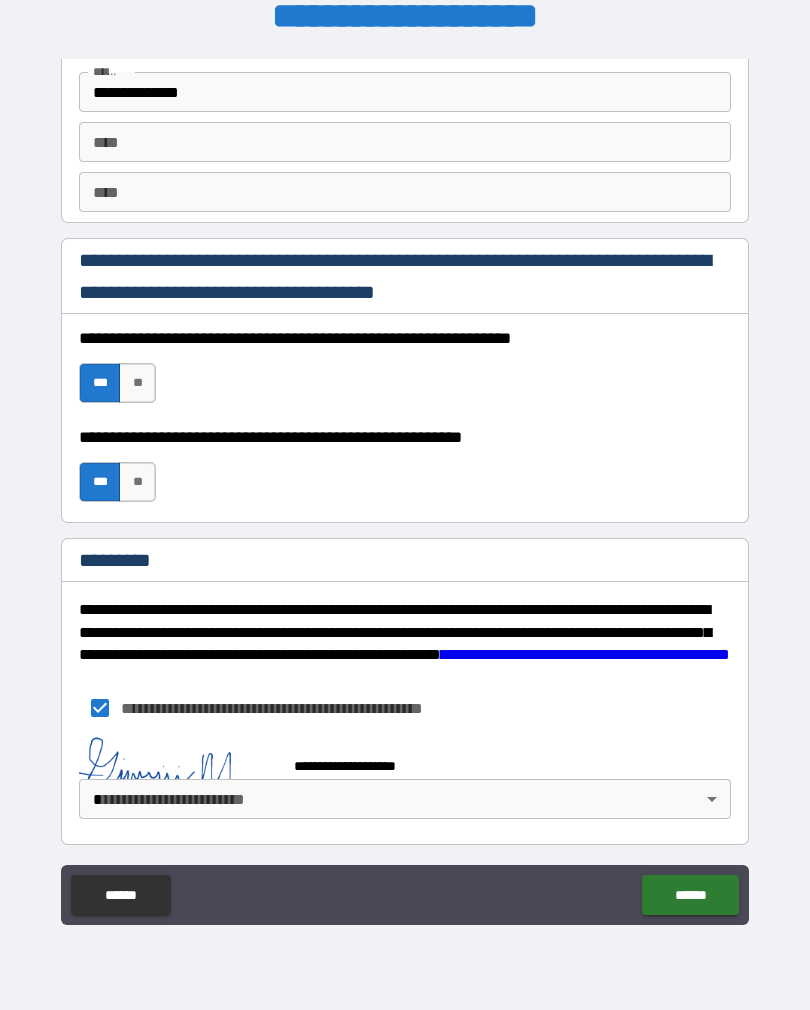 scroll, scrollTop: 2810, scrollLeft: 0, axis: vertical 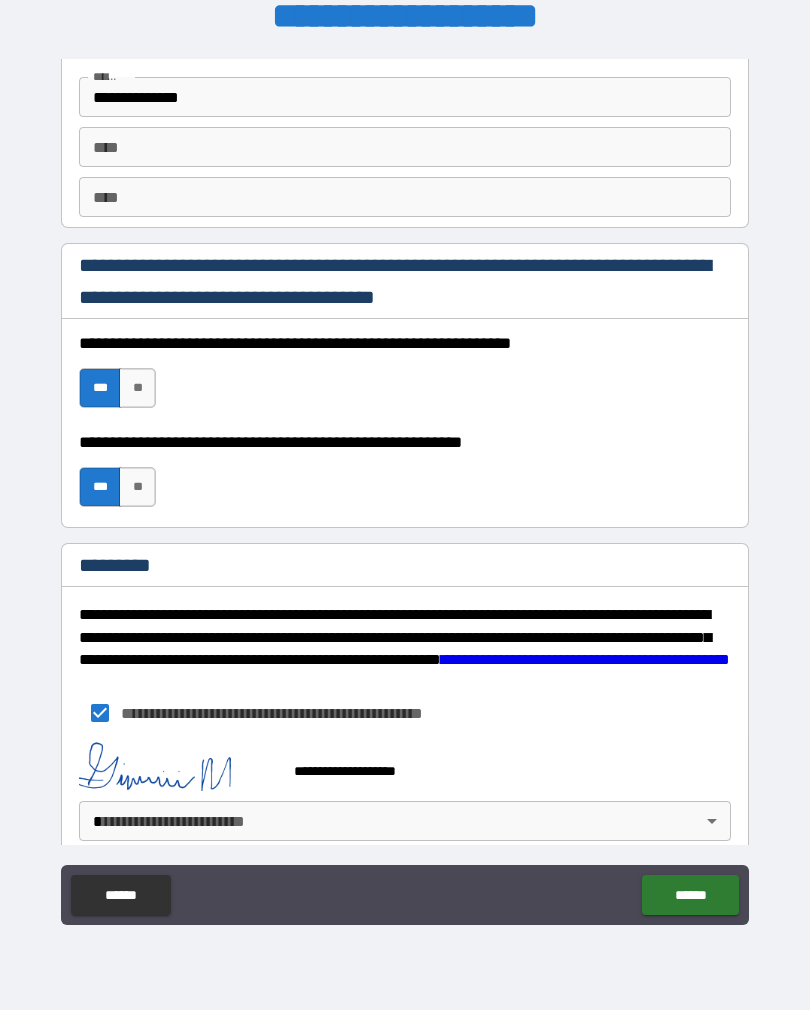 click on "[FIRST] [LAST] [STREET] [CITY] [STATE] [ZIP]" at bounding box center [405, 489] 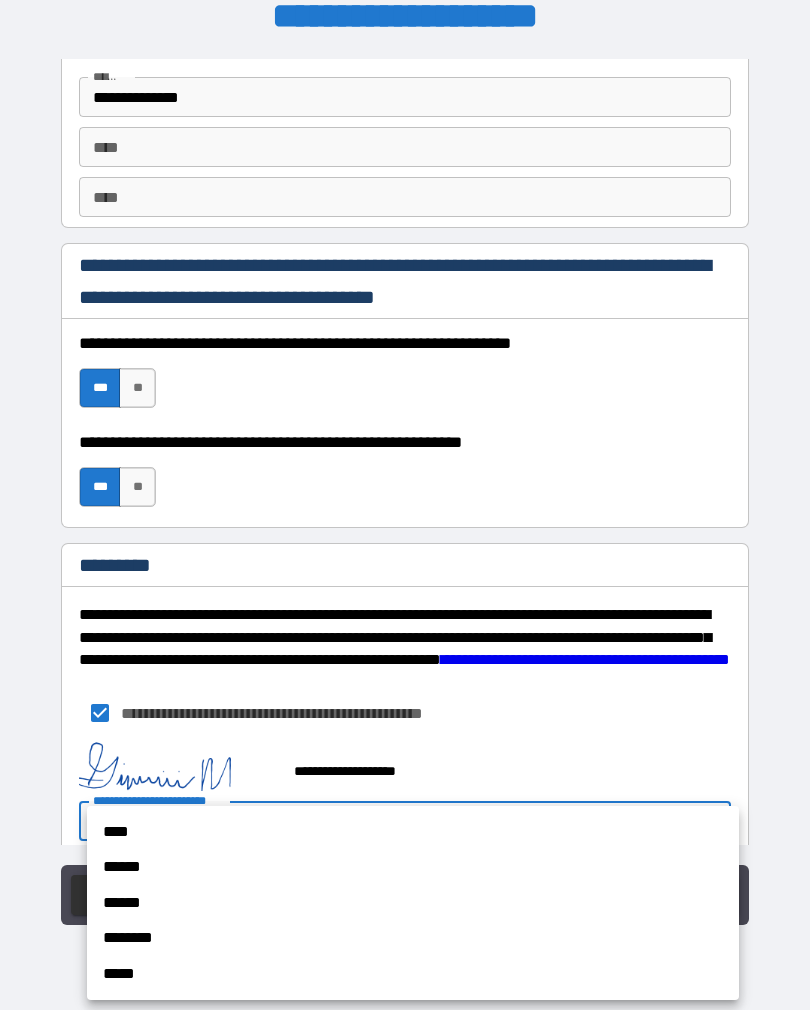 click on "****" at bounding box center (410, 832) 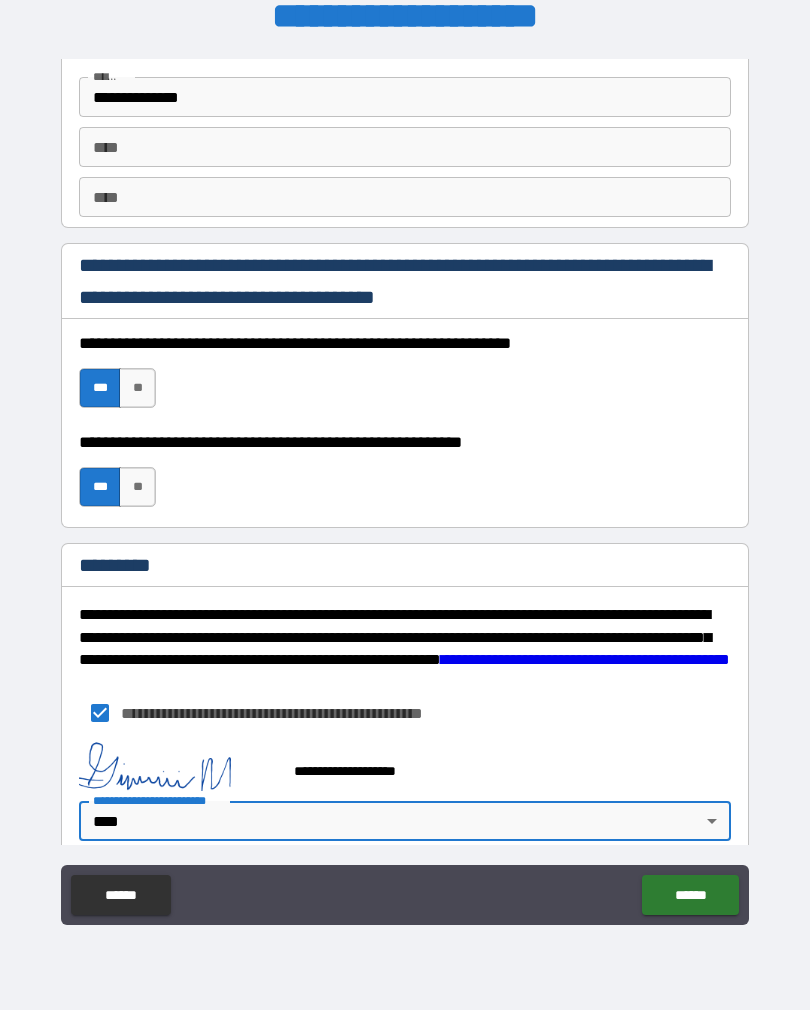 type on "*" 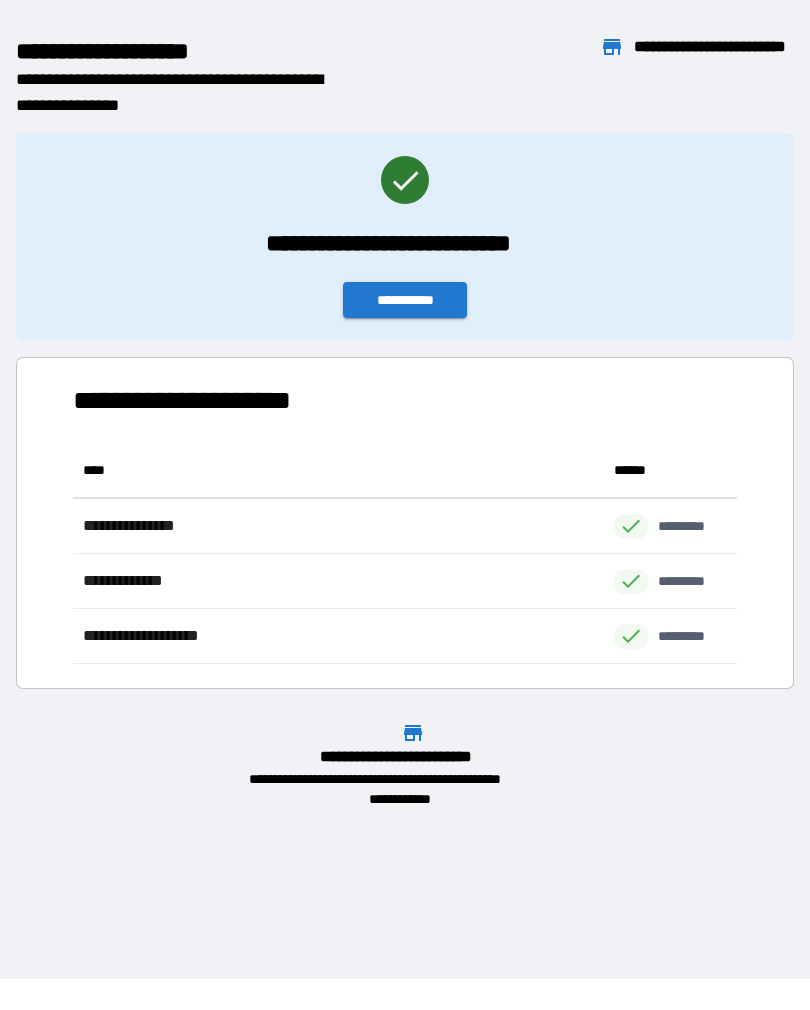scroll, scrollTop: 221, scrollLeft: 664, axis: both 